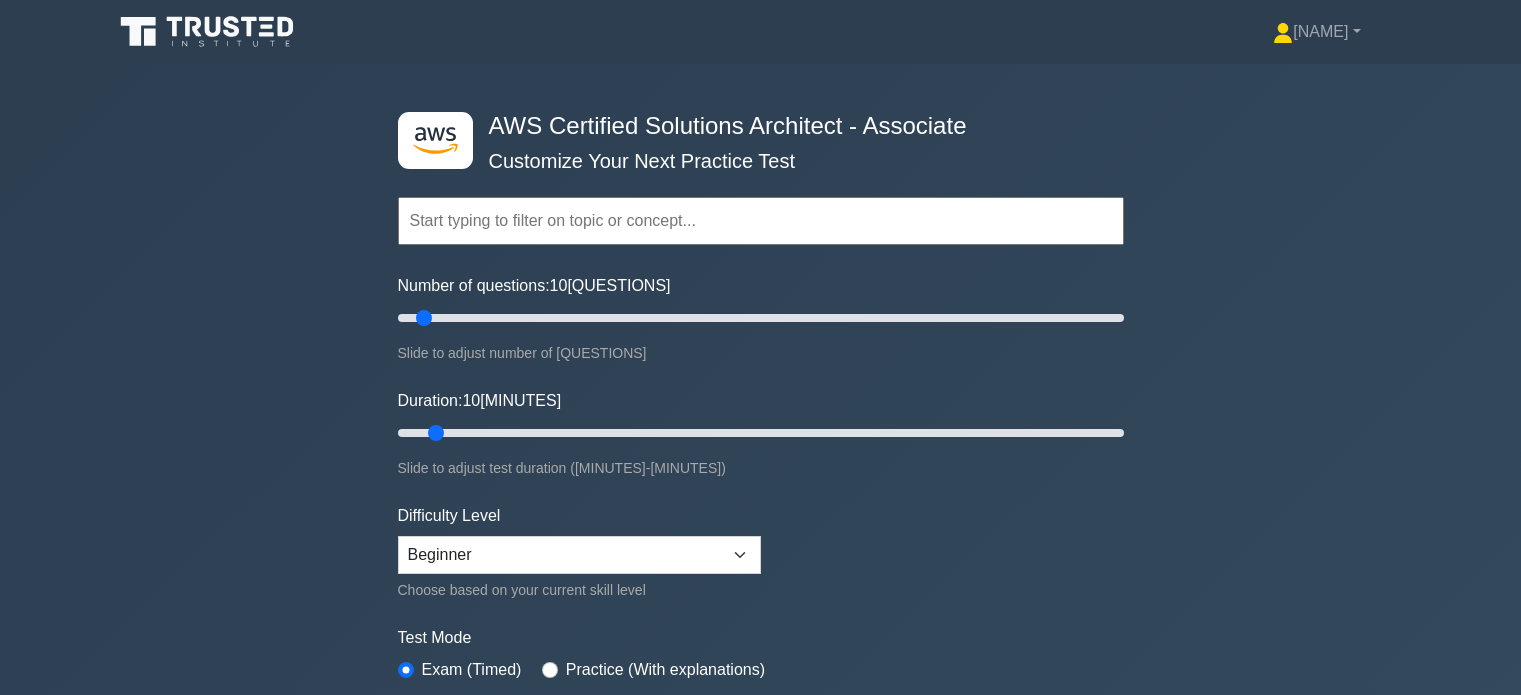 scroll, scrollTop: 356, scrollLeft: 0, axis: vertical 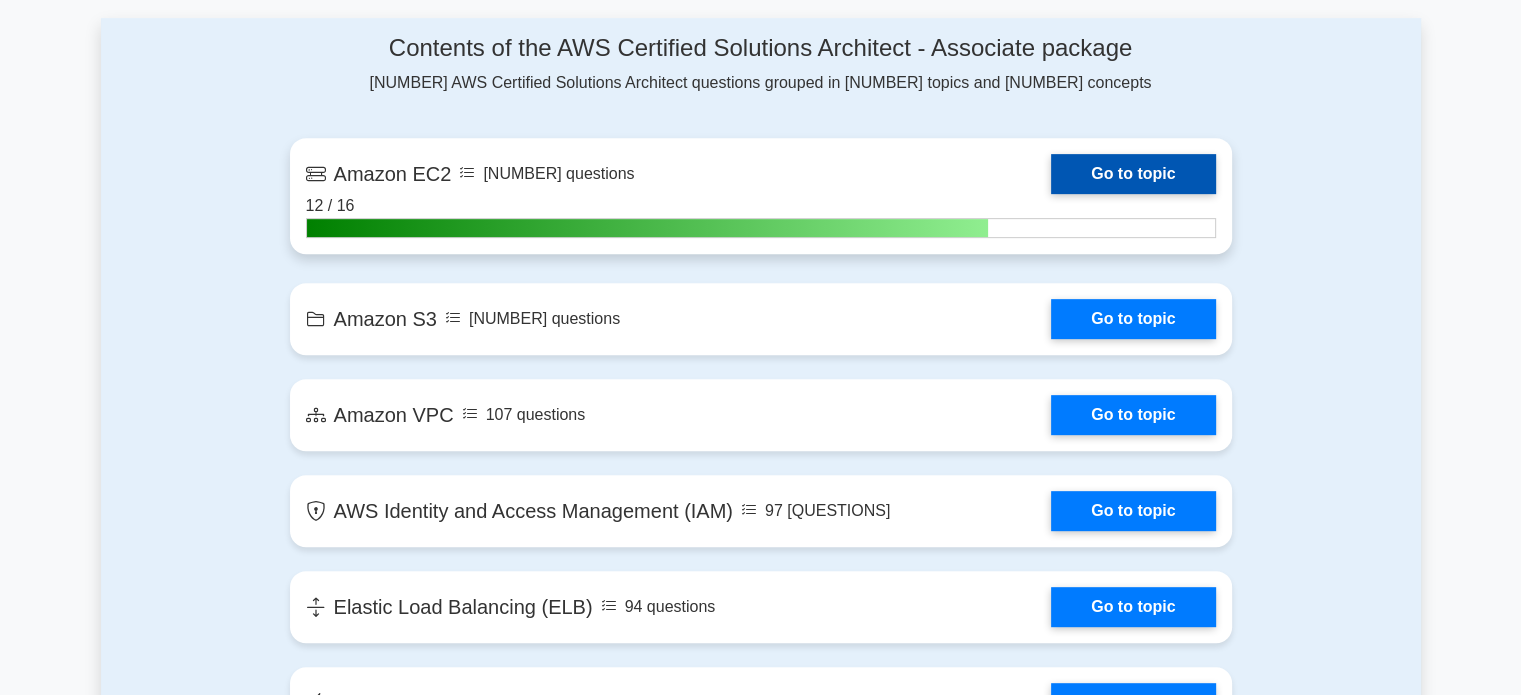 click on "Go to topic" at bounding box center (1133, 174) 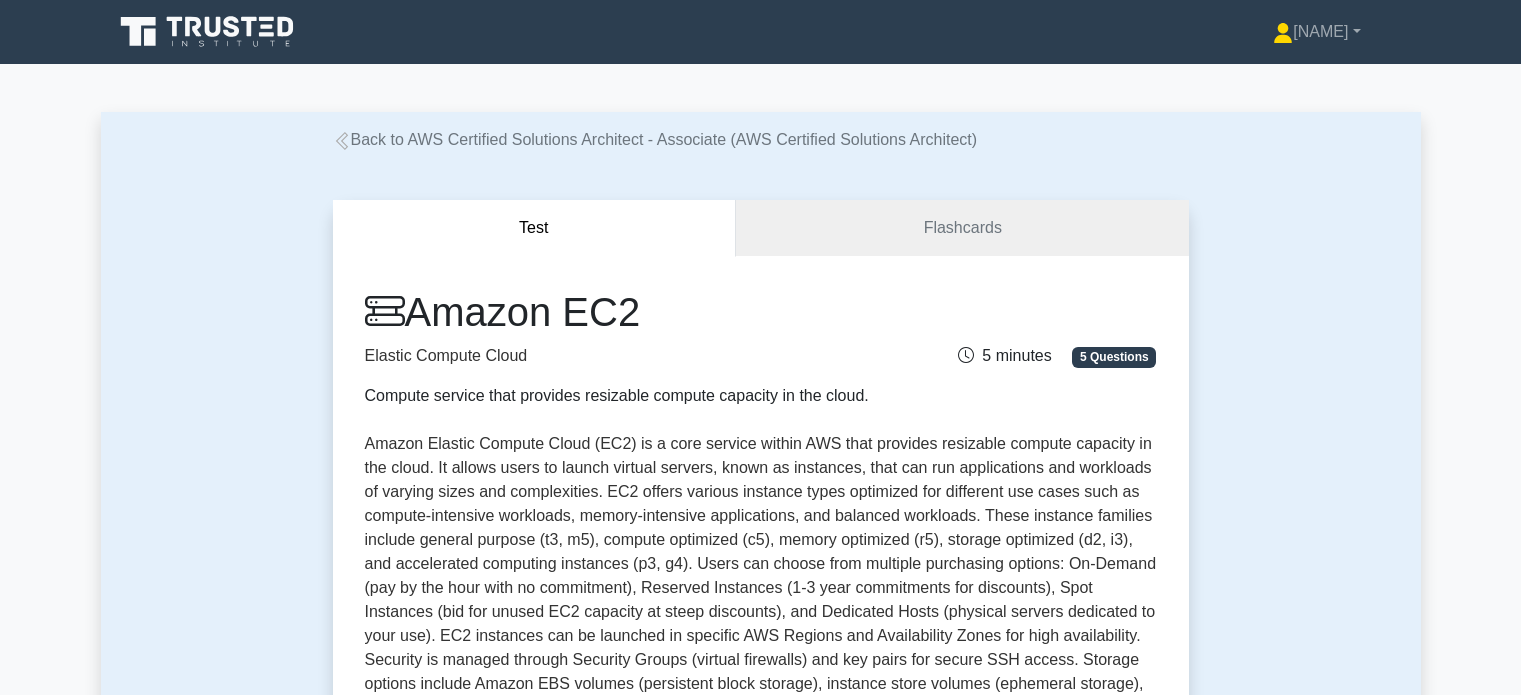 scroll, scrollTop: 0, scrollLeft: 0, axis: both 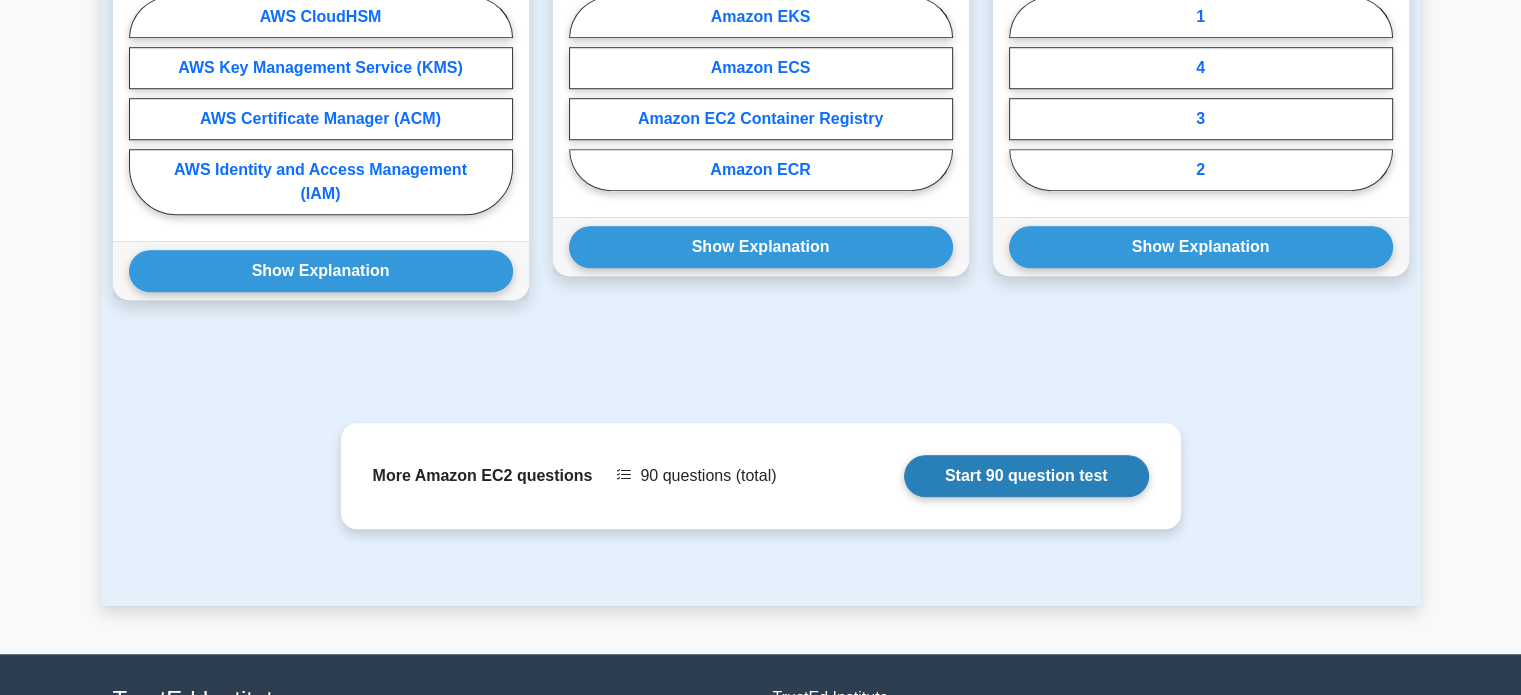 click on "Start 90 question test" at bounding box center (1026, 476) 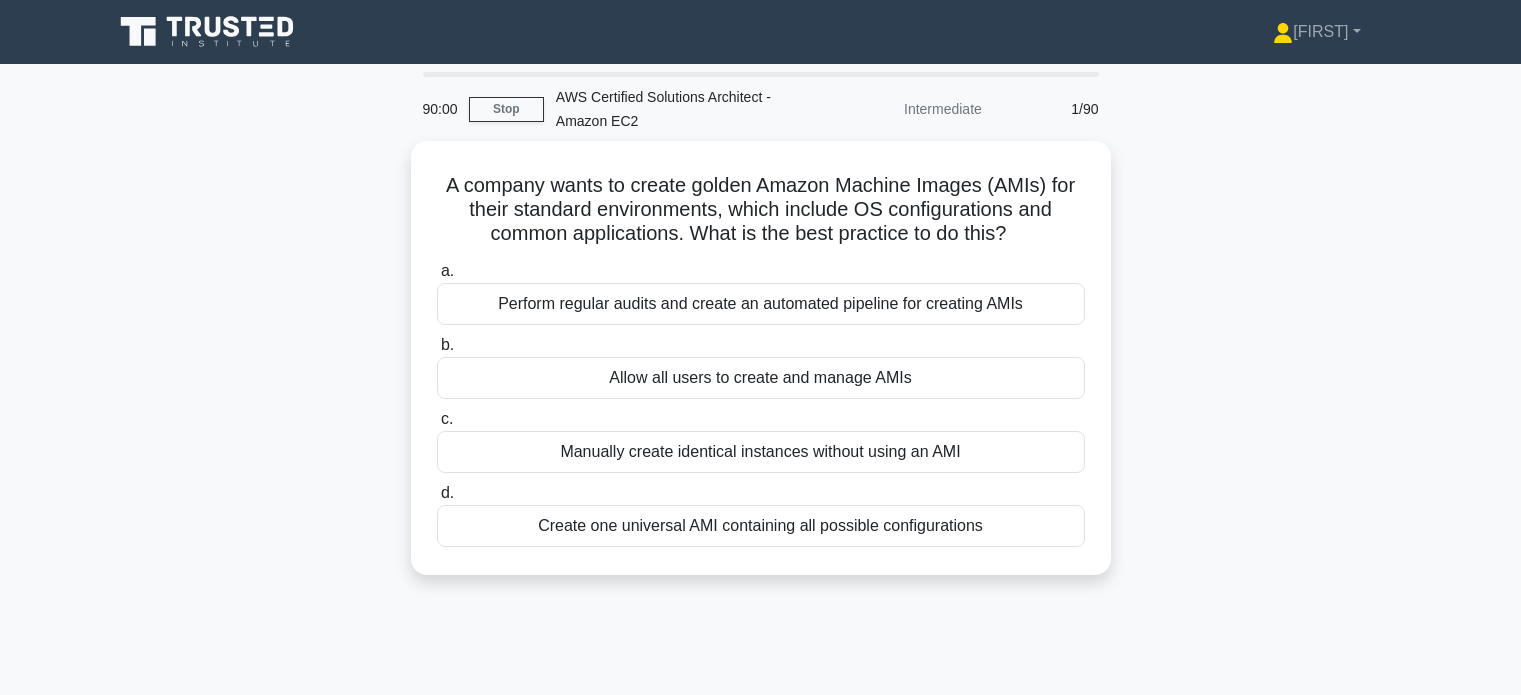 scroll, scrollTop: 0, scrollLeft: 0, axis: both 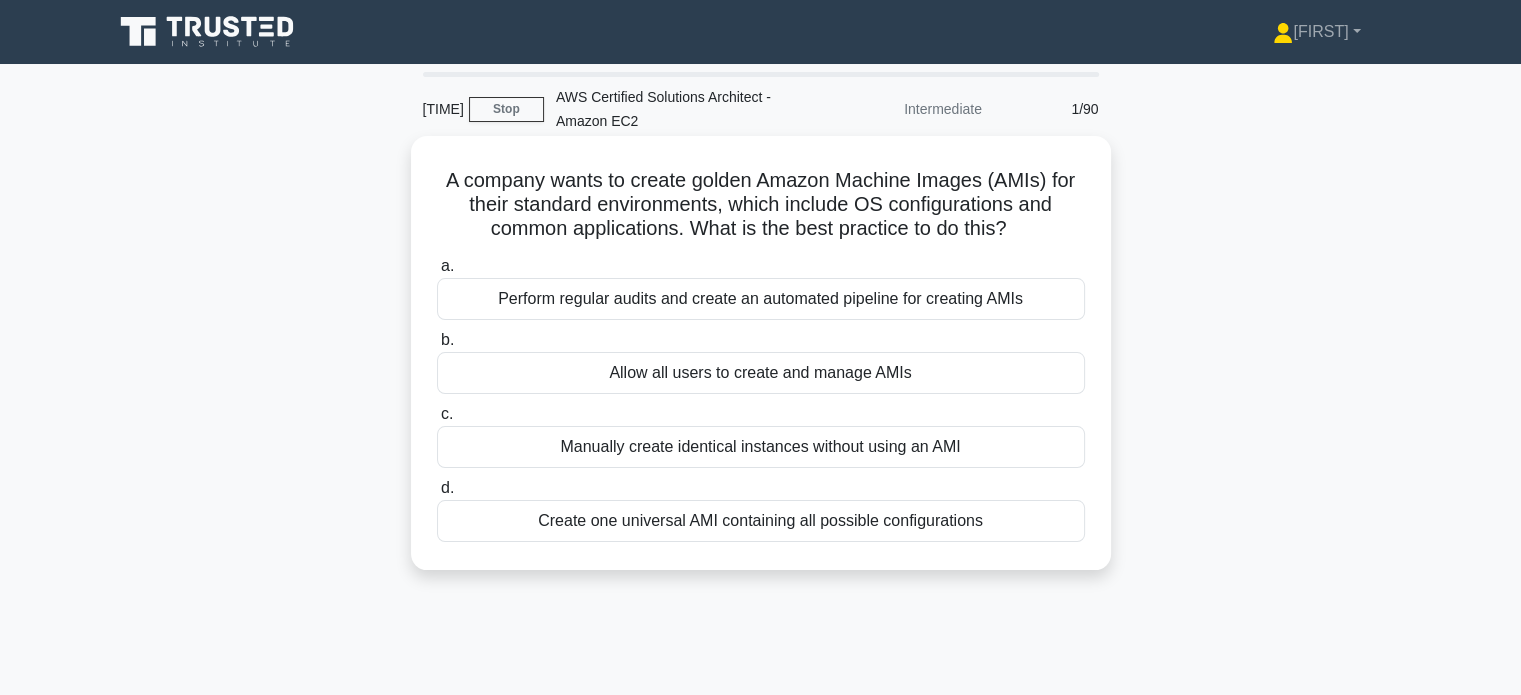 click on "Create one universal AMI containing all possible configurations" at bounding box center (761, 521) 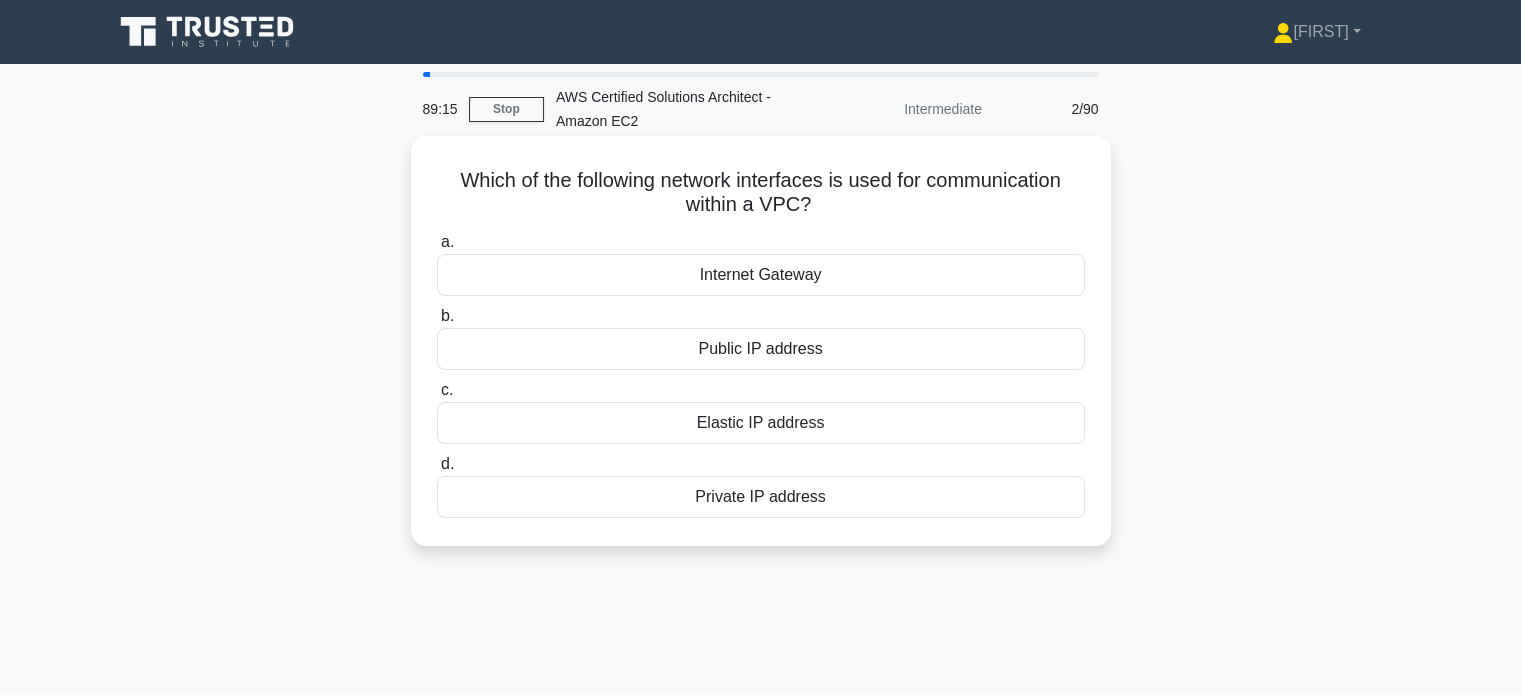 click on "Private IP address" at bounding box center [761, 497] 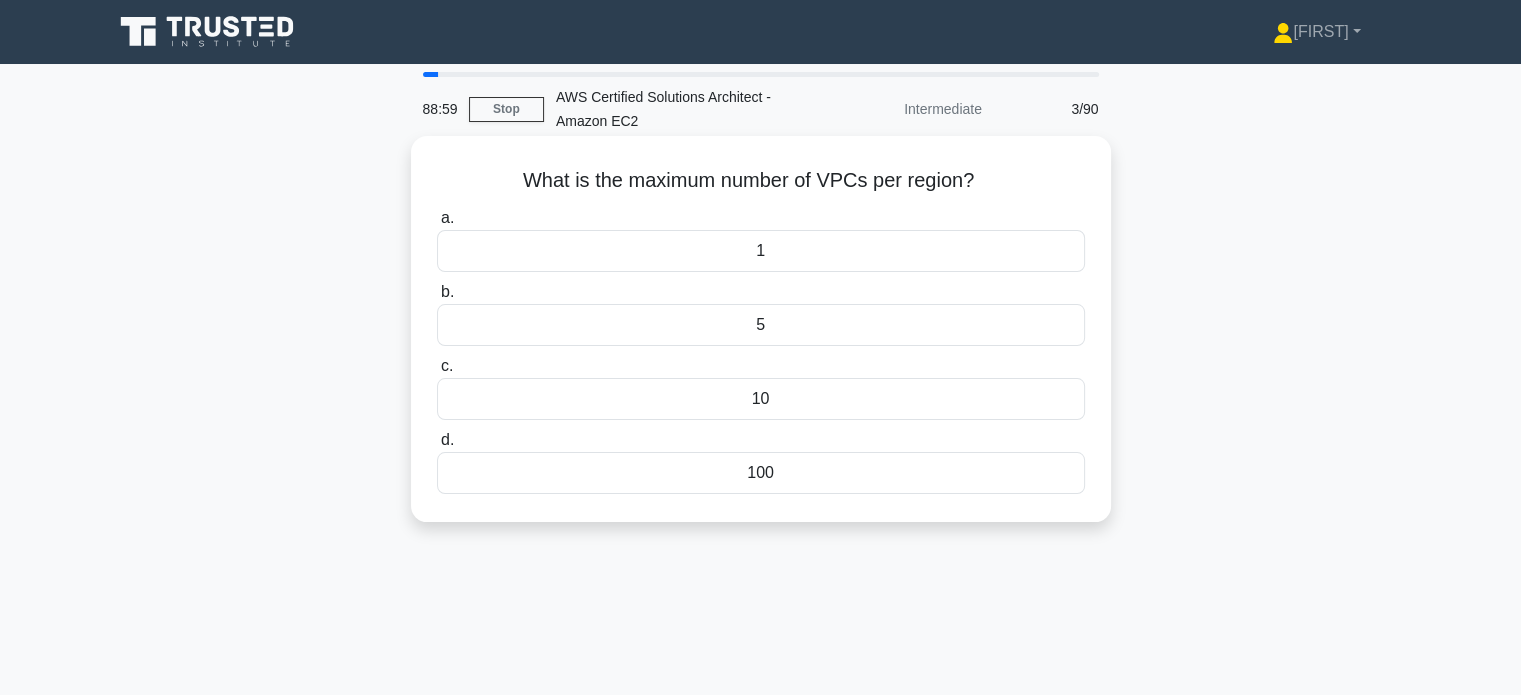 click on "100" at bounding box center [761, 473] 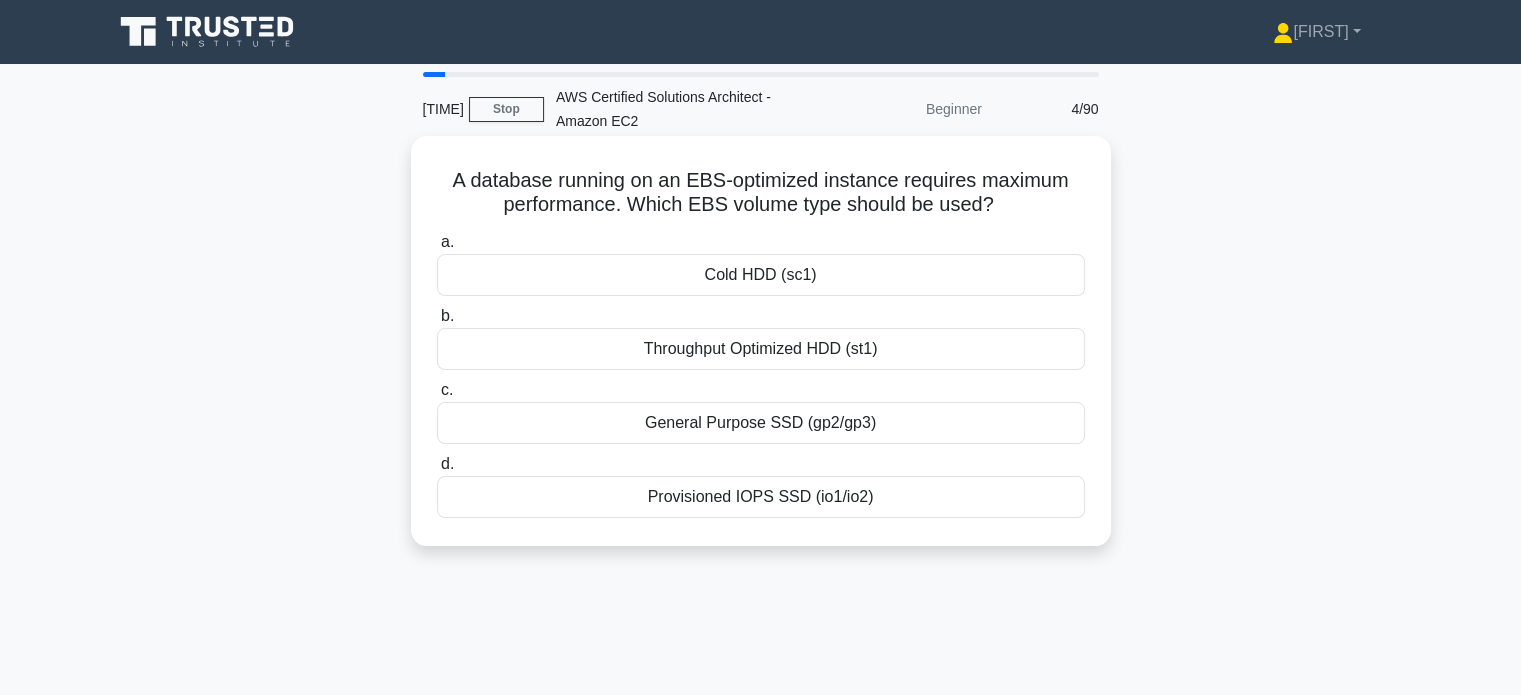 click on "Provisioned IOPS SSD (io1/io2)" at bounding box center (761, 497) 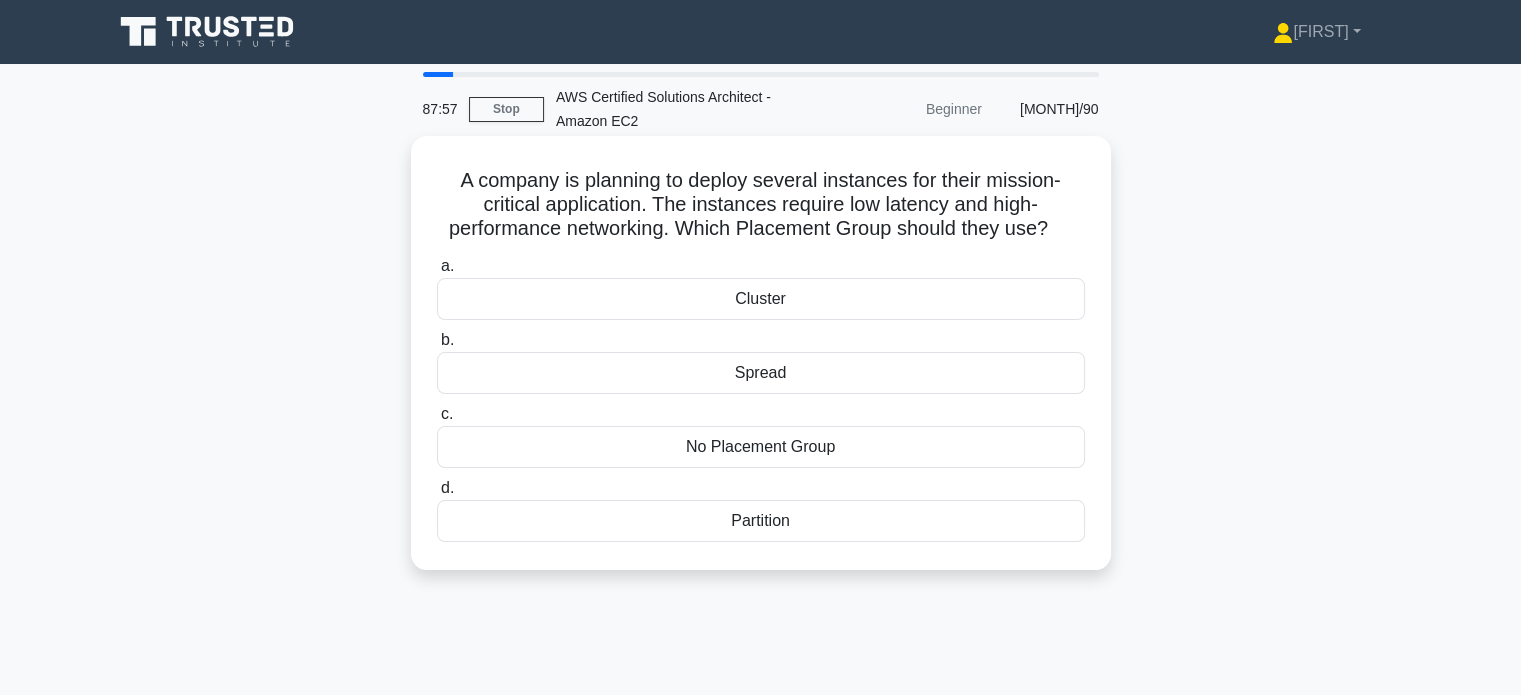 click on "Cluster" at bounding box center (761, 299) 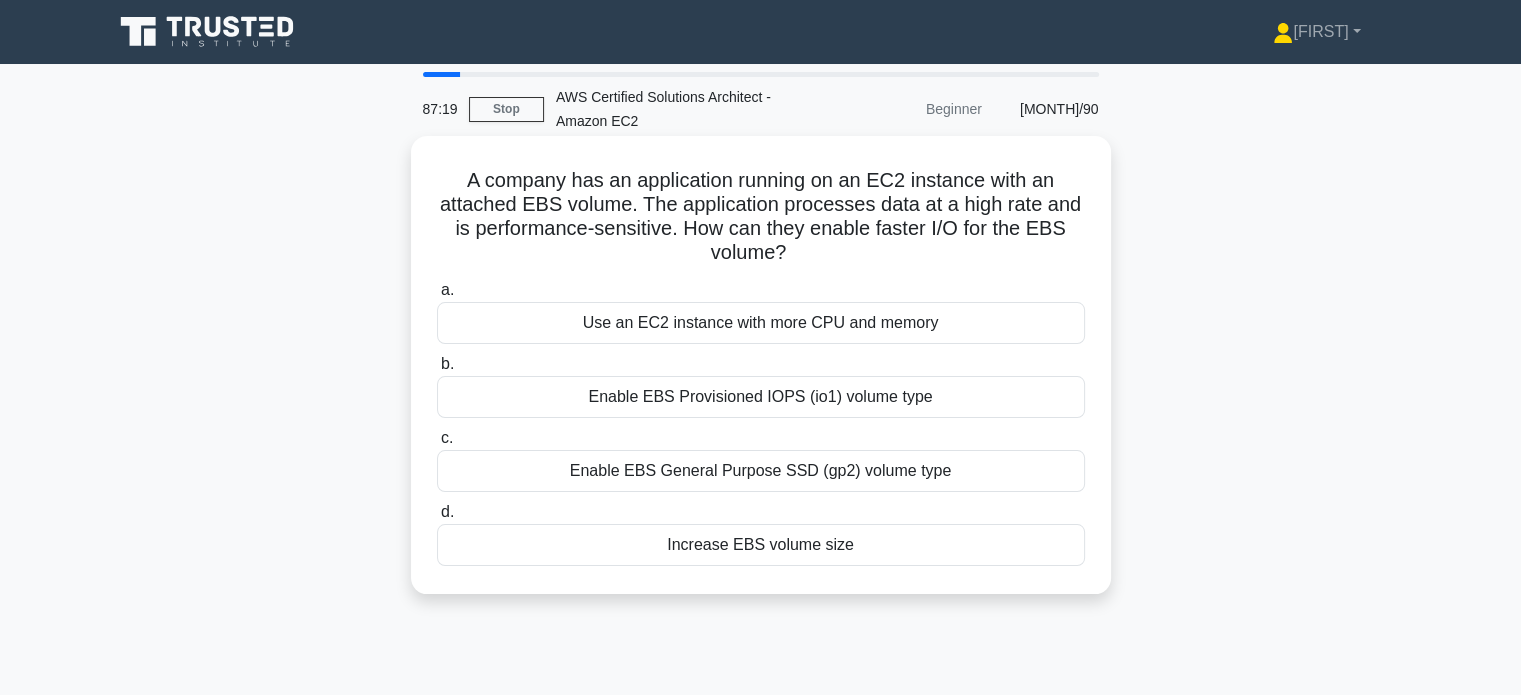 click on "Enable EBS Provisioned IOPS (io1) volume type" at bounding box center (761, 397) 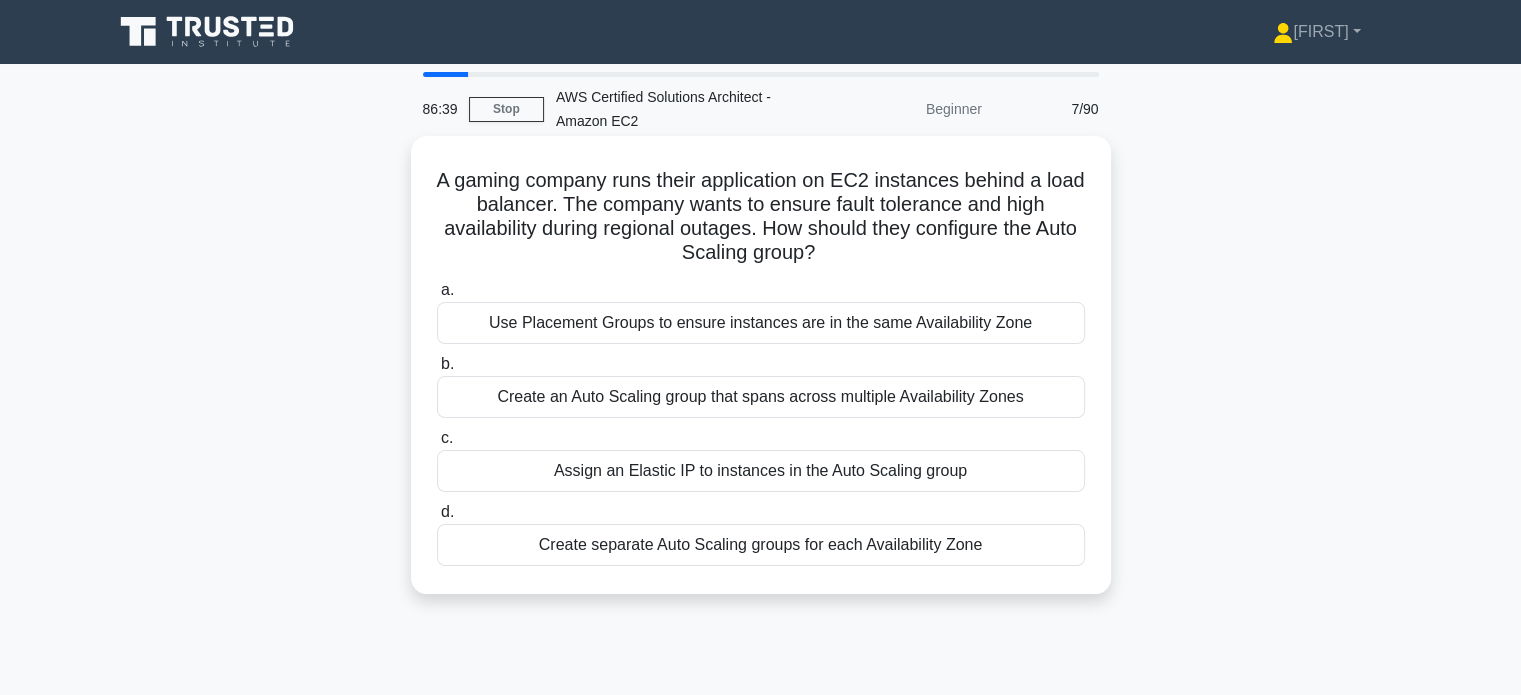 click on "Create an Auto Scaling group that spans across multiple Availability Zones" at bounding box center [761, 397] 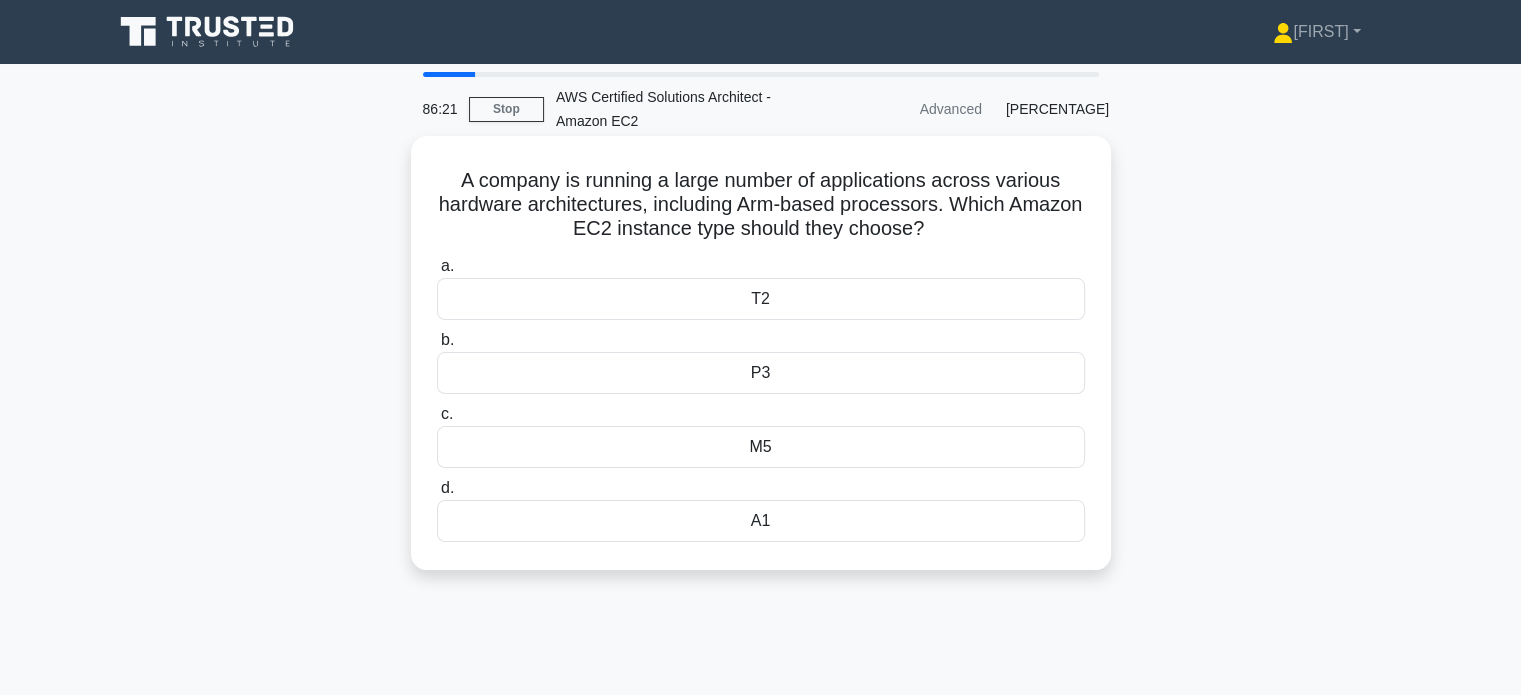 click on "M5" at bounding box center (761, 447) 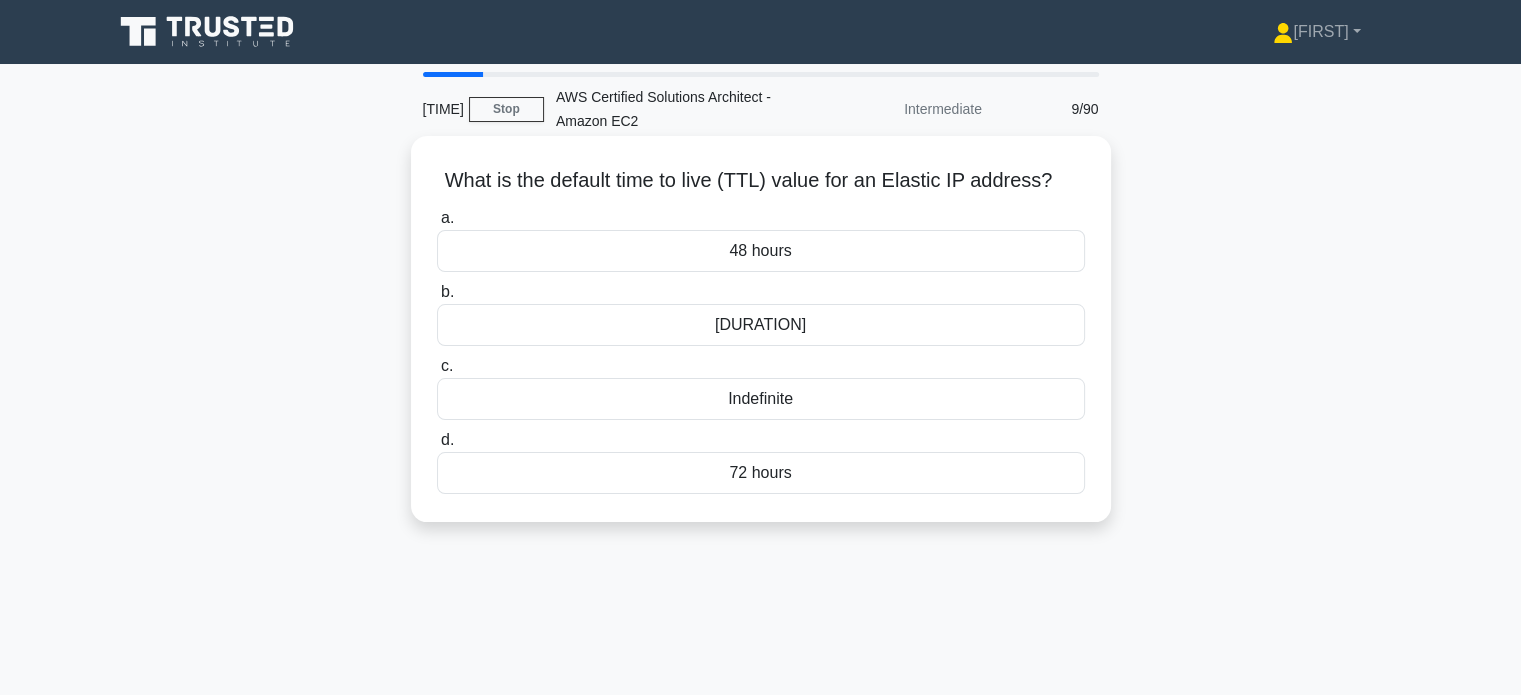 click on "Indefinite" at bounding box center (761, 399) 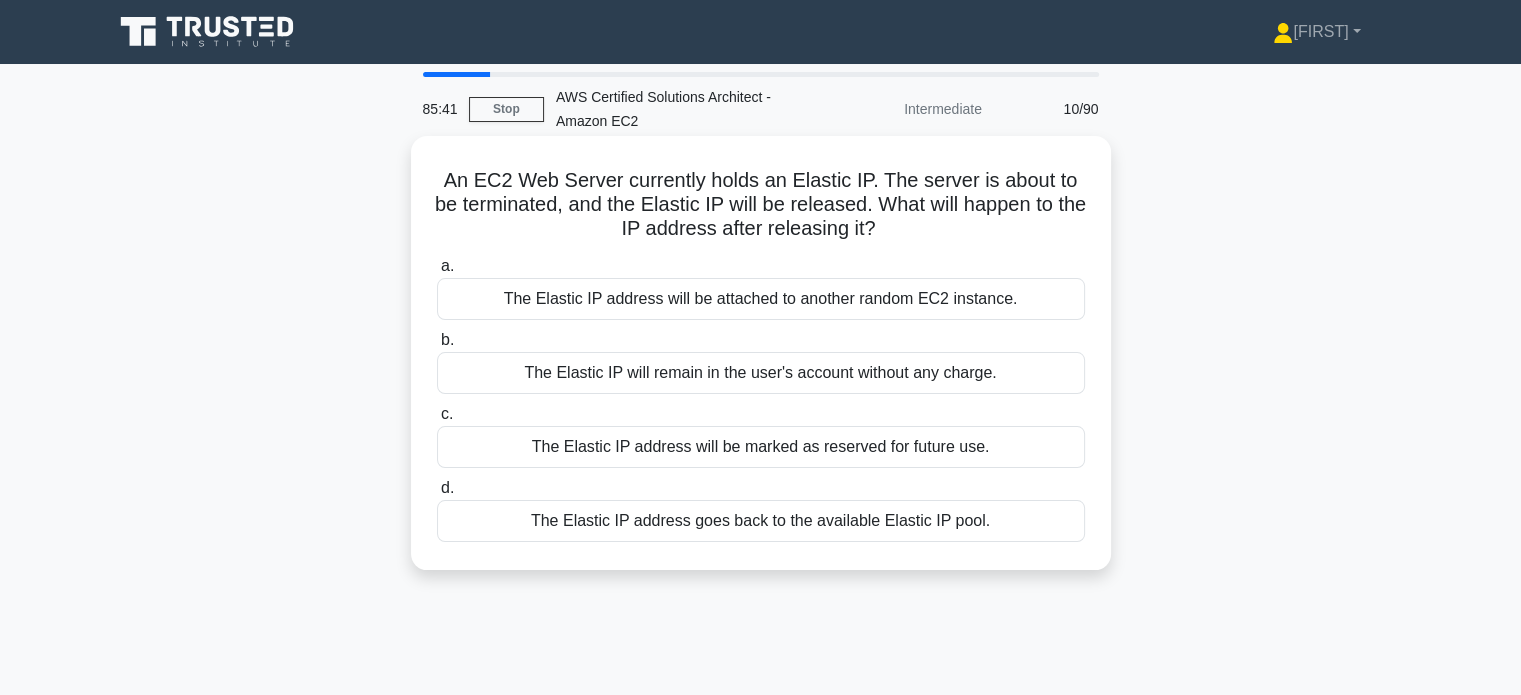 click on "The Elastic IP address will be attached to another random EC2 instance." at bounding box center [761, 299] 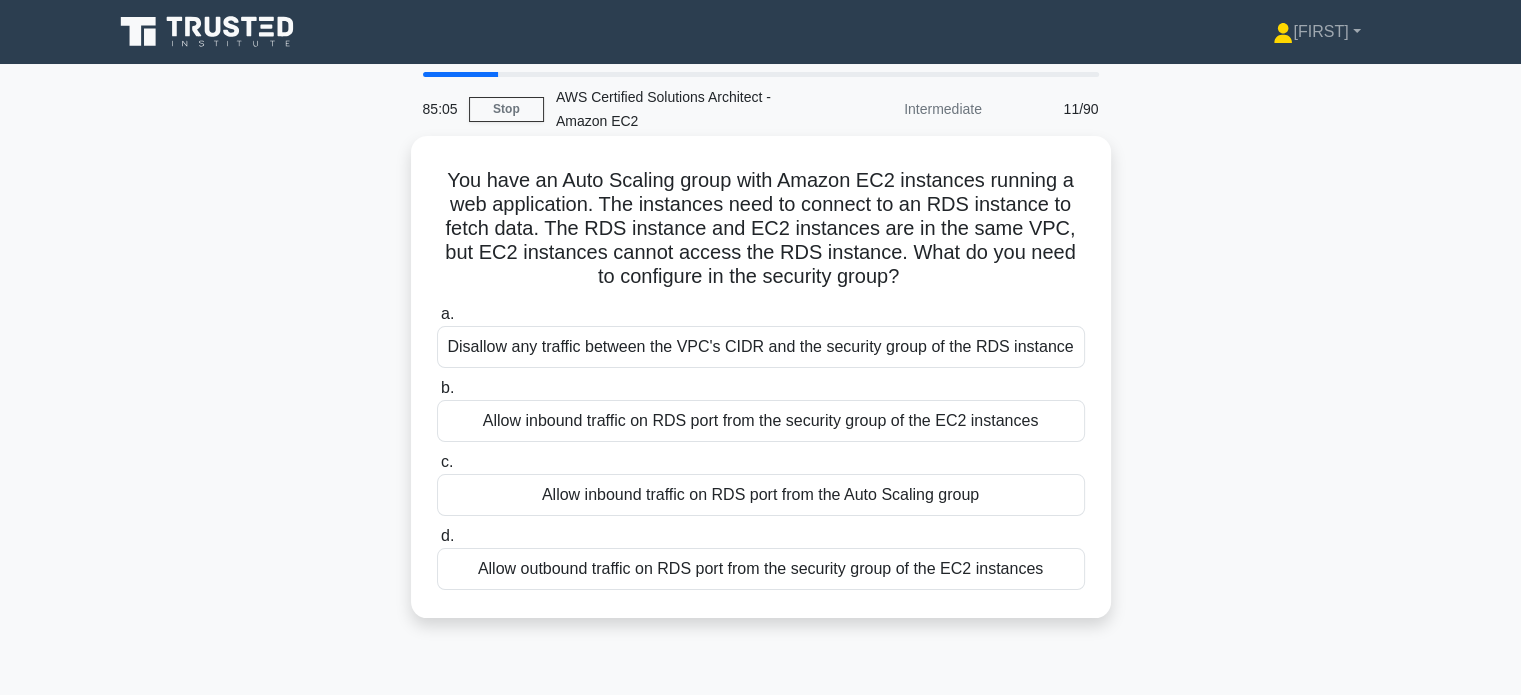 click on "Allow inbound traffic on RDS port from the security group of the EC2 instances" at bounding box center (761, 421) 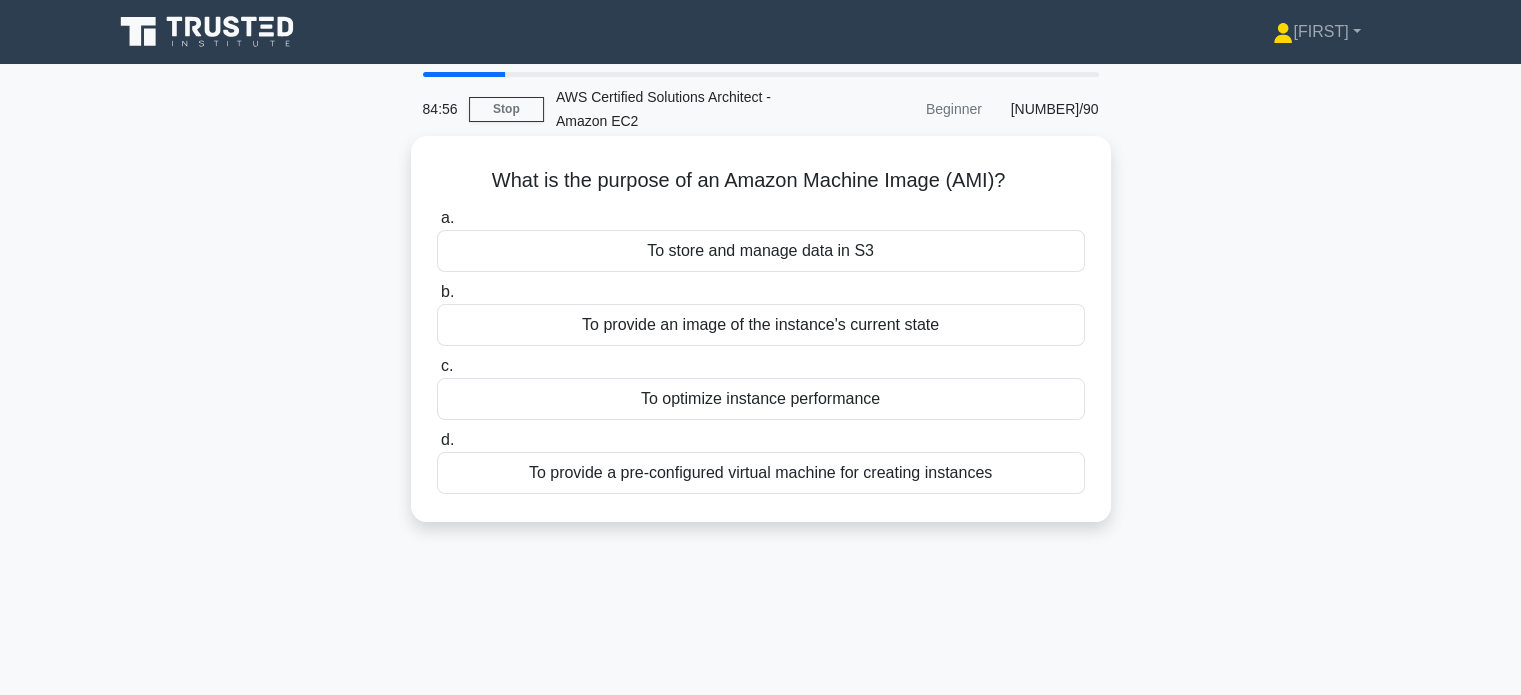 click on "To provide a pre-configured virtual machine for creating instances" at bounding box center [761, 473] 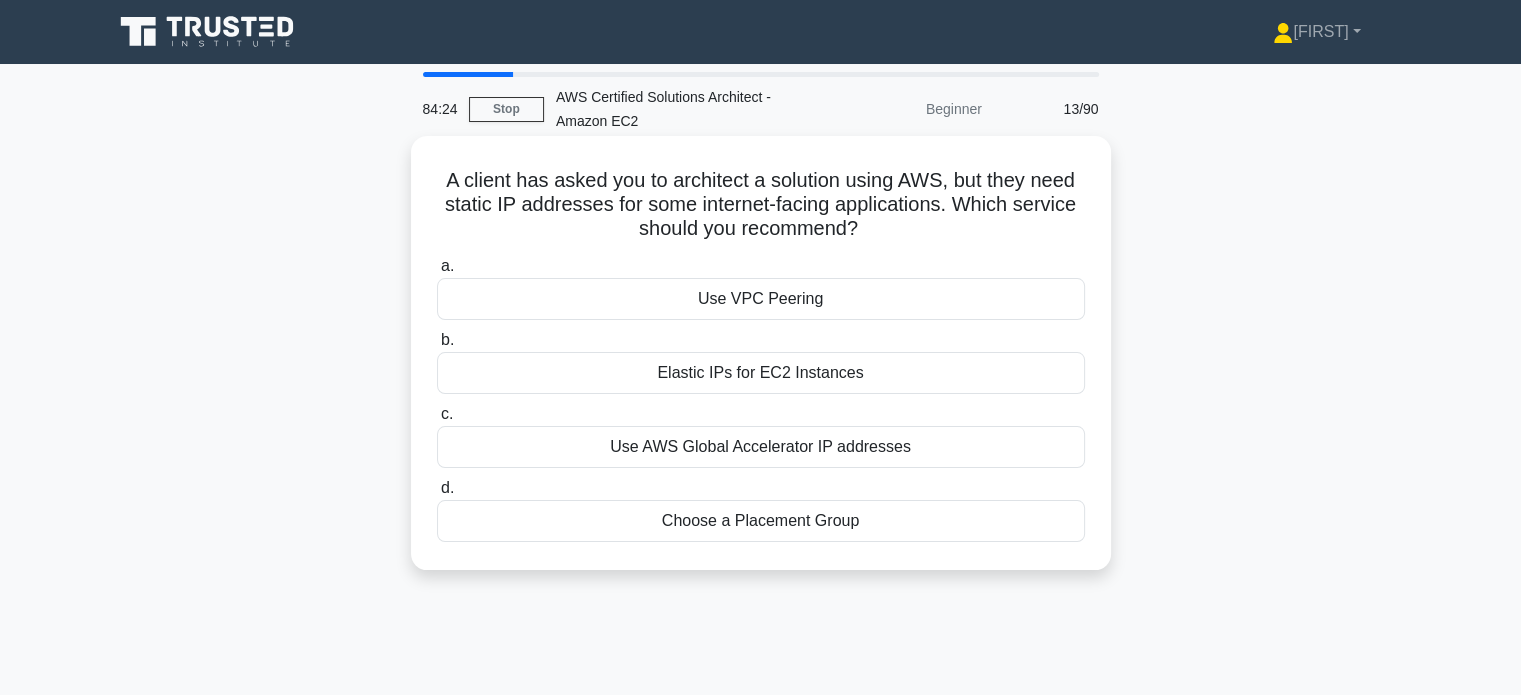 click on "Elastic IPs for EC2 Instances" at bounding box center (761, 373) 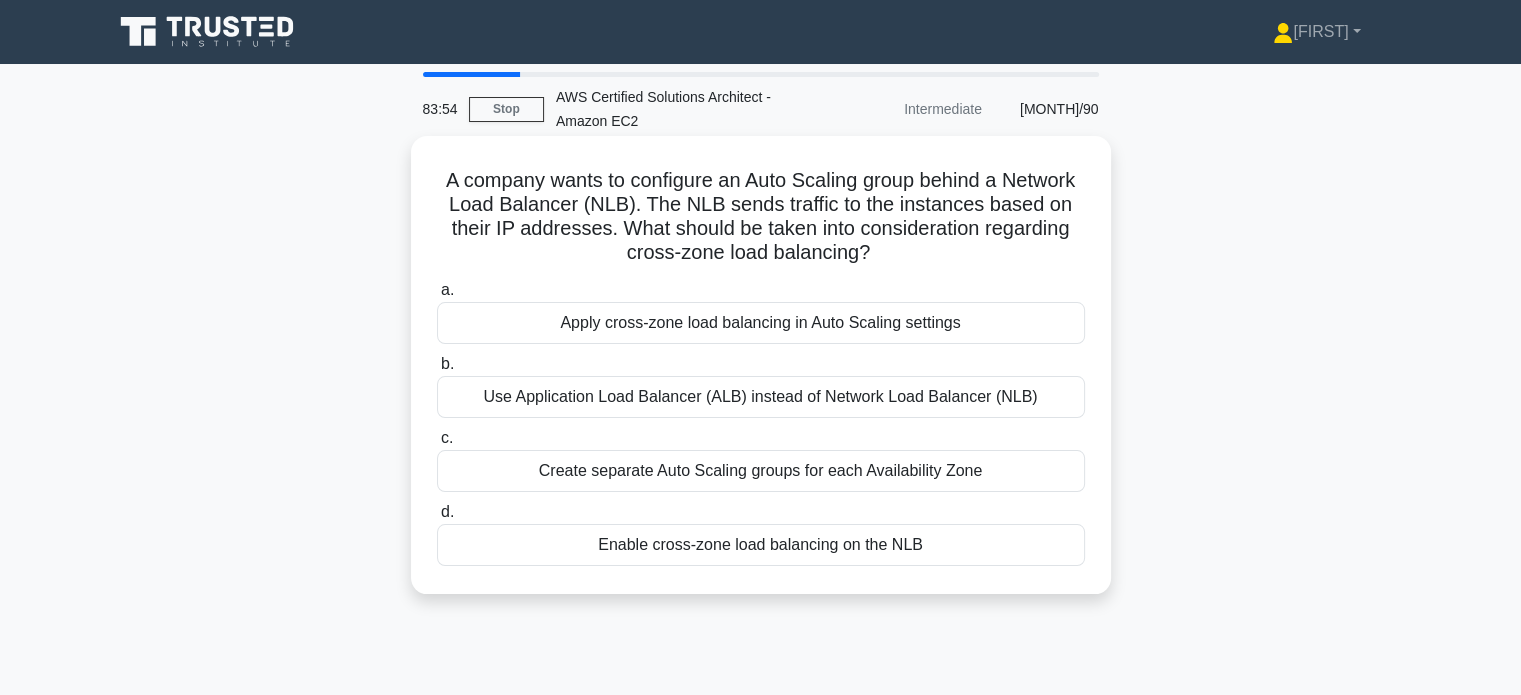 click on "Enable cross-zone load balancing on the NLB" at bounding box center [761, 545] 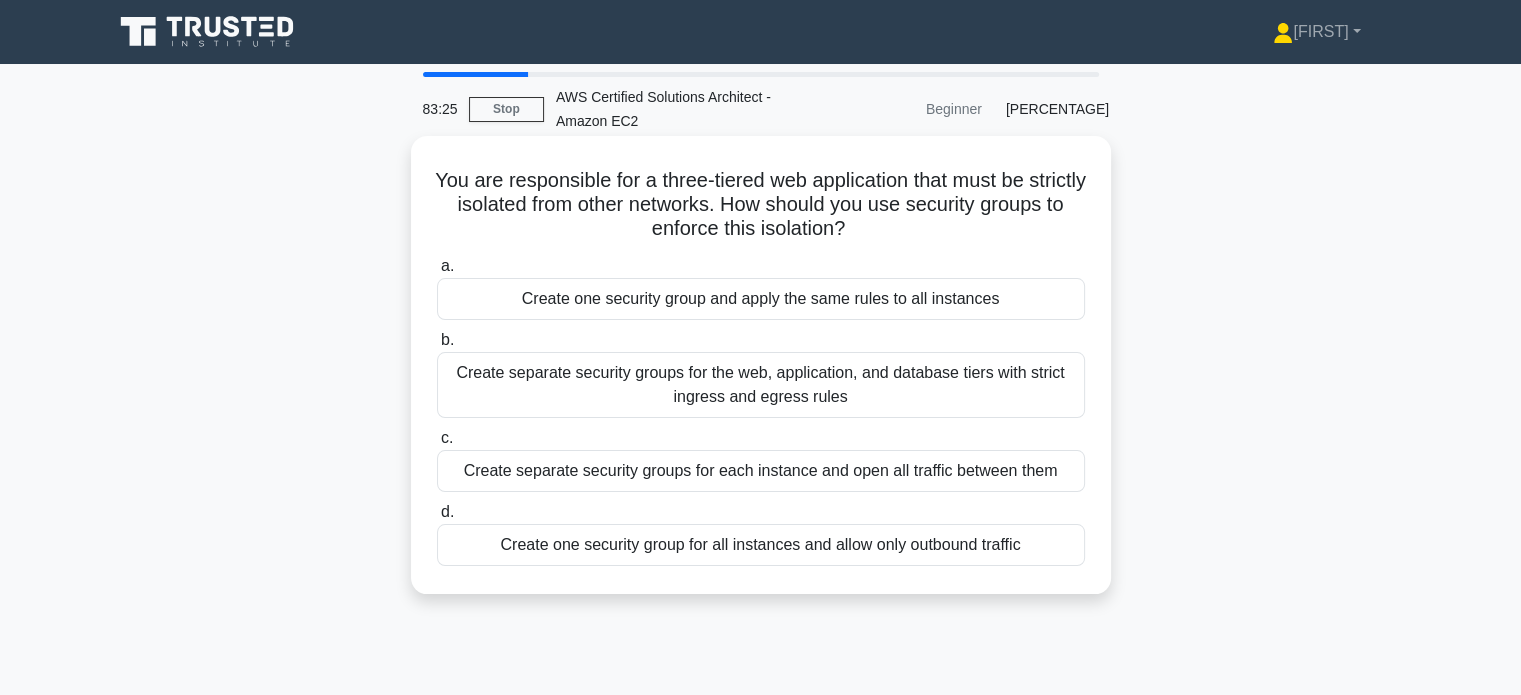 click on "Create separate security groups for the web, application, and database tiers with strict ingress and egress rules" at bounding box center (761, 385) 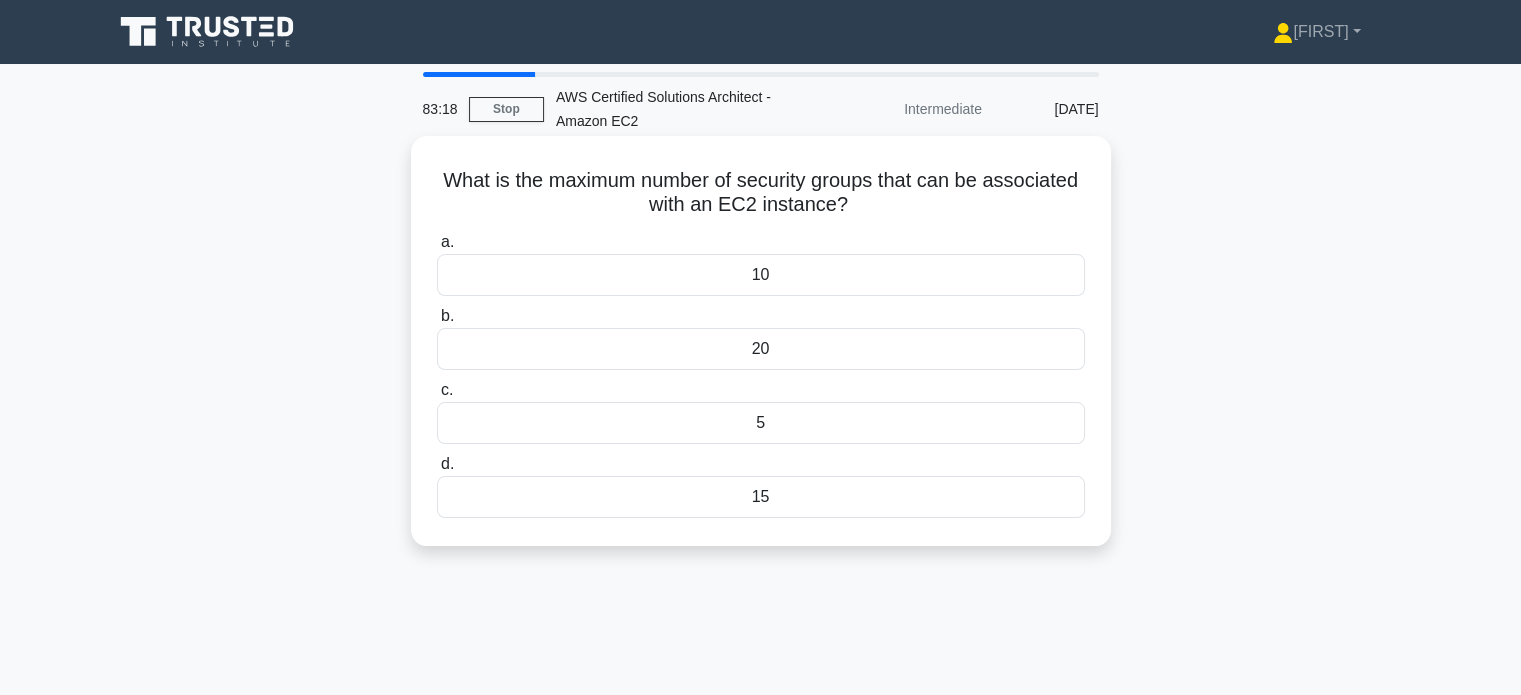 click on "5" at bounding box center (761, 423) 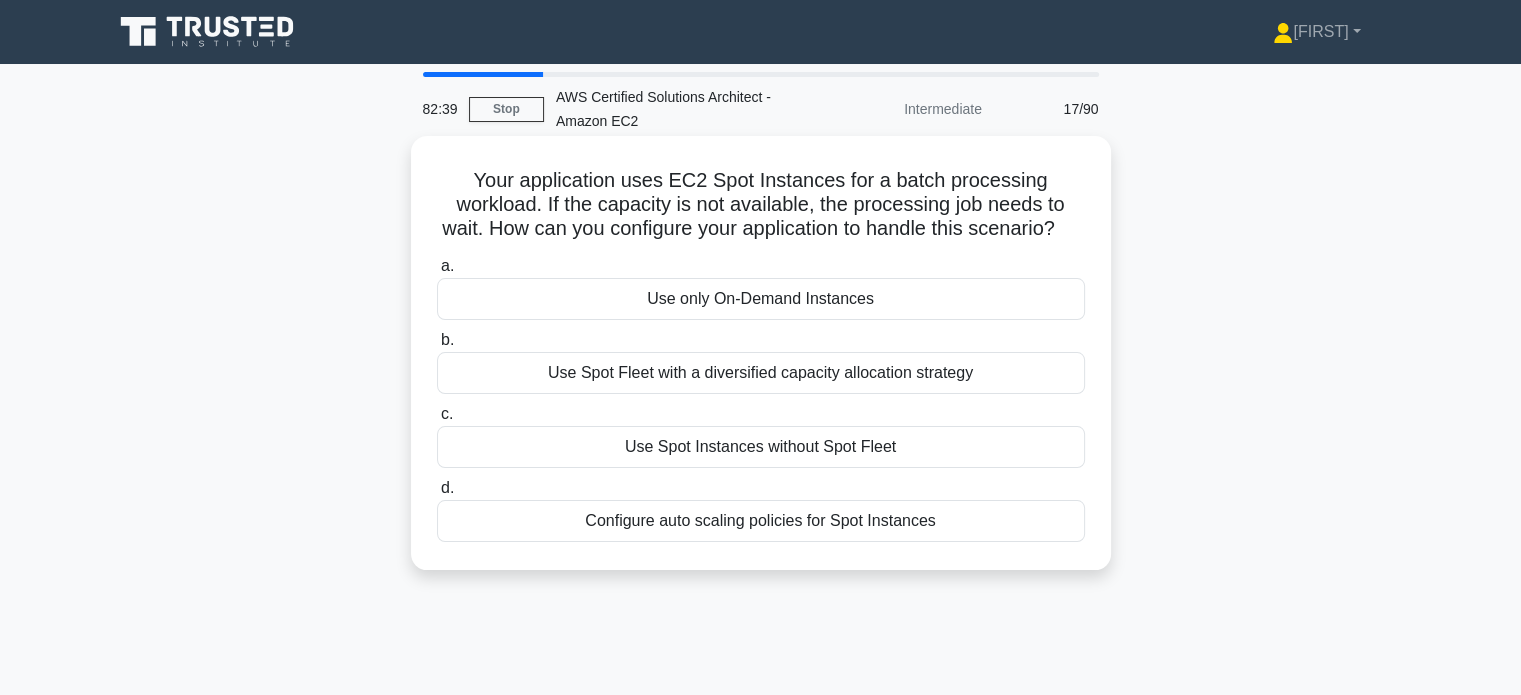 click on "Use only On-Demand Instances" at bounding box center [761, 299] 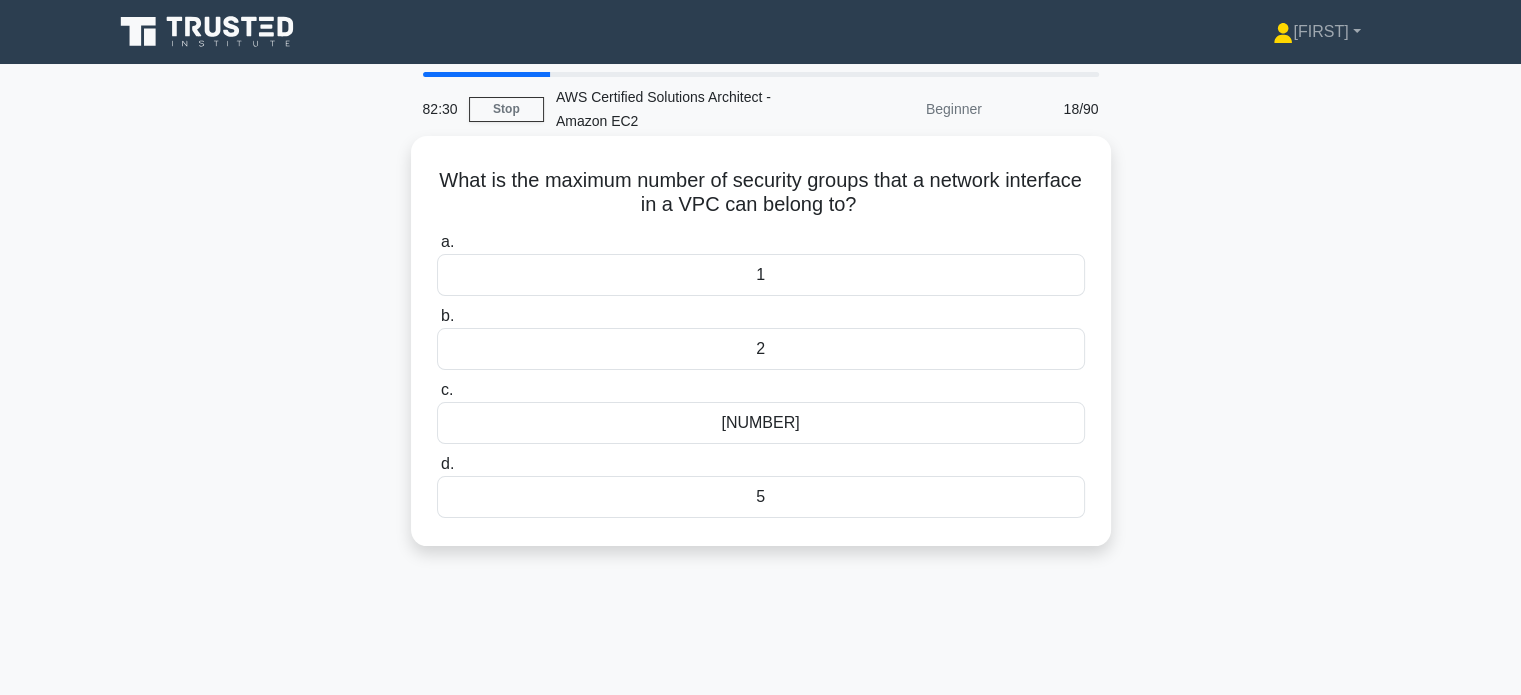 click on "1" at bounding box center [761, 275] 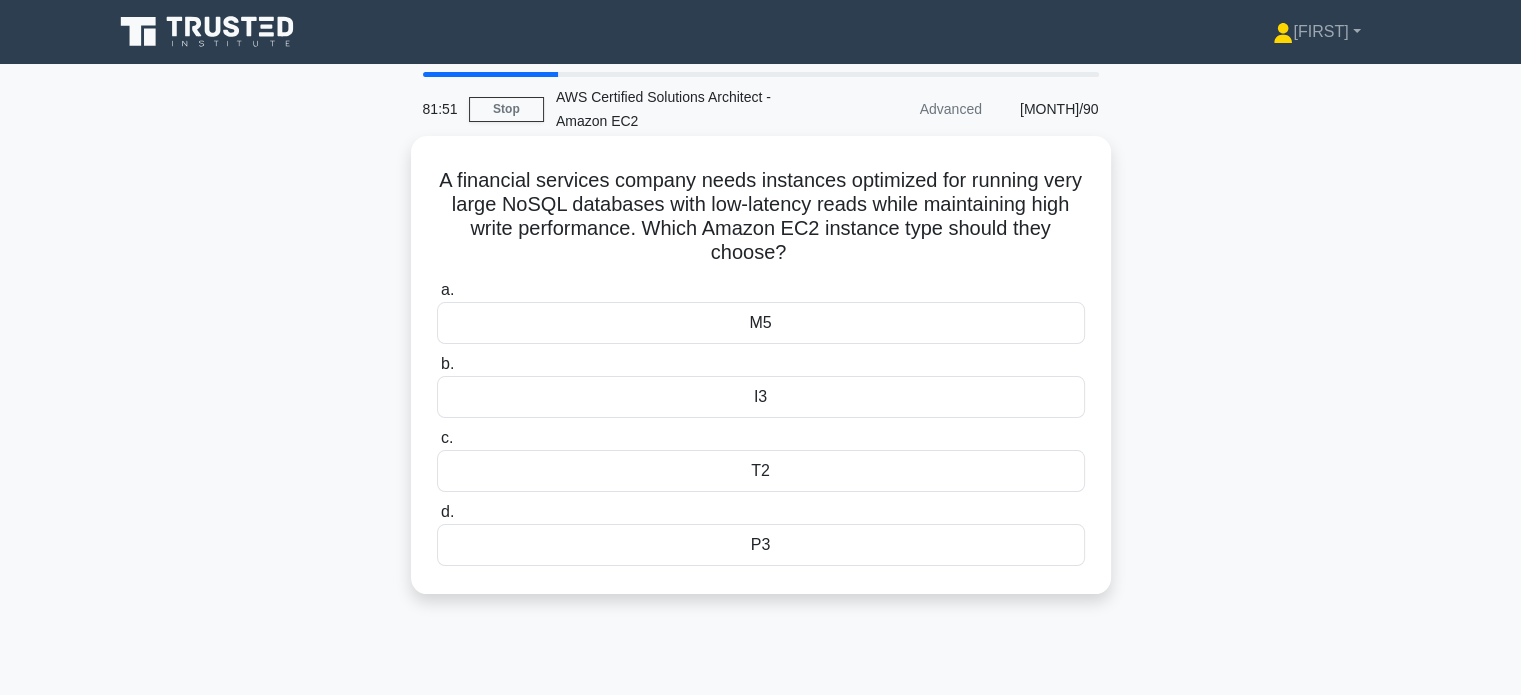click on "I3" at bounding box center [761, 397] 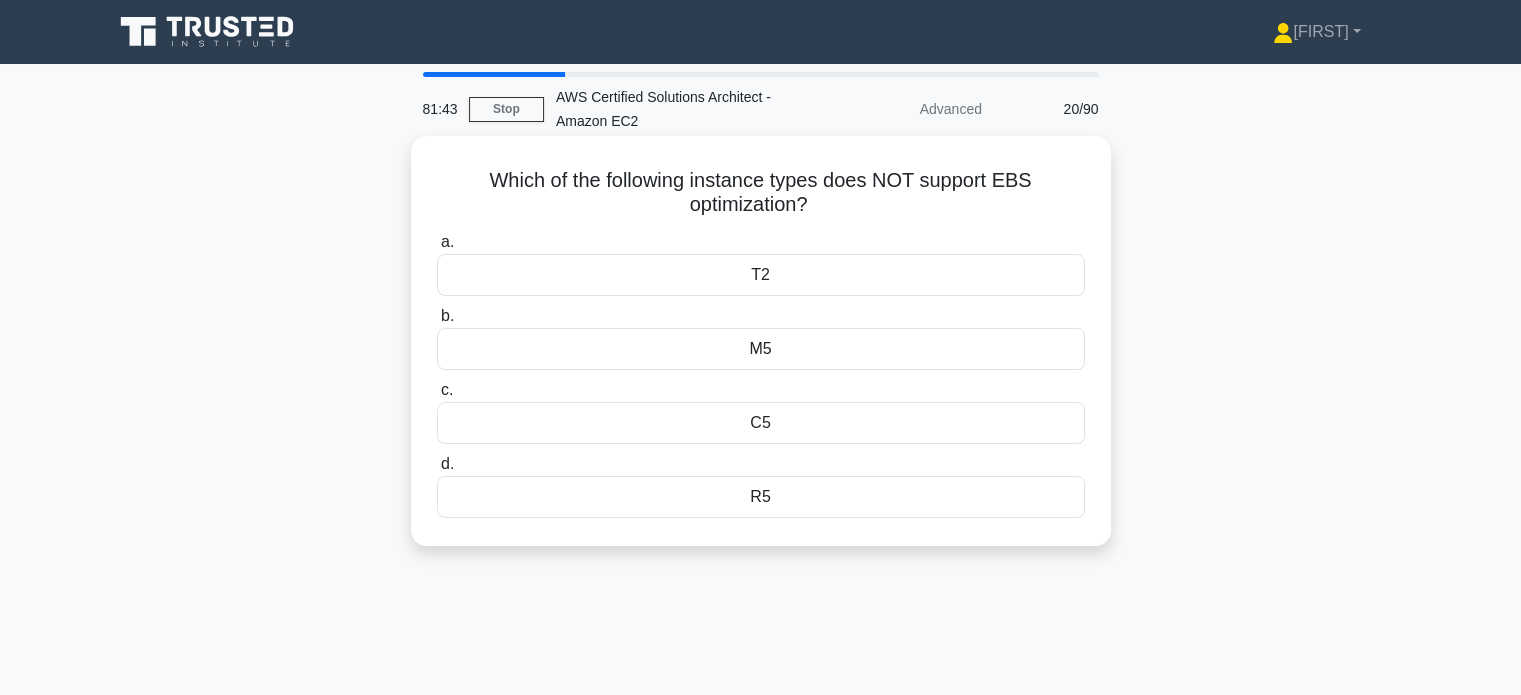 click on "R5" at bounding box center [761, 497] 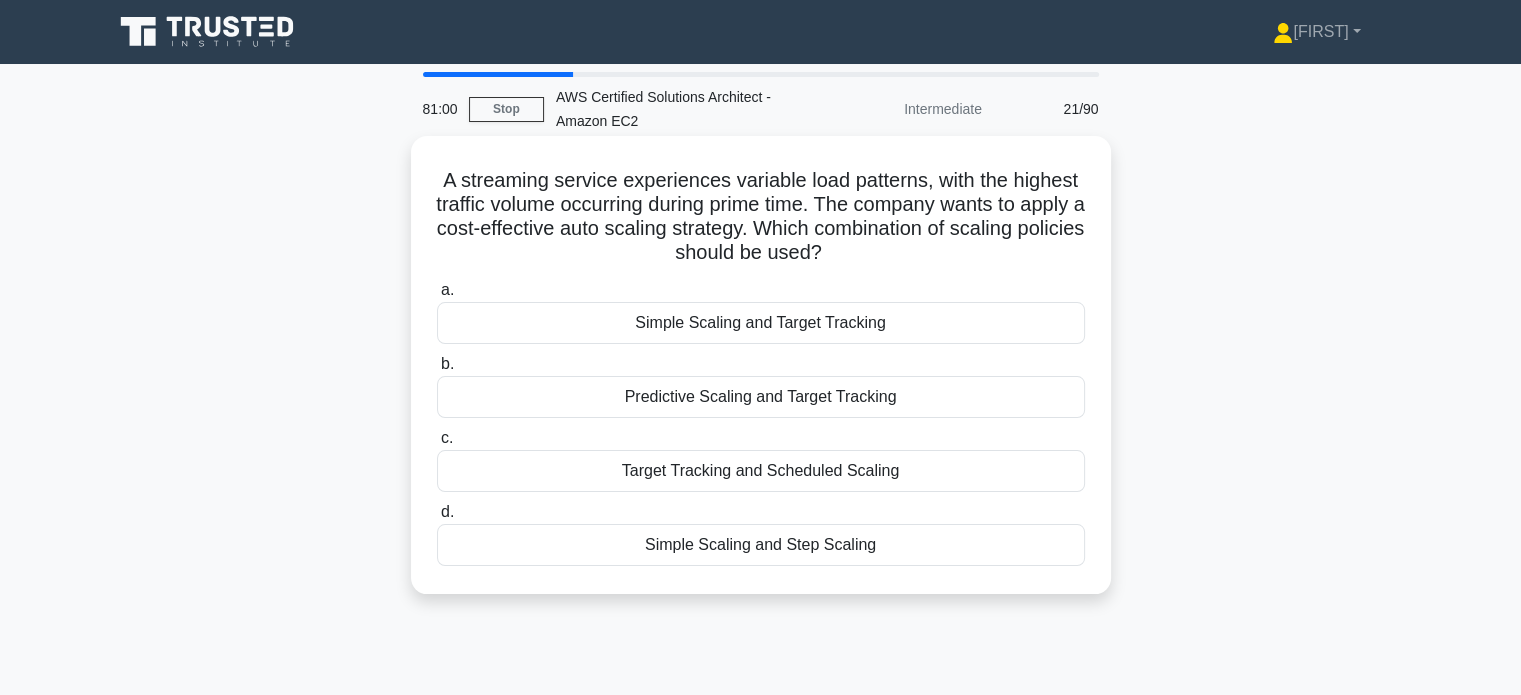 click on "Predictive Scaling and Target Tracking" at bounding box center [761, 397] 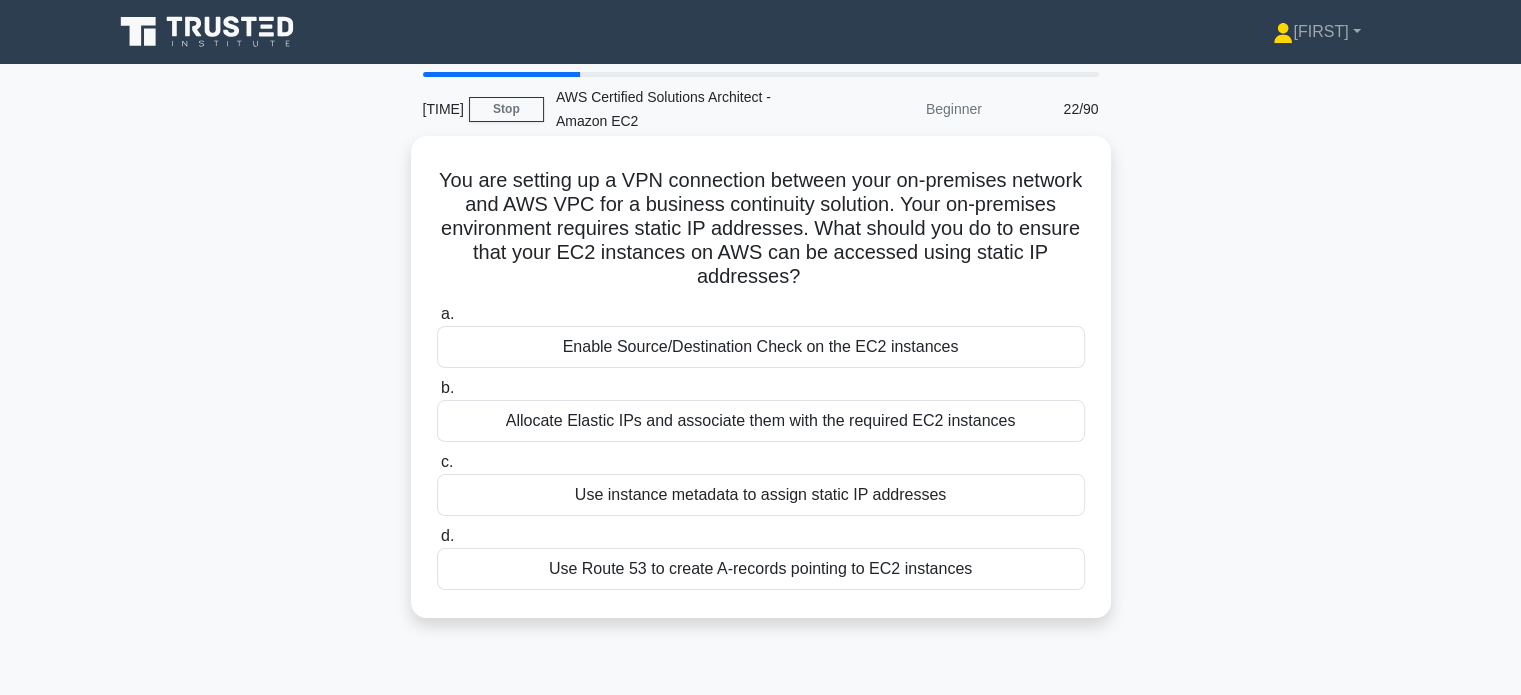 click on "Use Route 53 to create A-records pointing to EC2 instances" at bounding box center (761, 569) 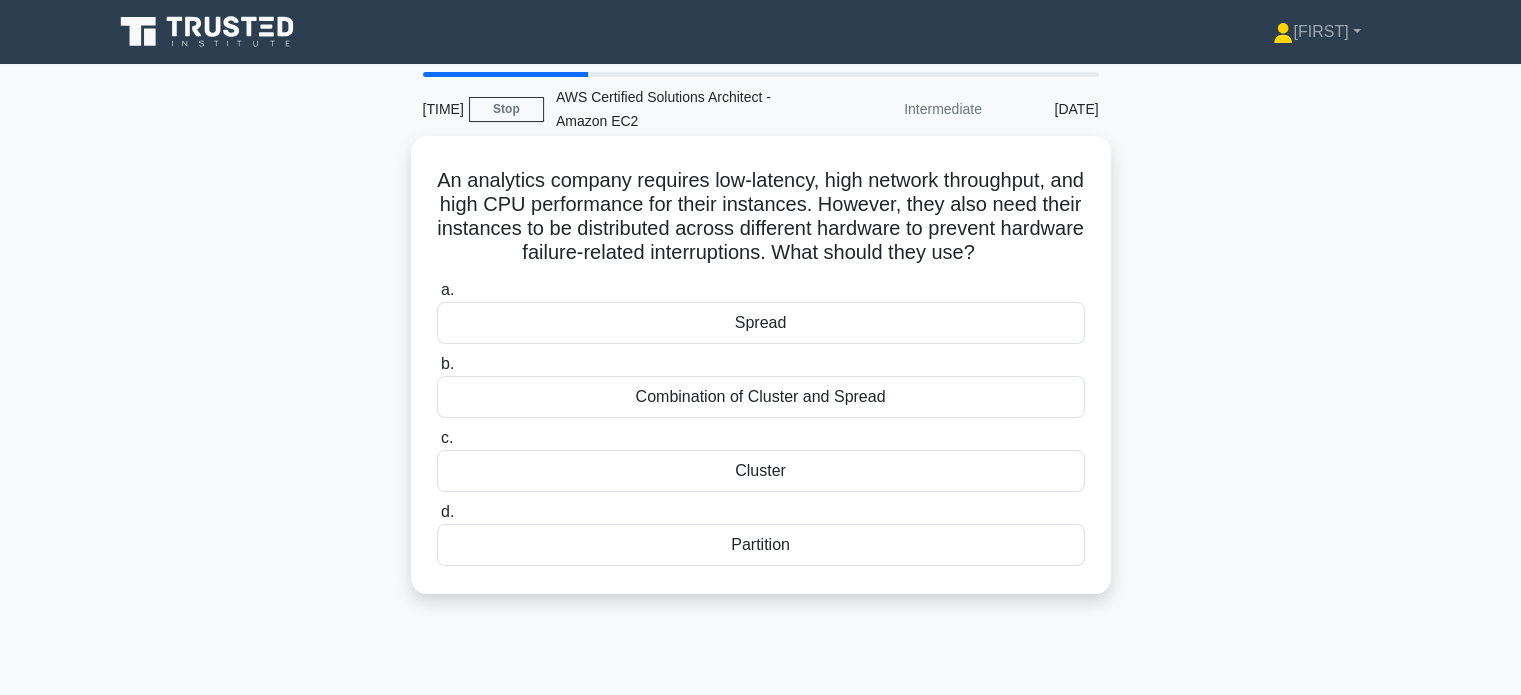 click on "Spread" at bounding box center [761, 323] 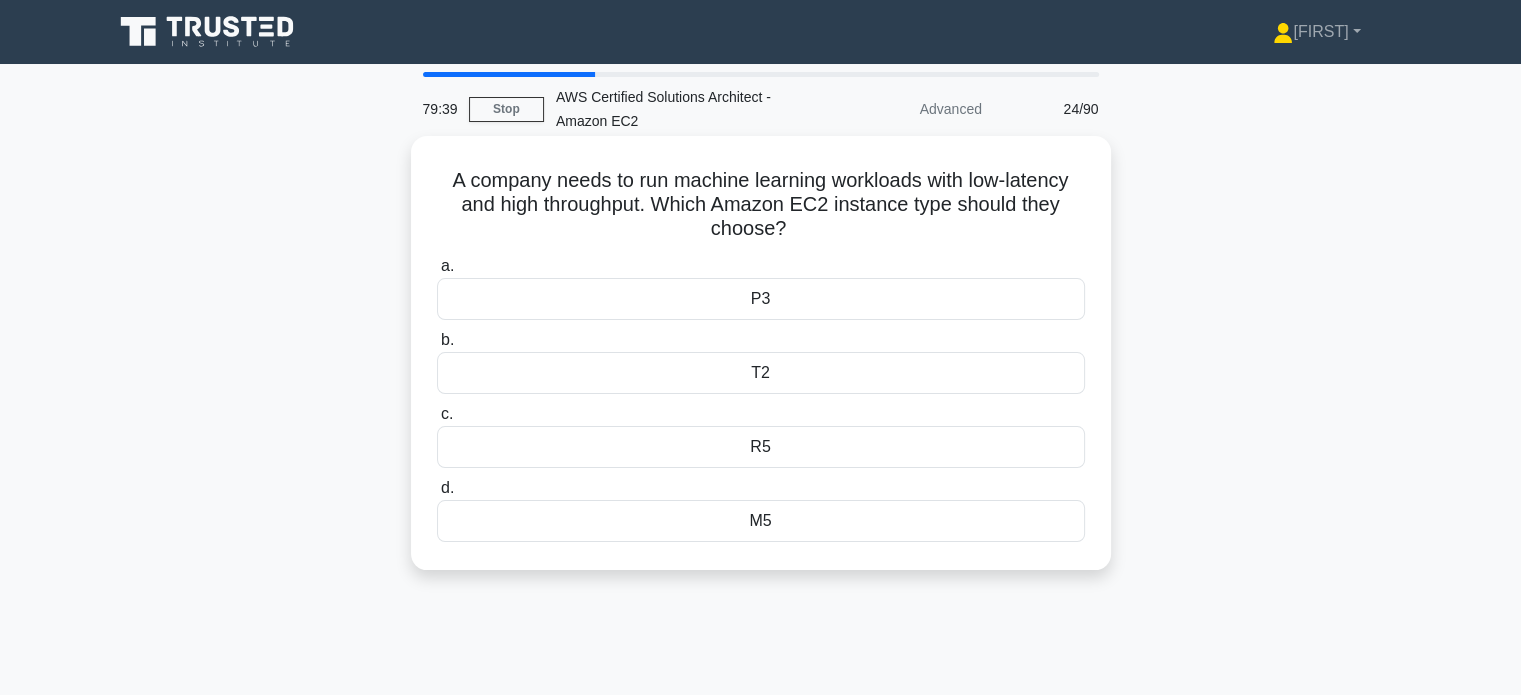click on "M5" at bounding box center (761, 521) 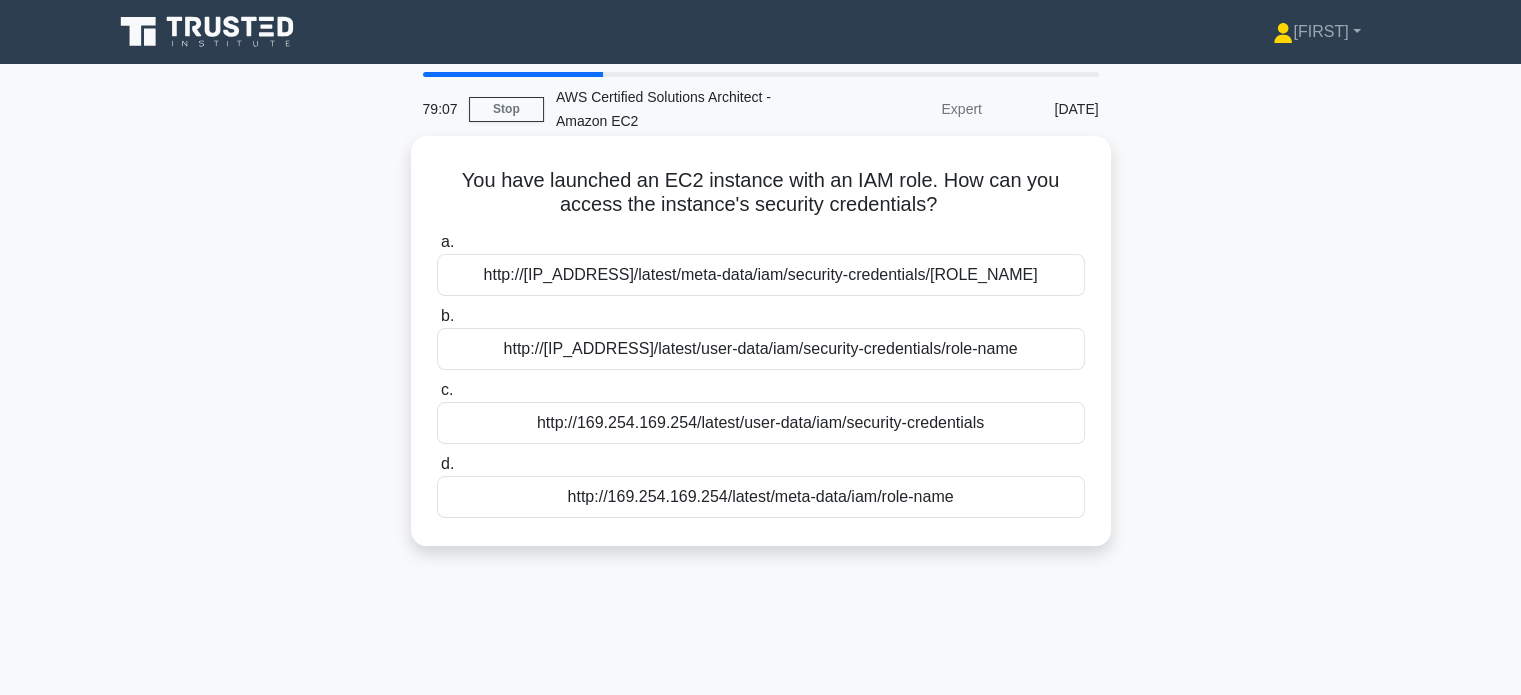 click on "http://[IP_ADDRESS]/latest/meta-data/iam/security-credentials/[ROLE_NAME]" at bounding box center (761, 275) 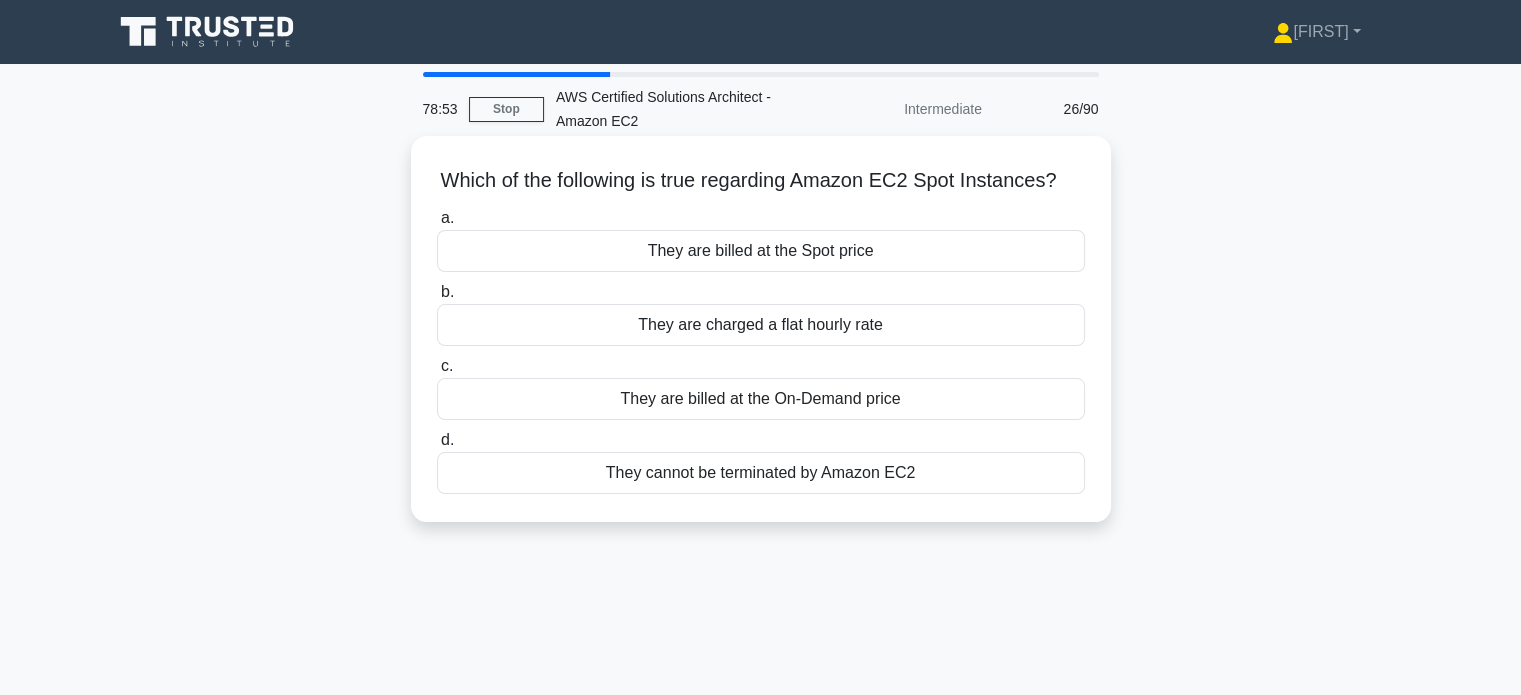 click on "They are billed at the Spot price" at bounding box center (761, 251) 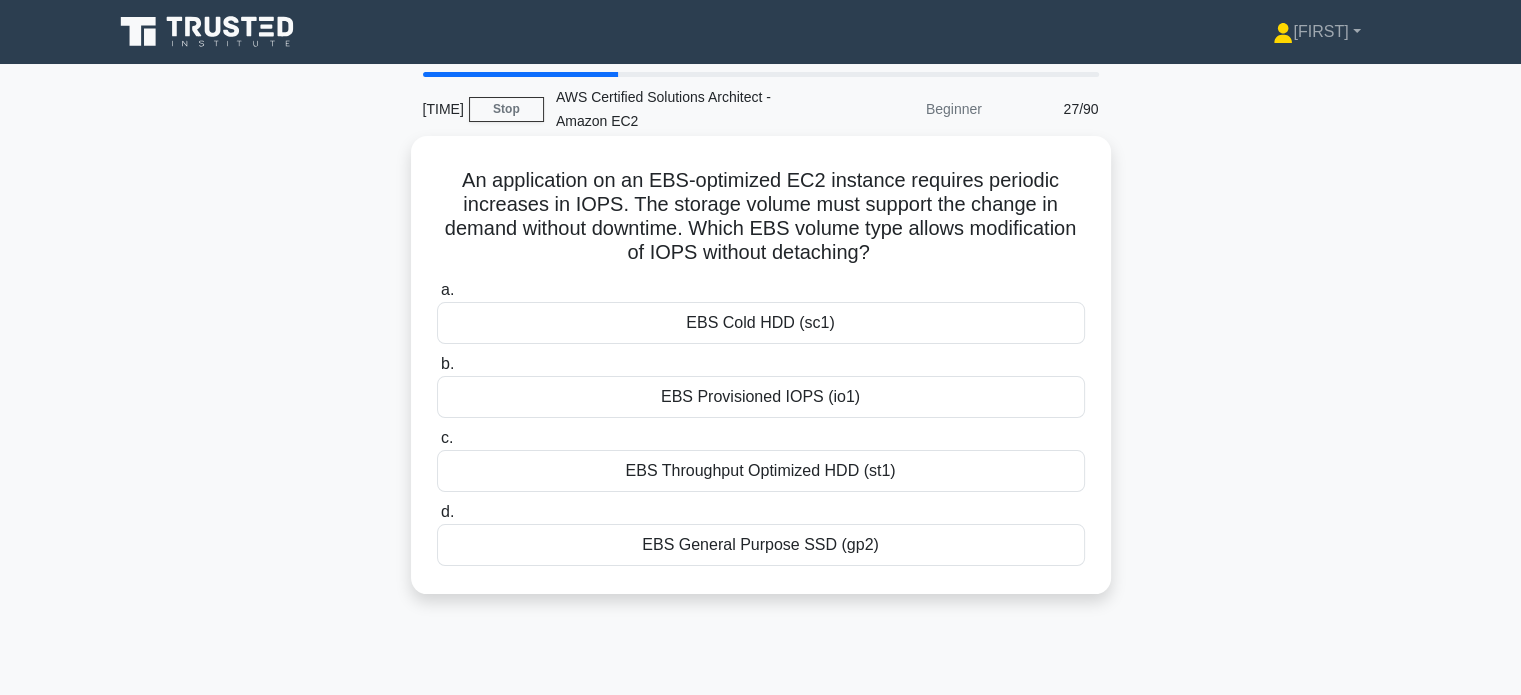 click on "EBS Provisioned IOPS (io1)" at bounding box center [761, 397] 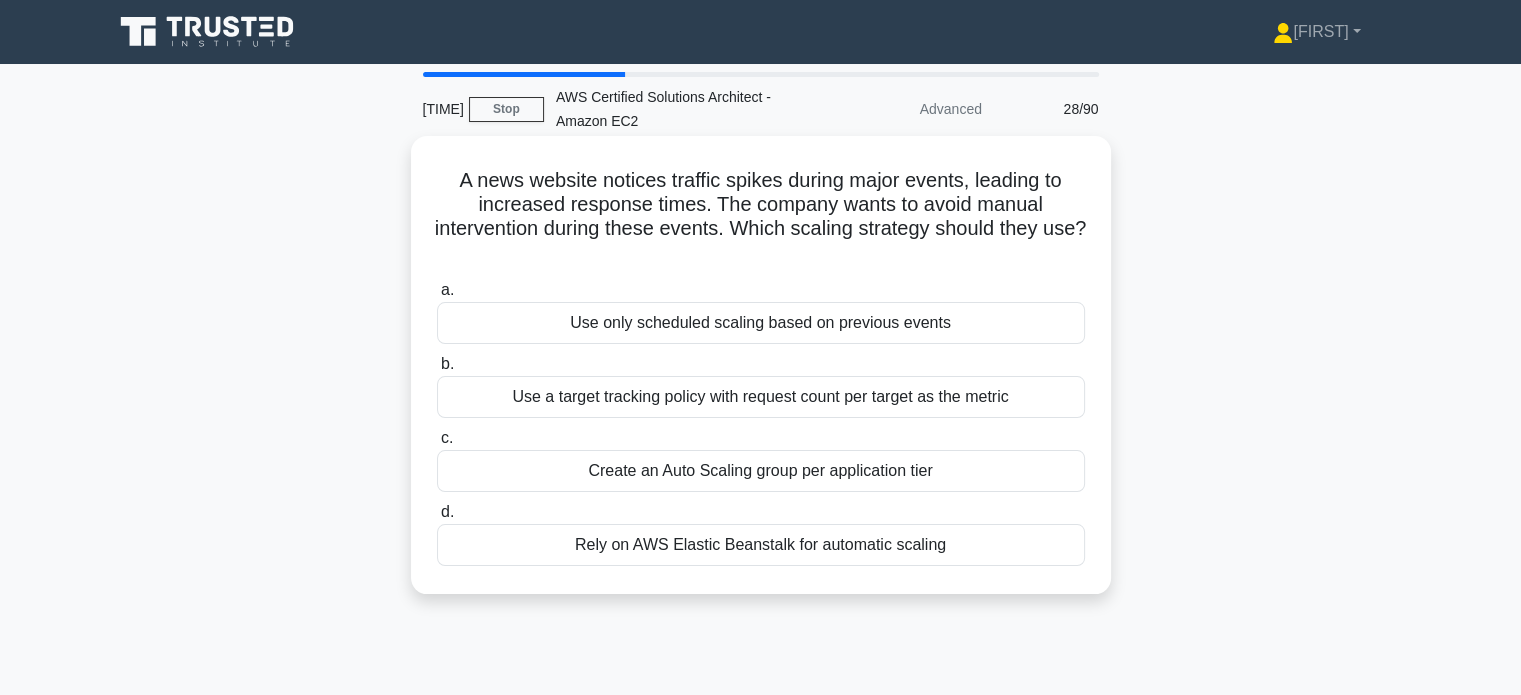 click on "Use only scheduled scaling based on previous events" at bounding box center [761, 323] 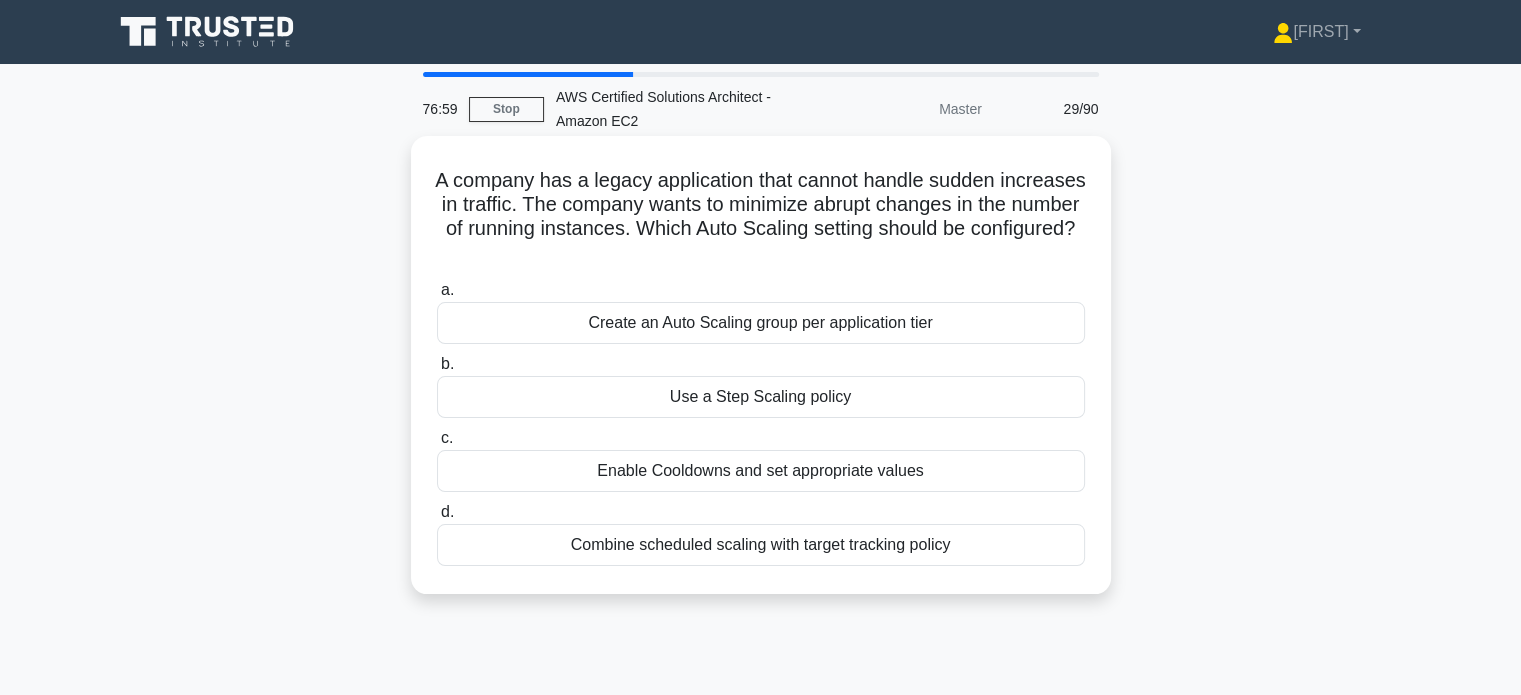 click on "Use a Step Scaling policy" at bounding box center [761, 397] 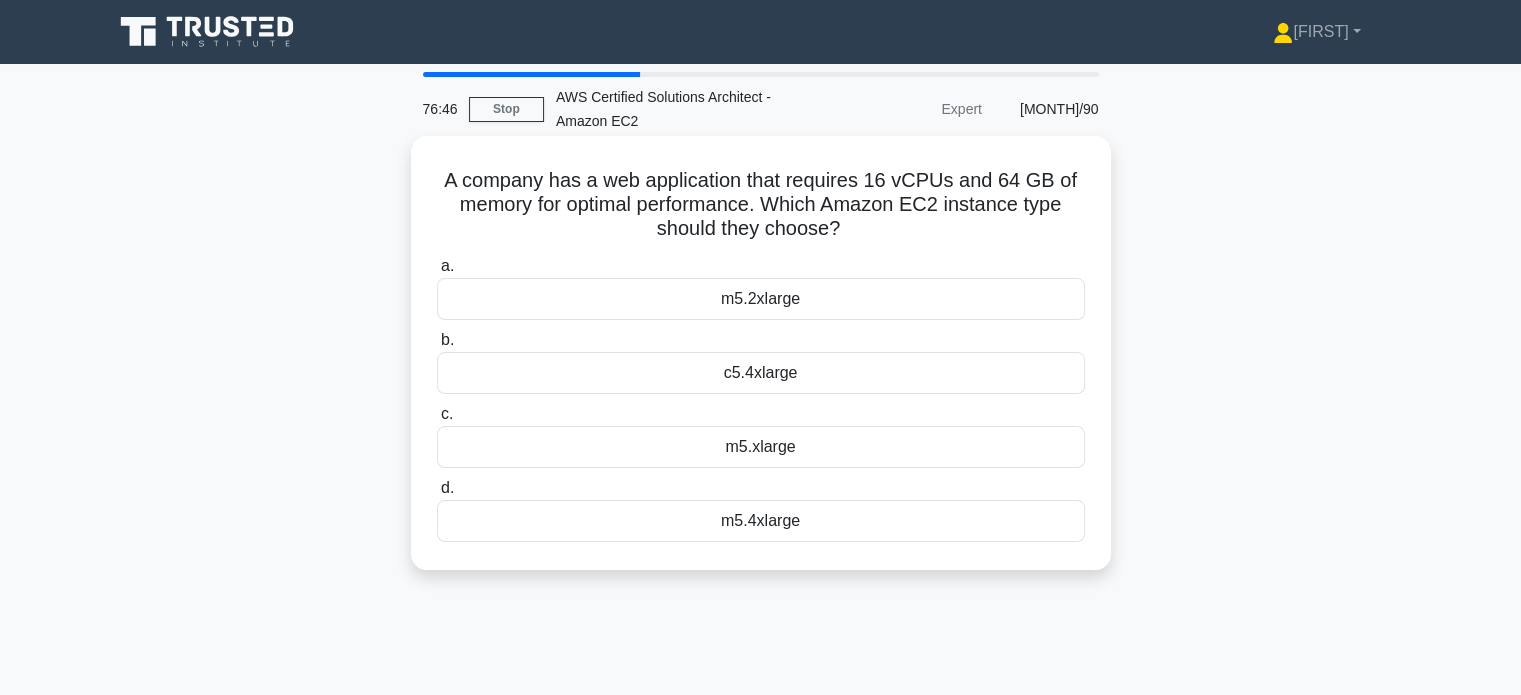 click on "c5.4xlarge" at bounding box center (761, 373) 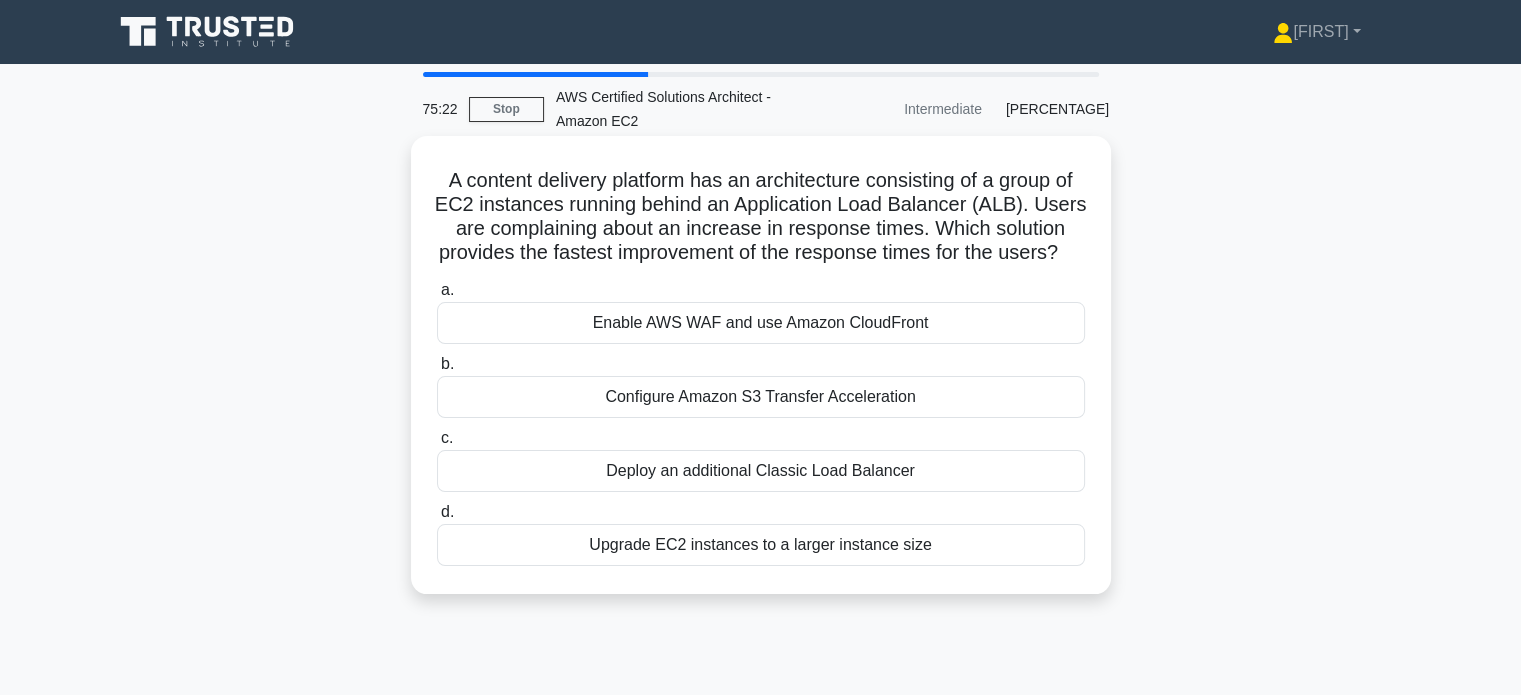 click on "Upgrade EC2 instances to a larger instance size" at bounding box center (761, 545) 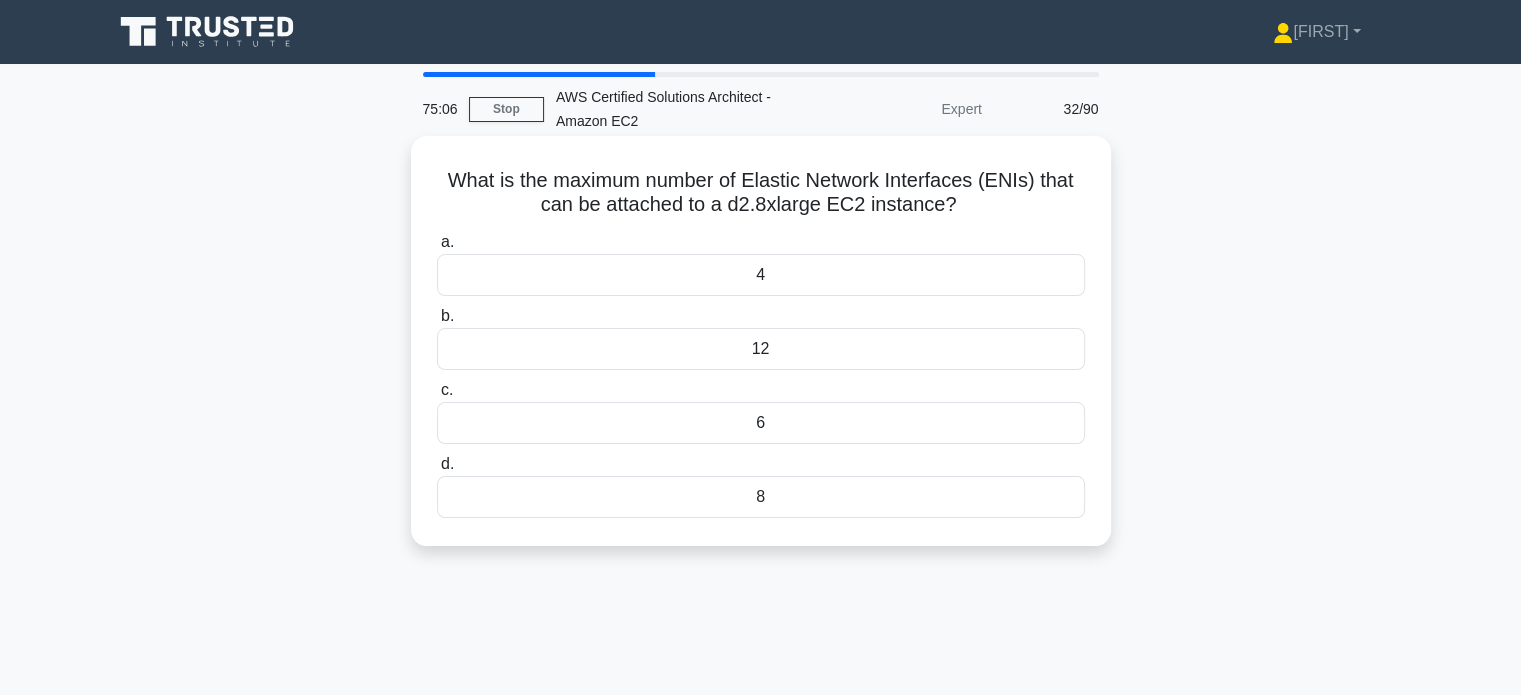 click on "4" at bounding box center (761, 275) 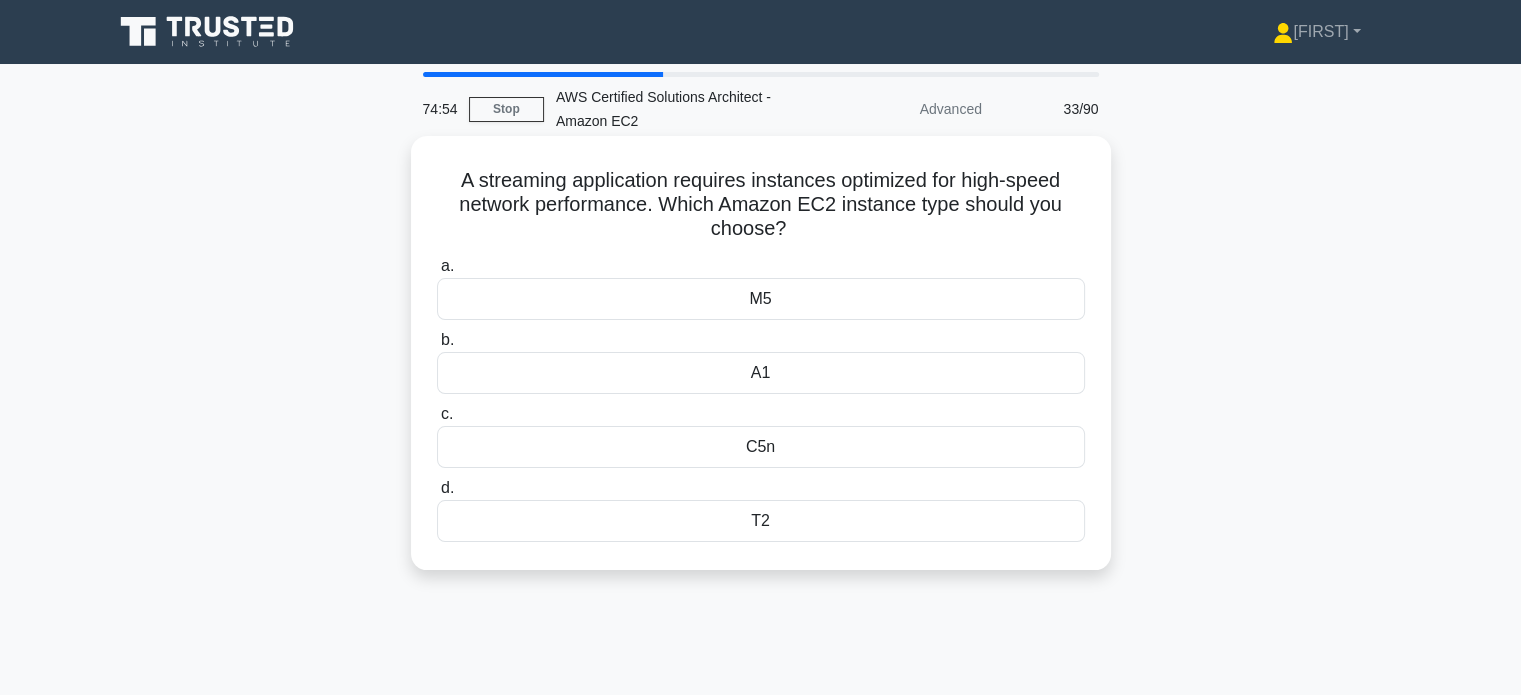 click on "A1" at bounding box center [761, 373] 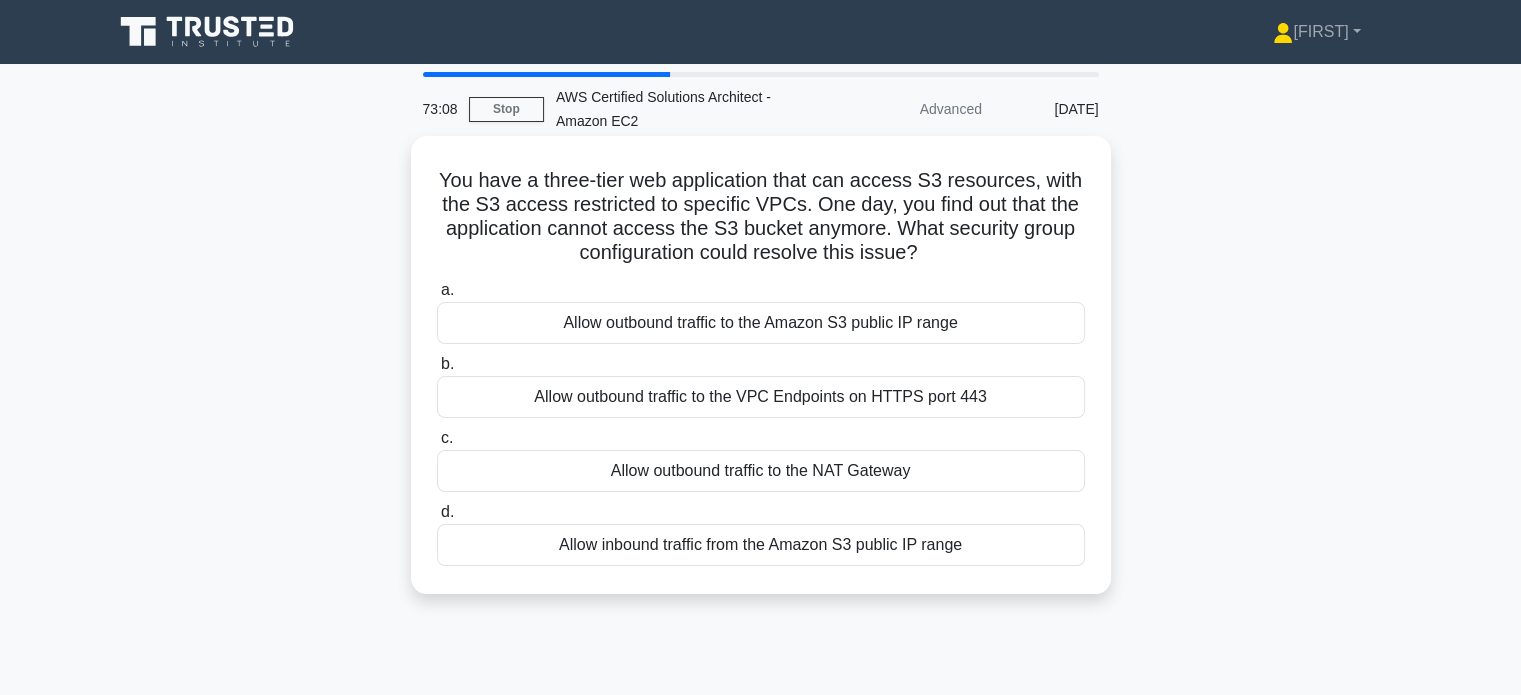 click on "Allow outbound traffic to the VPC Endpoints on HTTPS port 443" at bounding box center [761, 397] 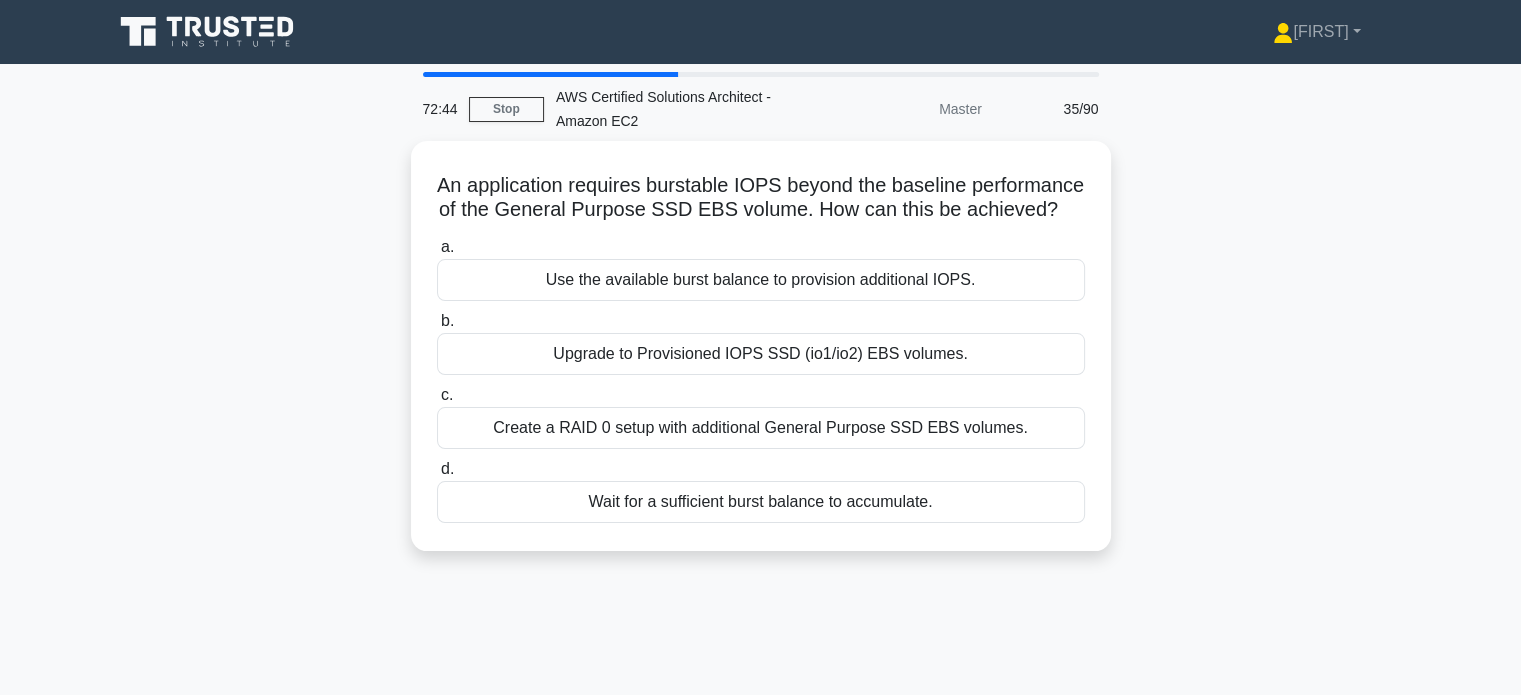 click on "a.
Use the available burst balance to provision additional IOPS.
b.
Upgrade to Provisioned IOPS SSD (io1/io2) EBS volumes.
c. d." at bounding box center (761, 379) 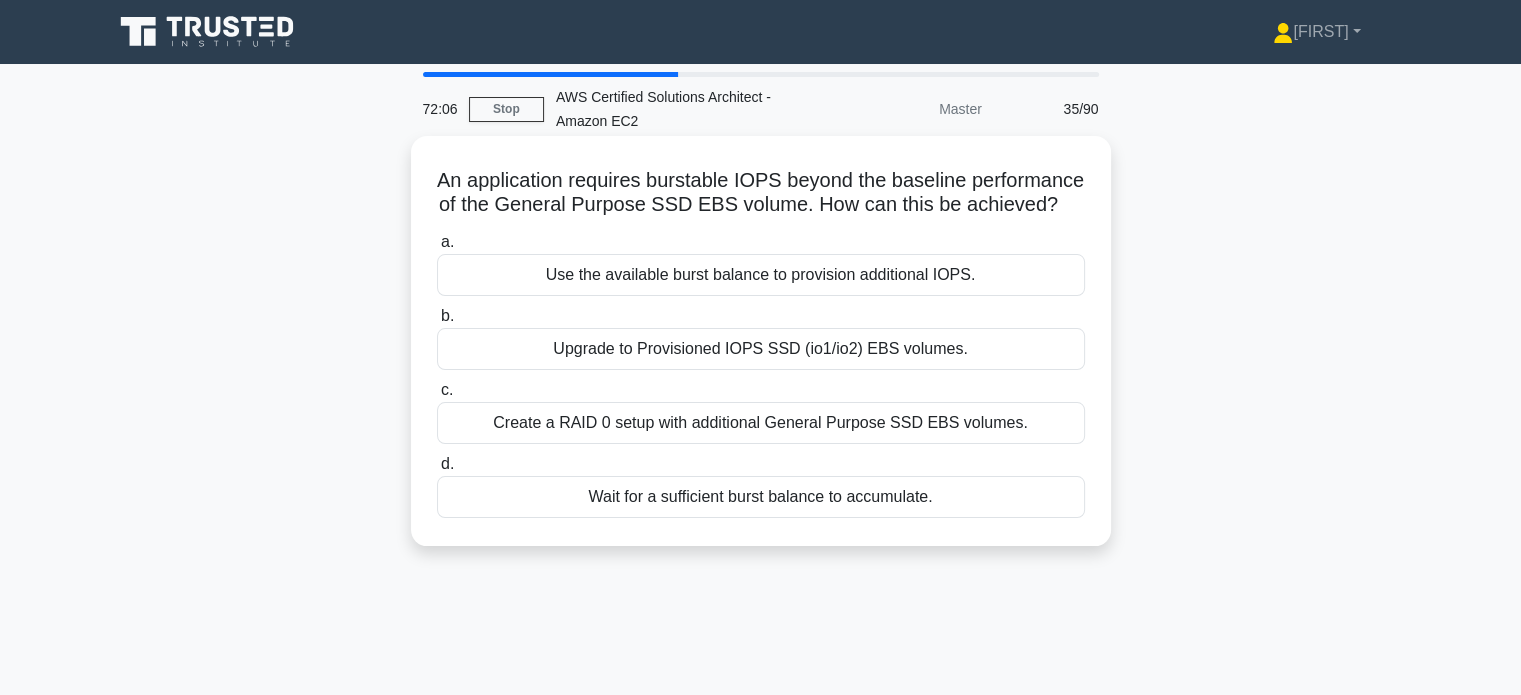 click on "Create a RAID 0 setup with additional General Purpose SSD EBS volumes." at bounding box center [761, 423] 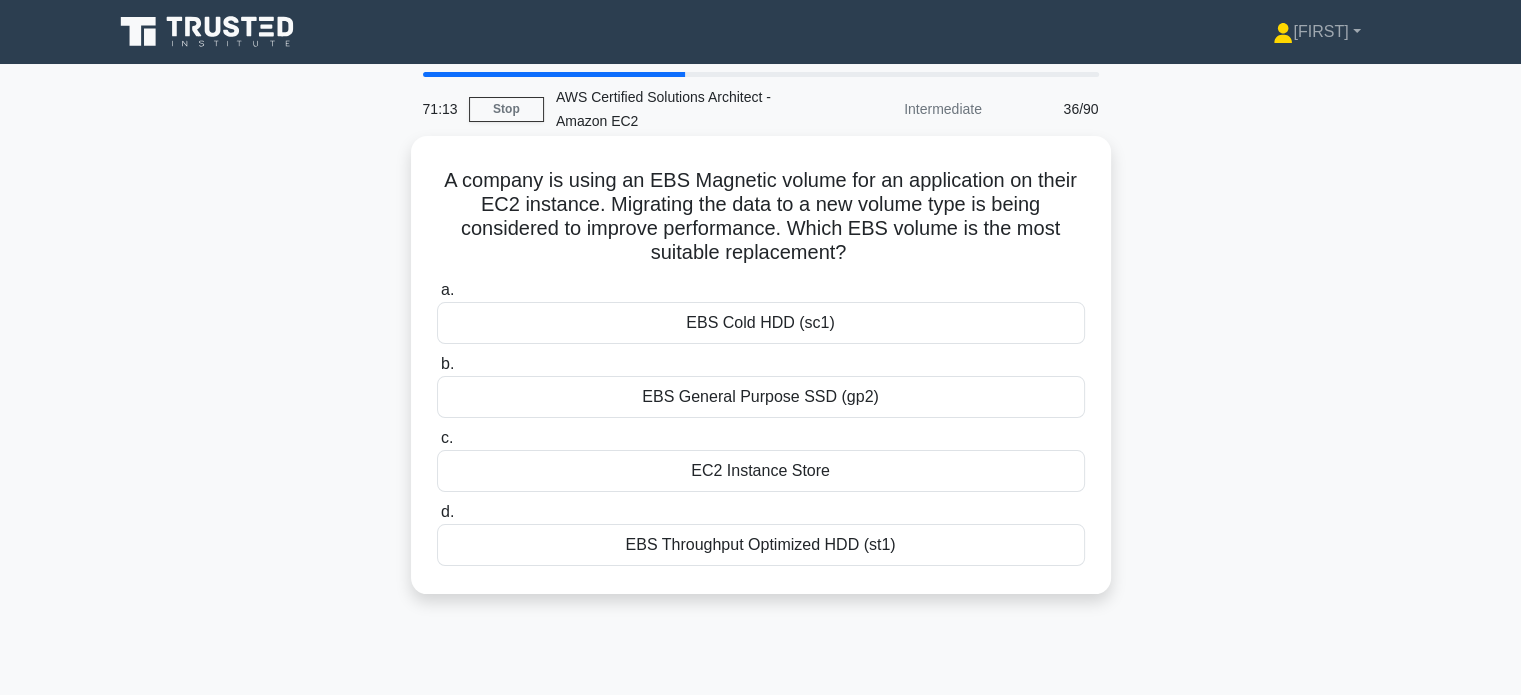 click on "EBS General Purpose SSD (gp2)" at bounding box center [761, 397] 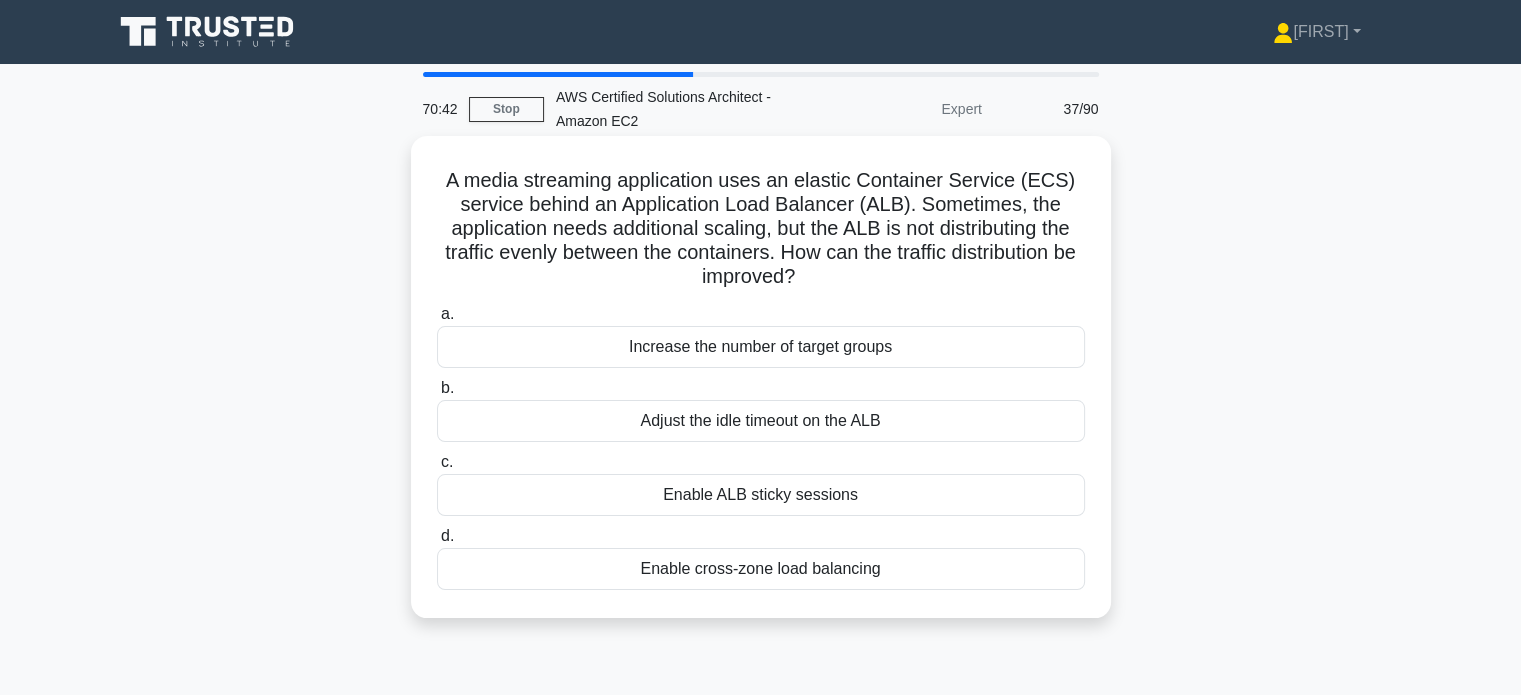 click on "Enable ALB sticky sessions" at bounding box center (761, 495) 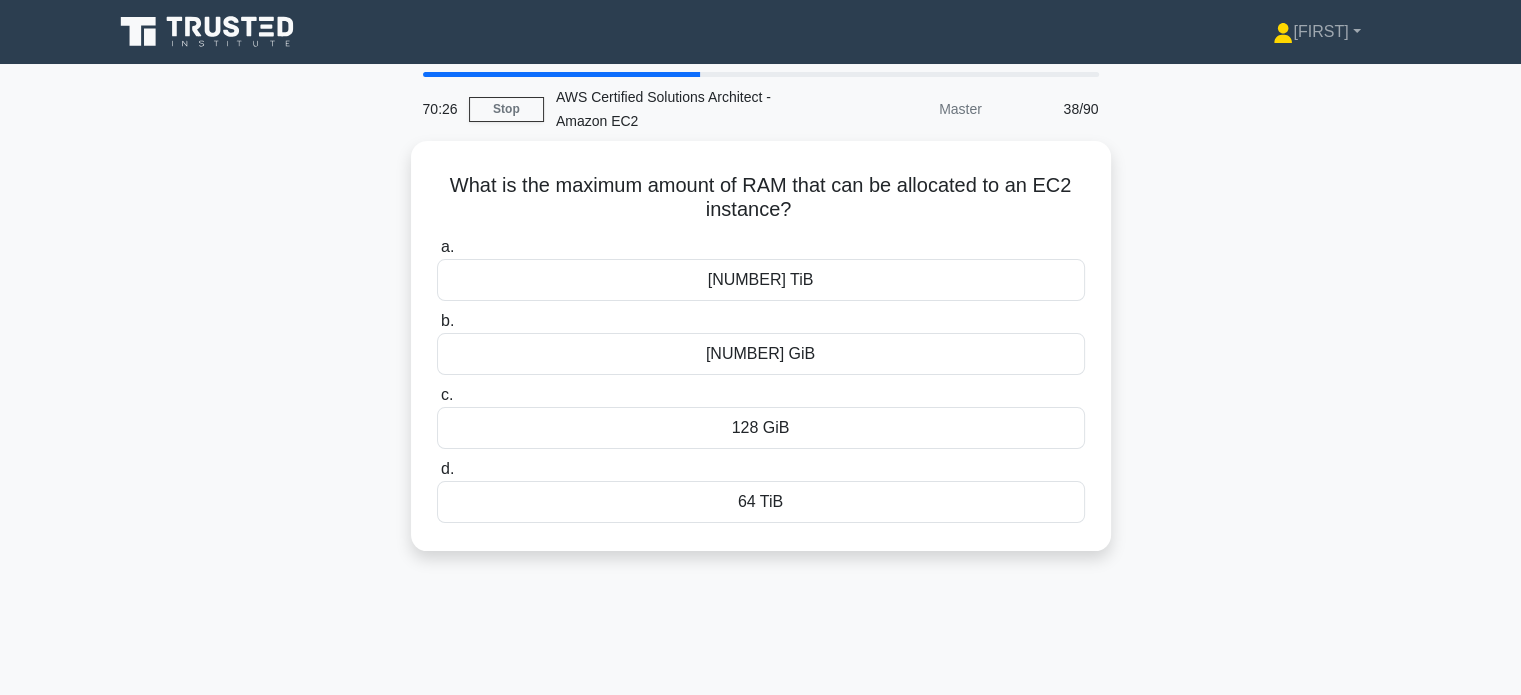 click on "64 TiB" at bounding box center [761, 502] 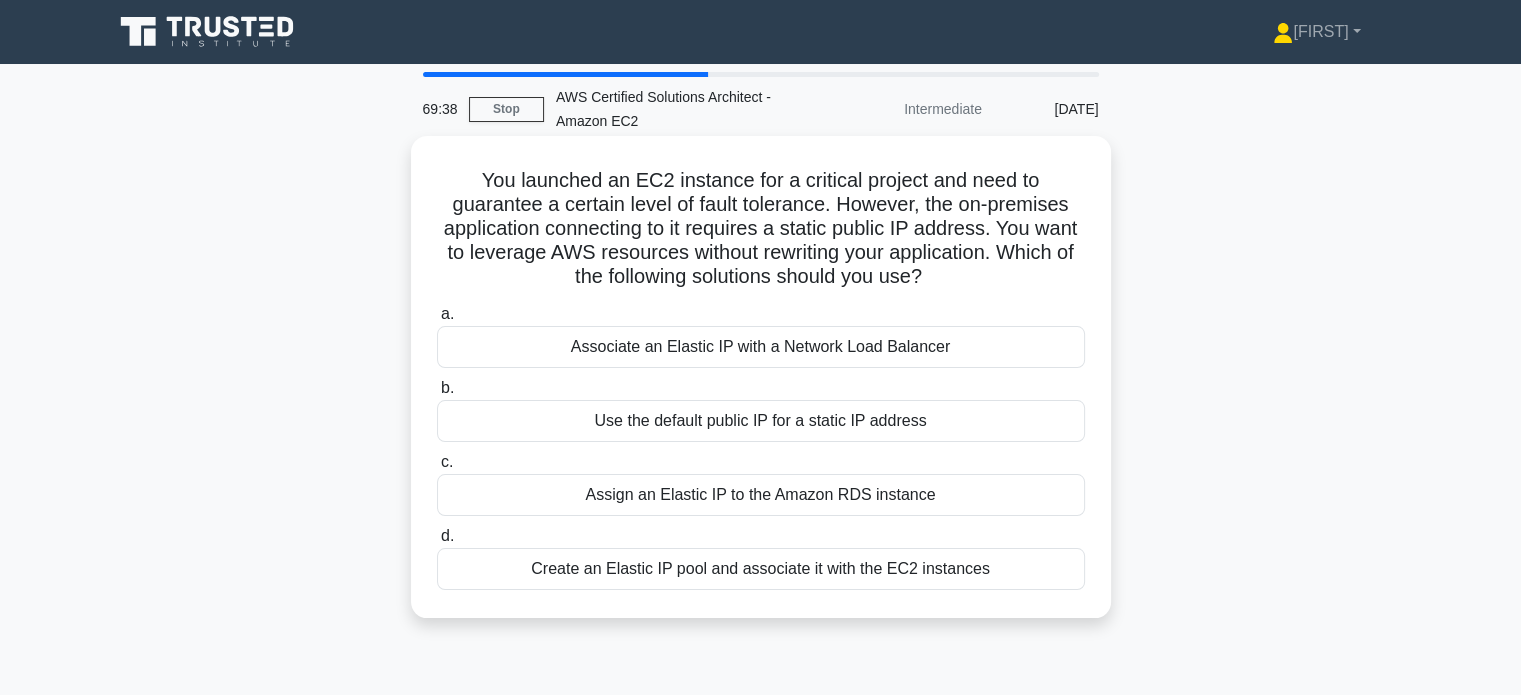 click on "Associate an Elastic IP with a Network Load Balancer" at bounding box center (761, 347) 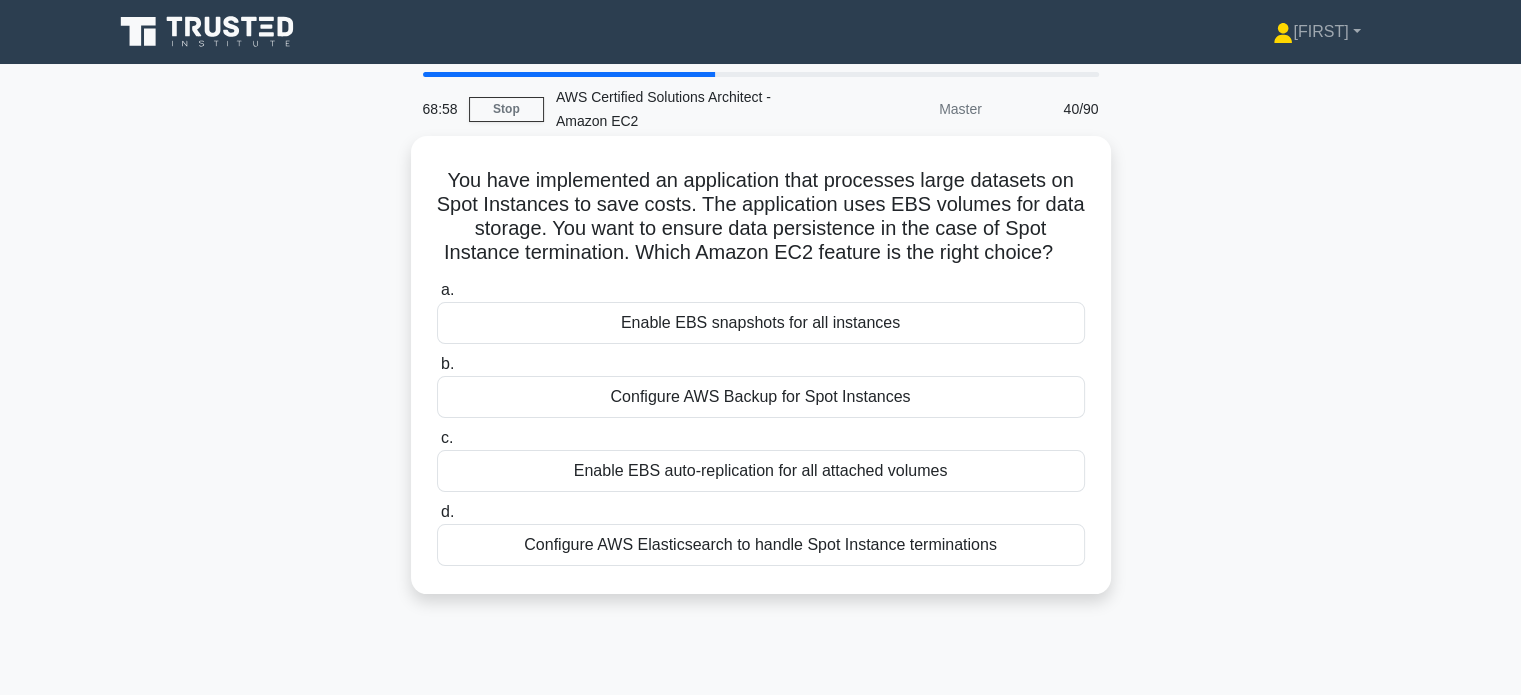 click on "Enable EBS snapshots for all instances" at bounding box center (761, 323) 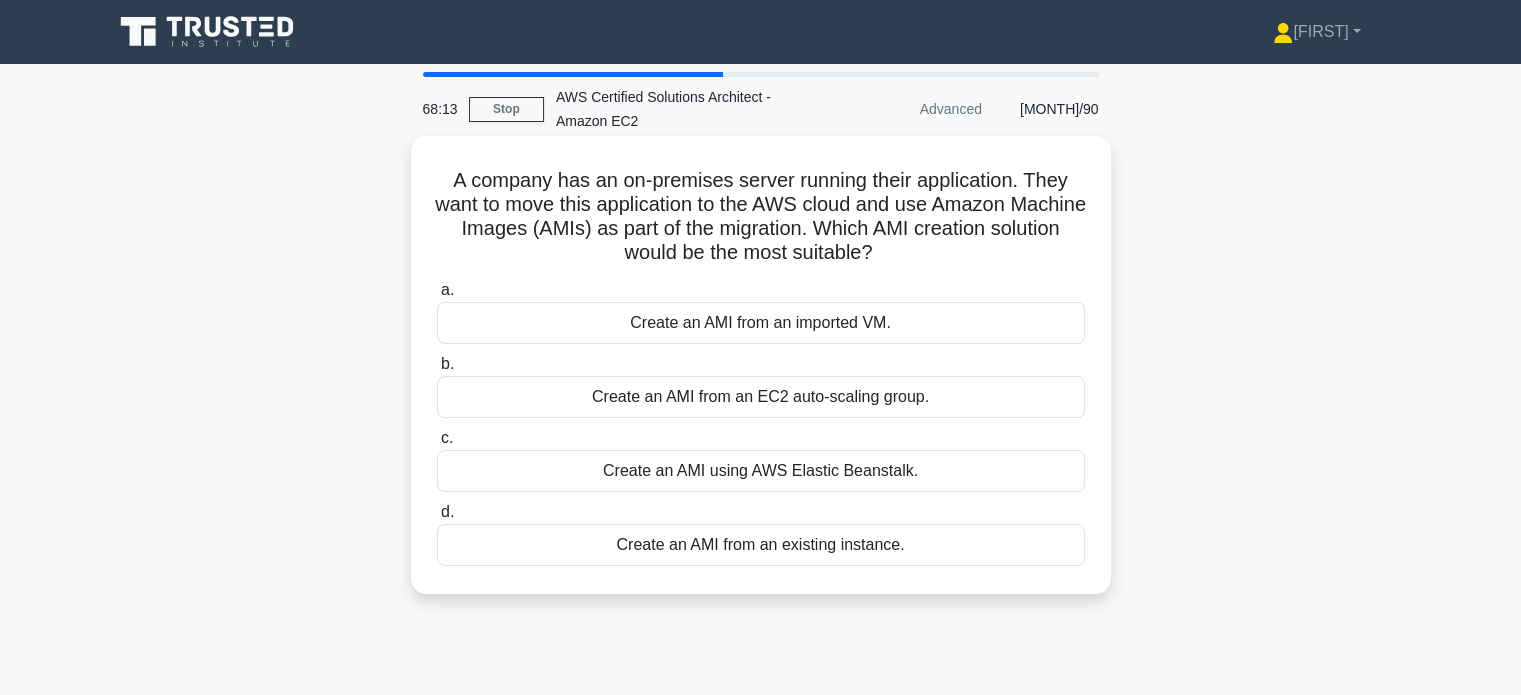 click on "Create an AMI from an existing instance." at bounding box center (761, 545) 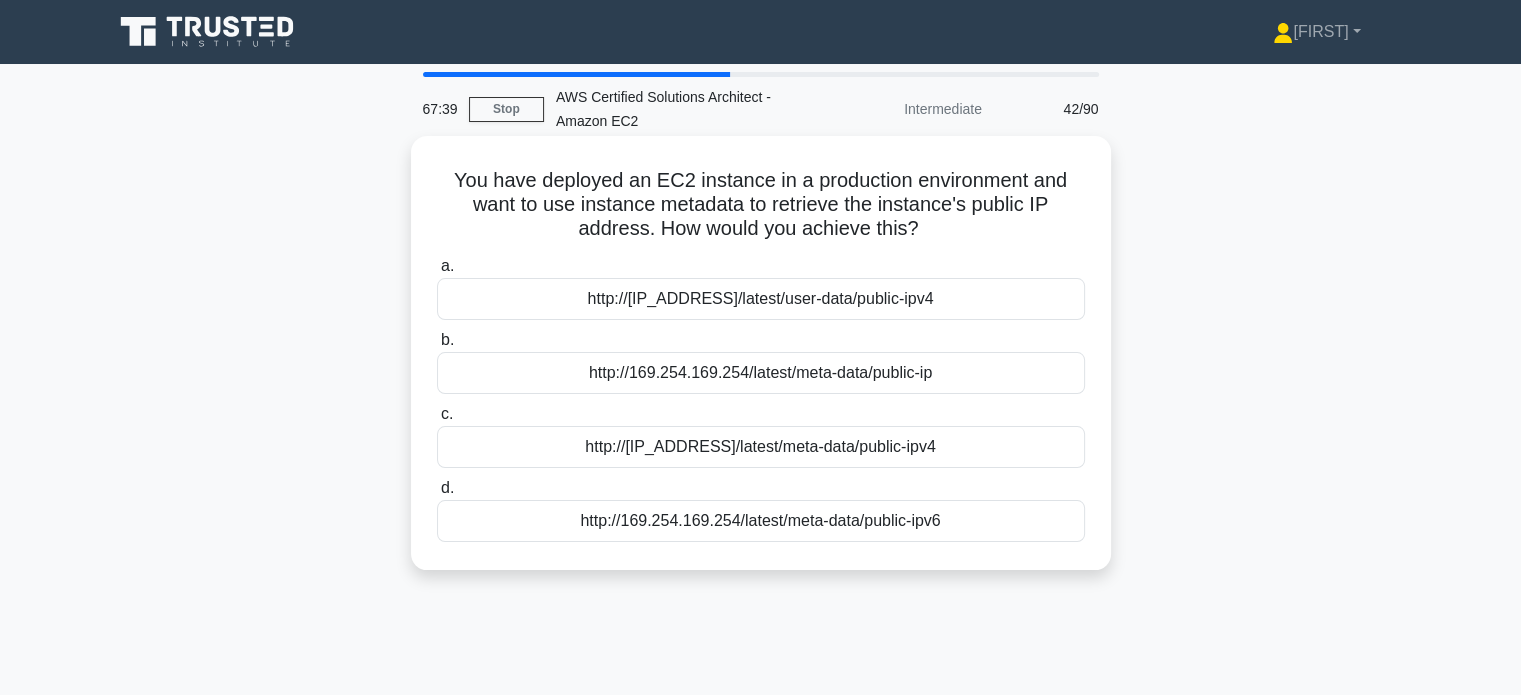 click on "http://[IP_ADDRESS]/latest/meta-data/public-ipv4" at bounding box center (761, 447) 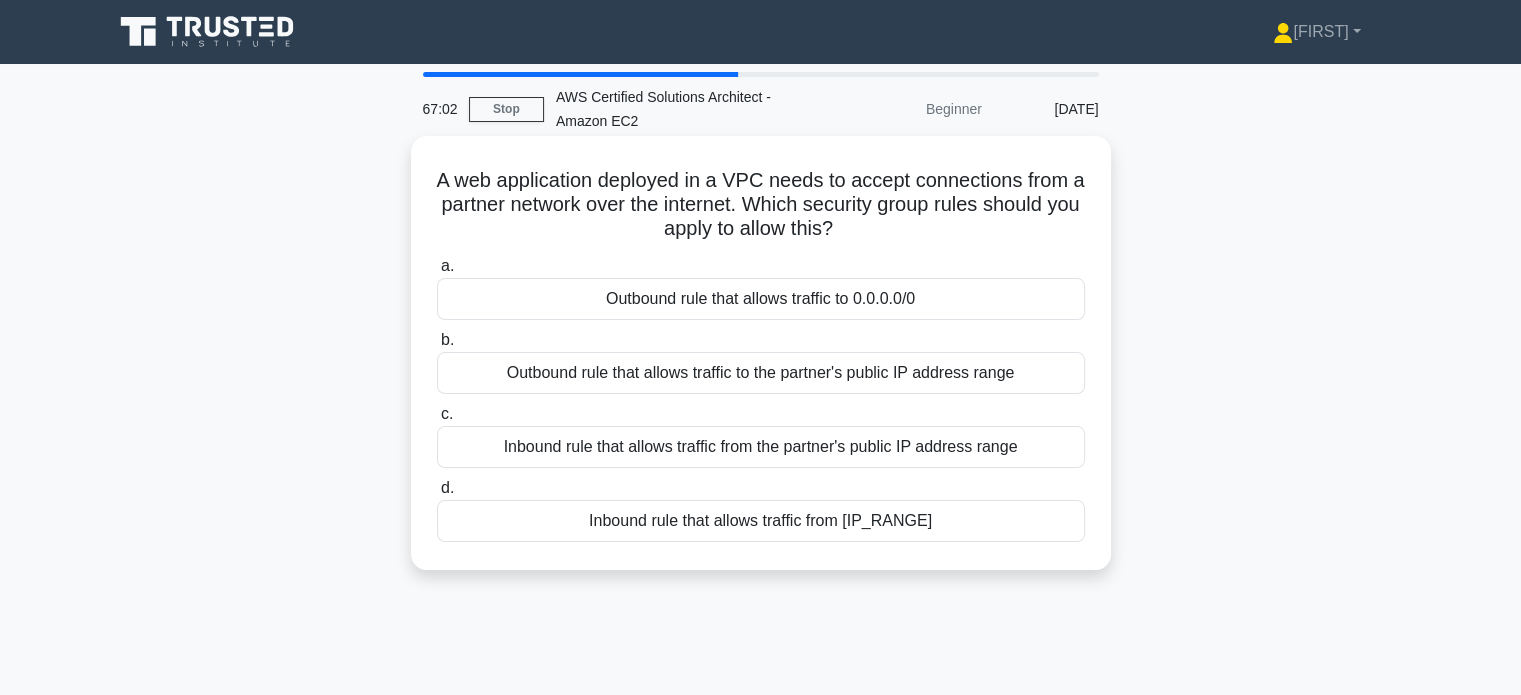 click on "Inbound rule that allows traffic from the partner's public IP address range" at bounding box center [761, 447] 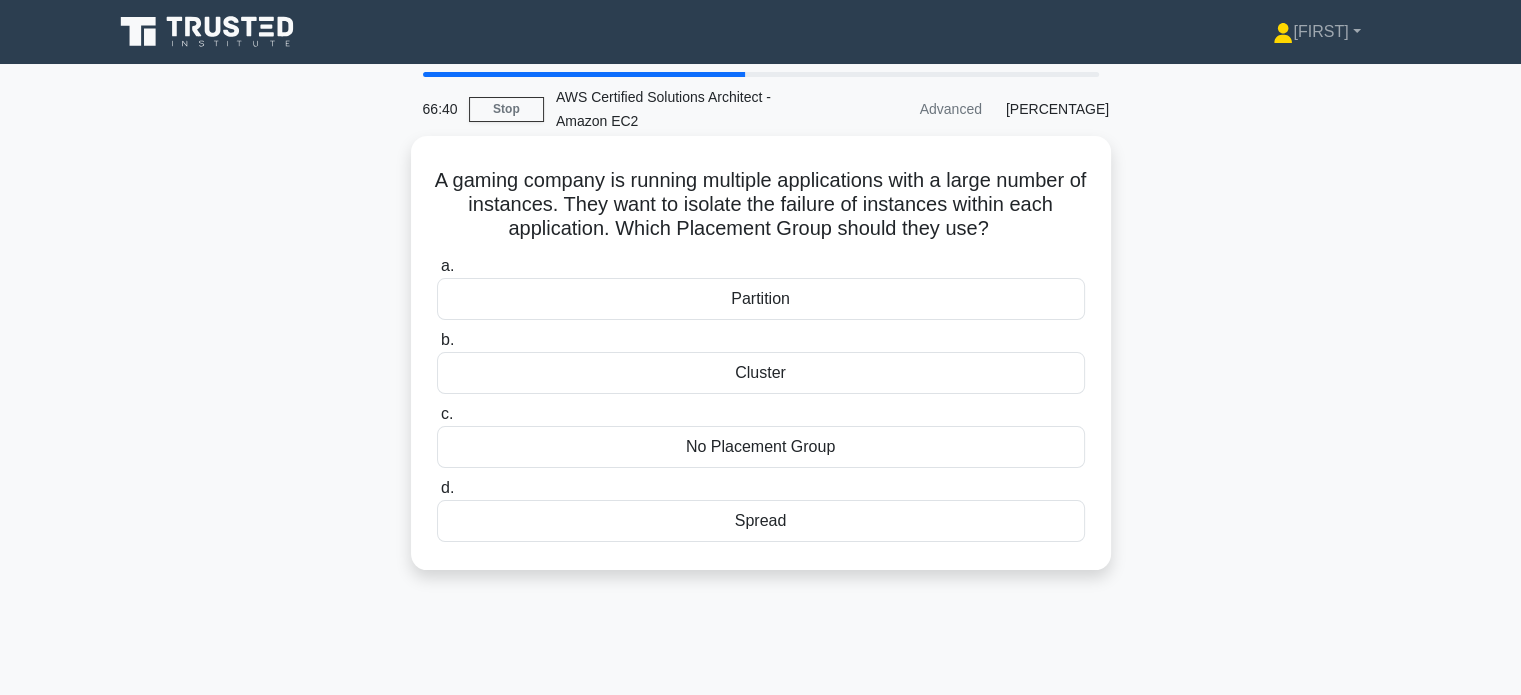 click on "Partition" at bounding box center [761, 299] 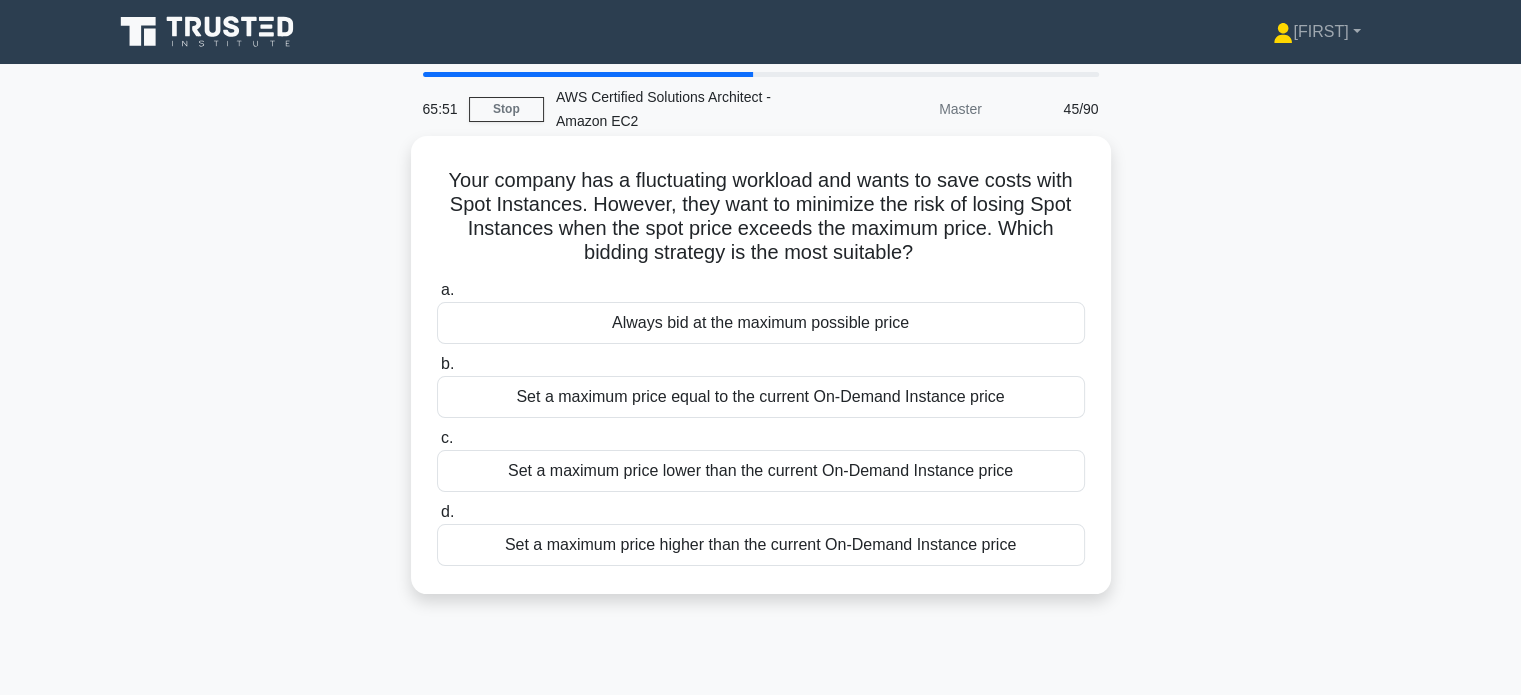 click on "Set a maximum price lower than the current On-Demand Instance price" at bounding box center [761, 471] 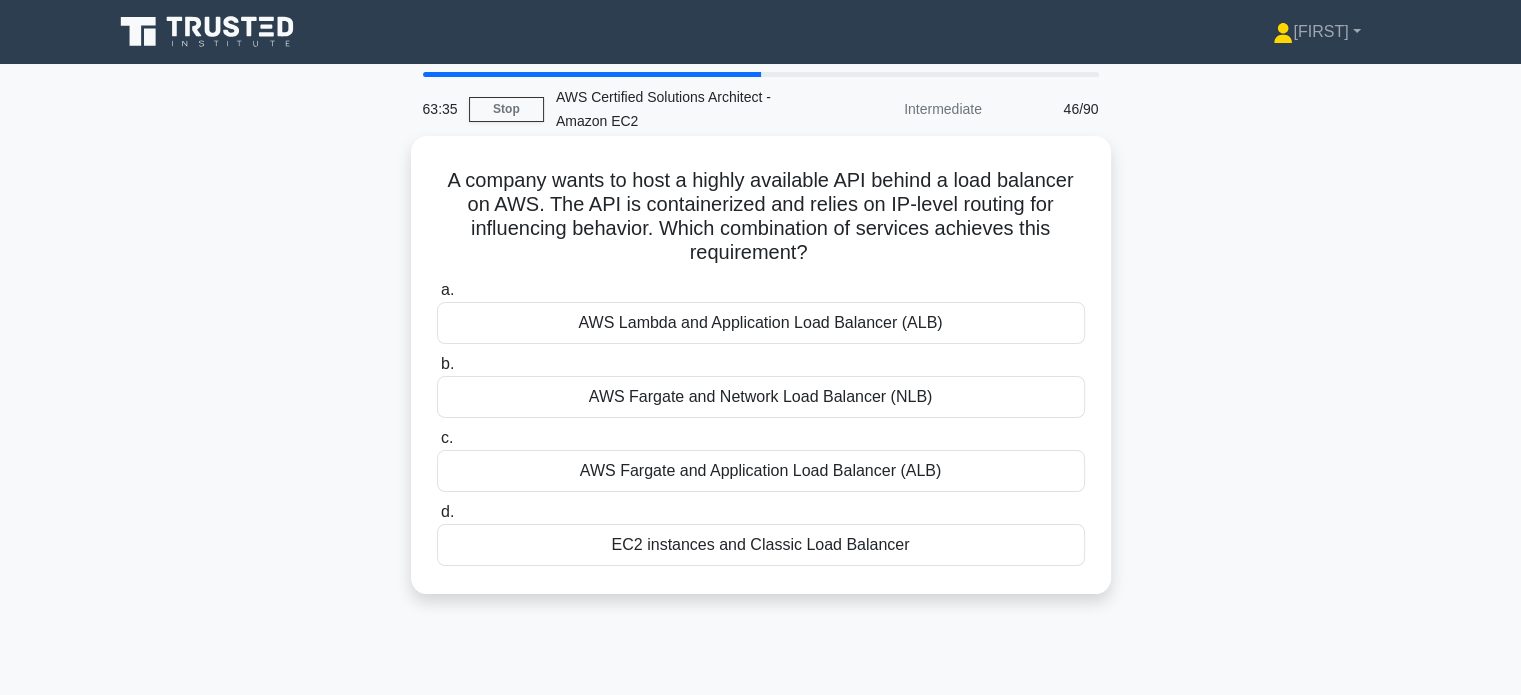 click on "AWS Fargate and Application Load Balancer (ALB)" at bounding box center (761, 471) 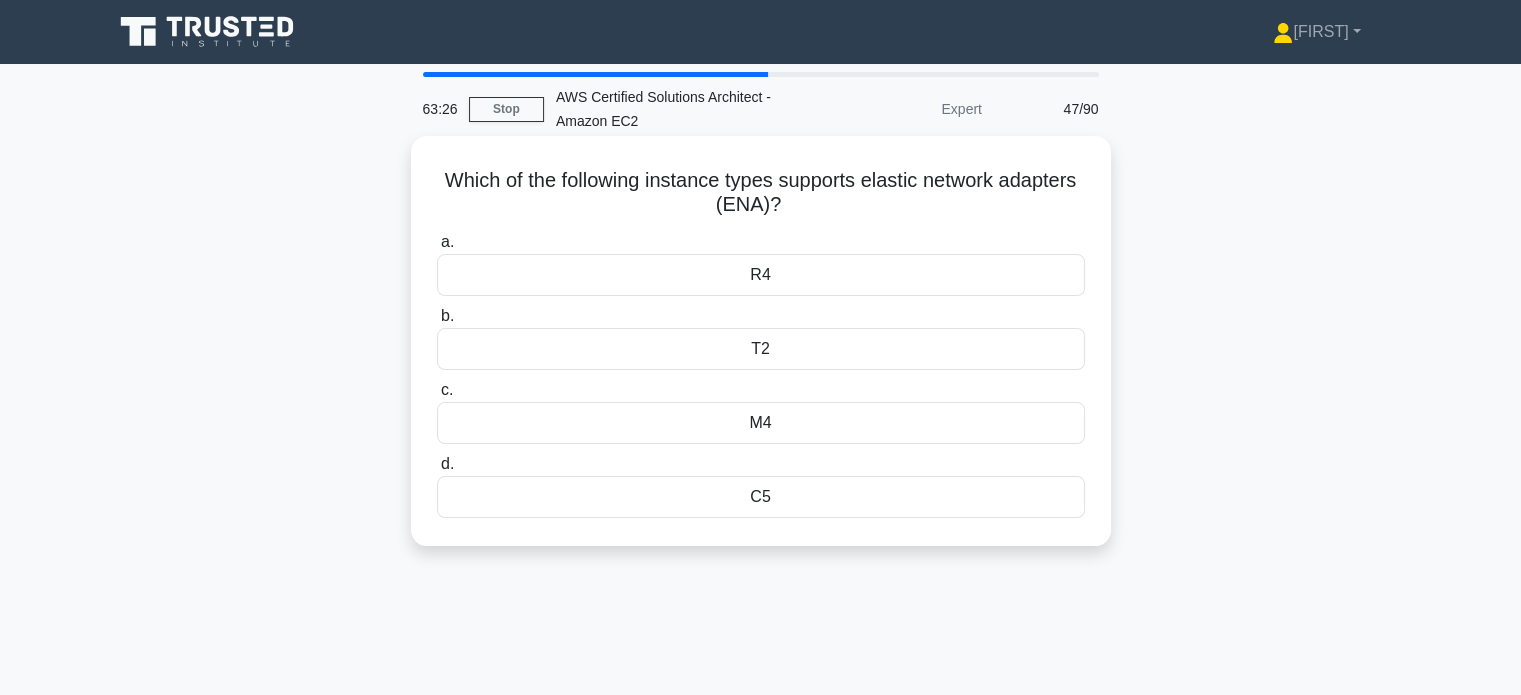 click on "C5" at bounding box center (761, 497) 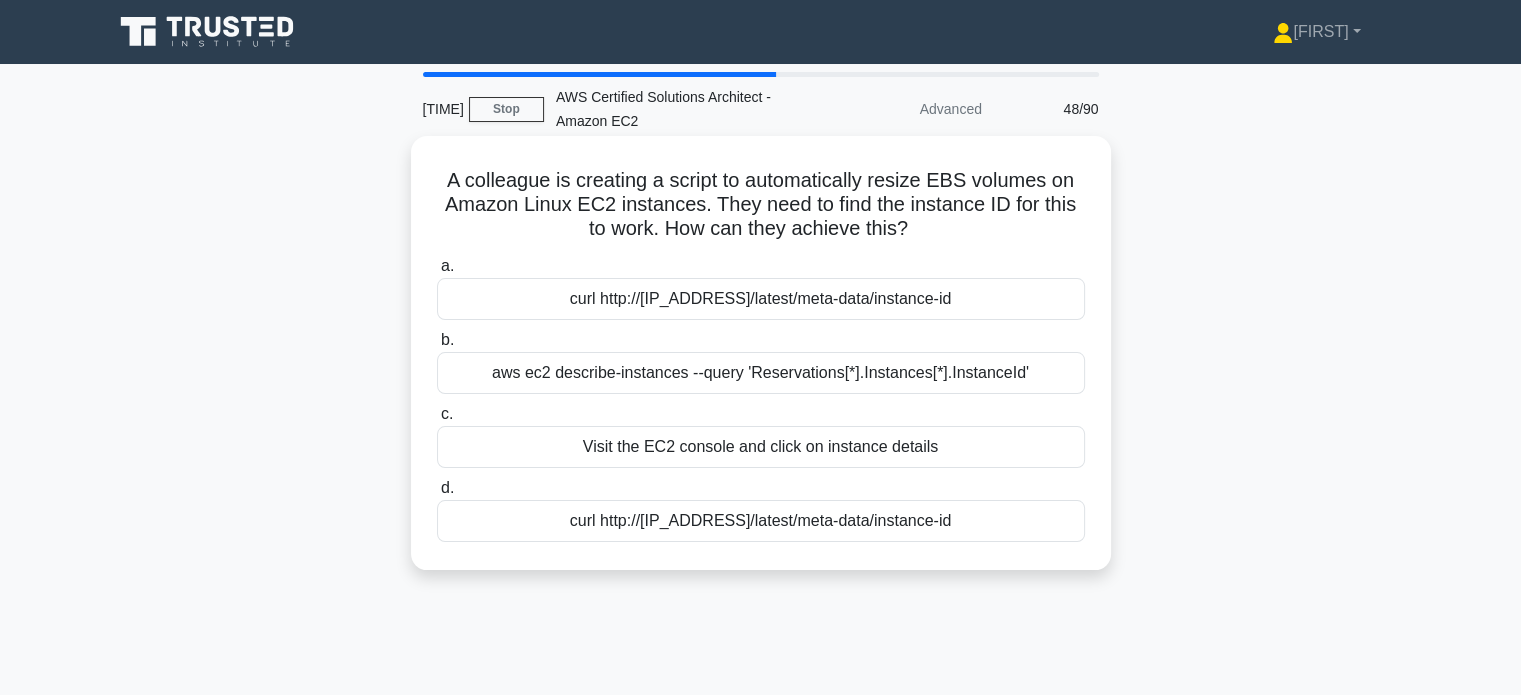click on "Visit the EC2 console and click on instance details" at bounding box center [761, 447] 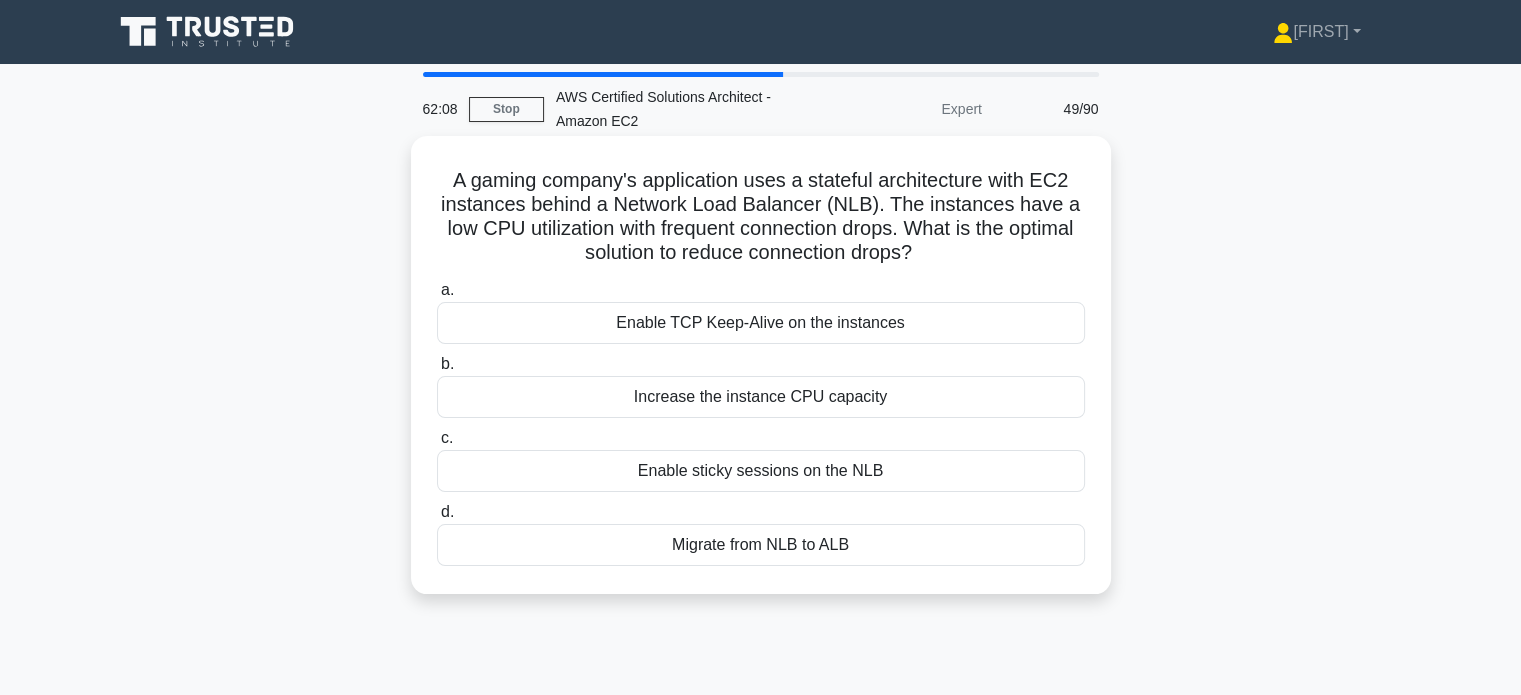 click on "Enable sticky sessions on the NLB" at bounding box center [761, 471] 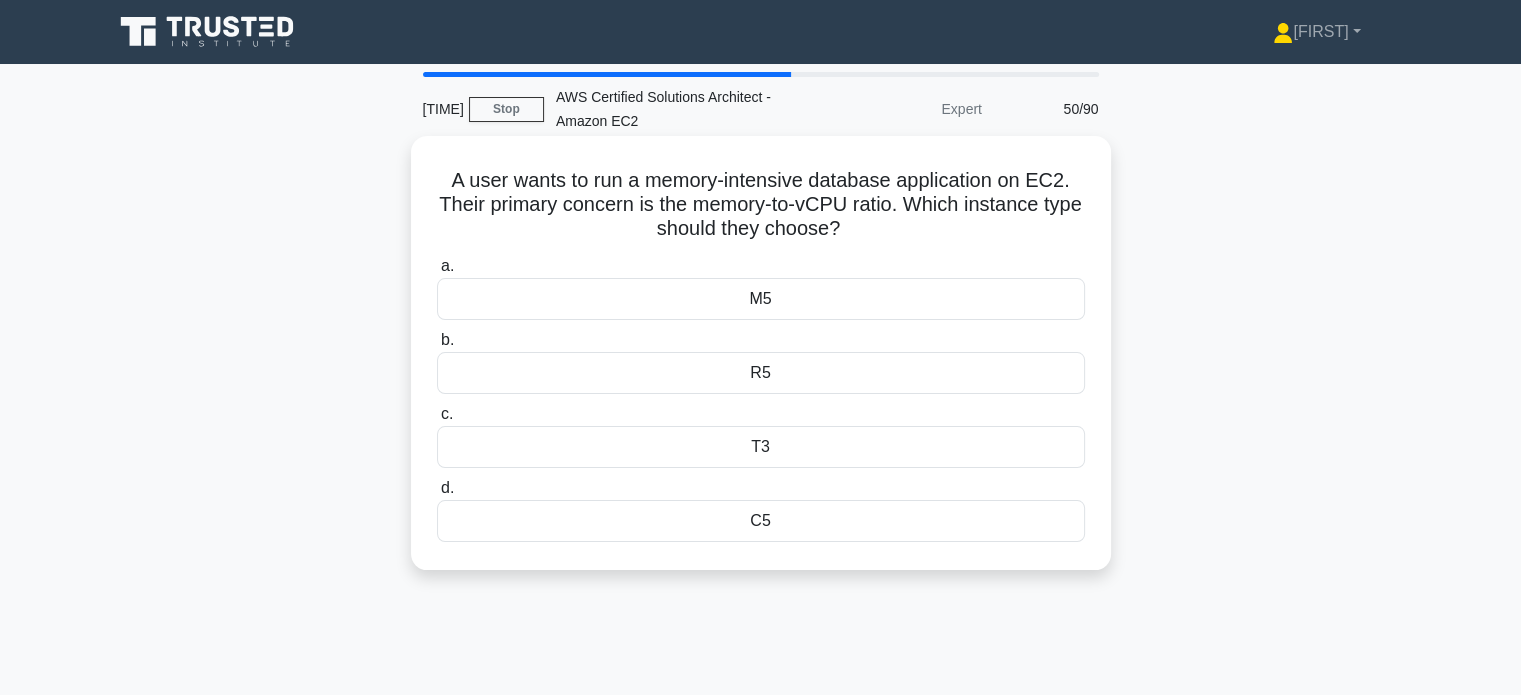 click on "R5" at bounding box center (761, 373) 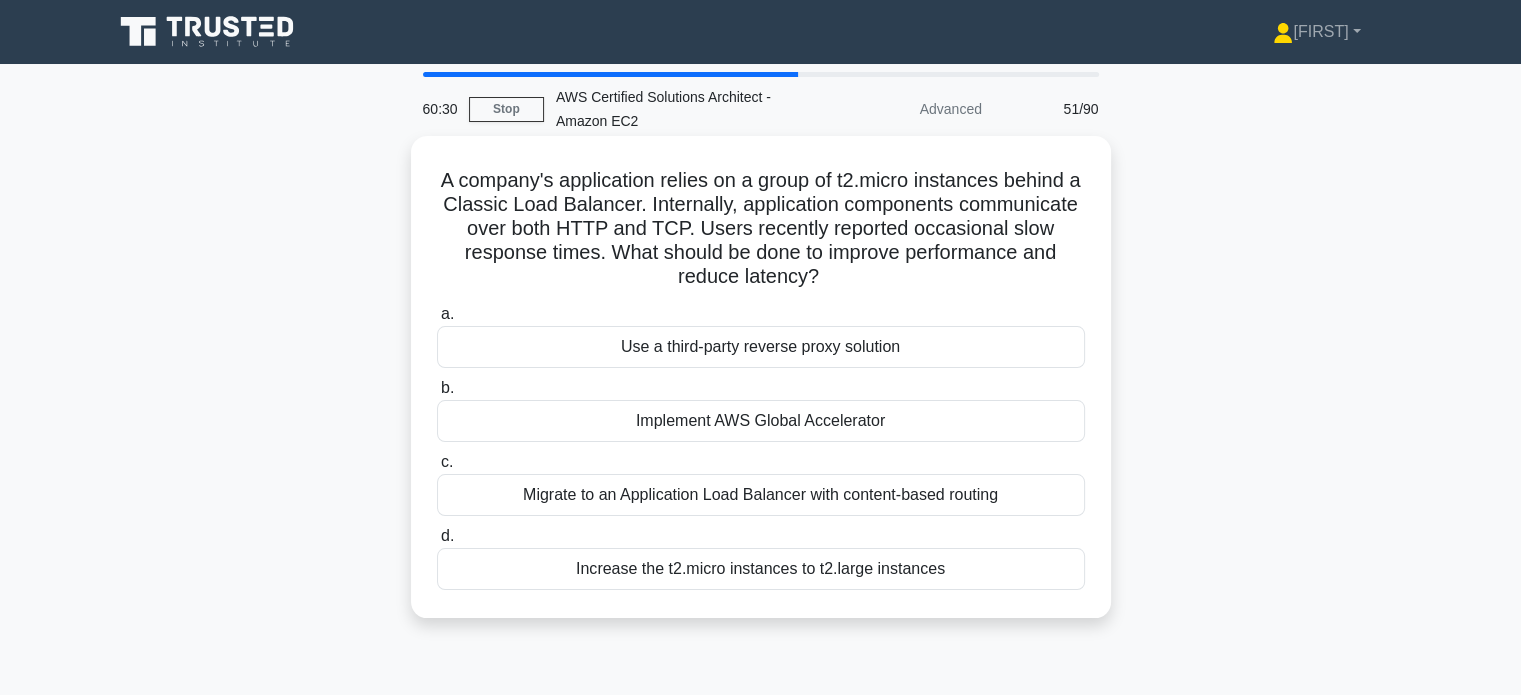 click on "Increase the t2.micro instances to t2.large instances" at bounding box center [761, 569] 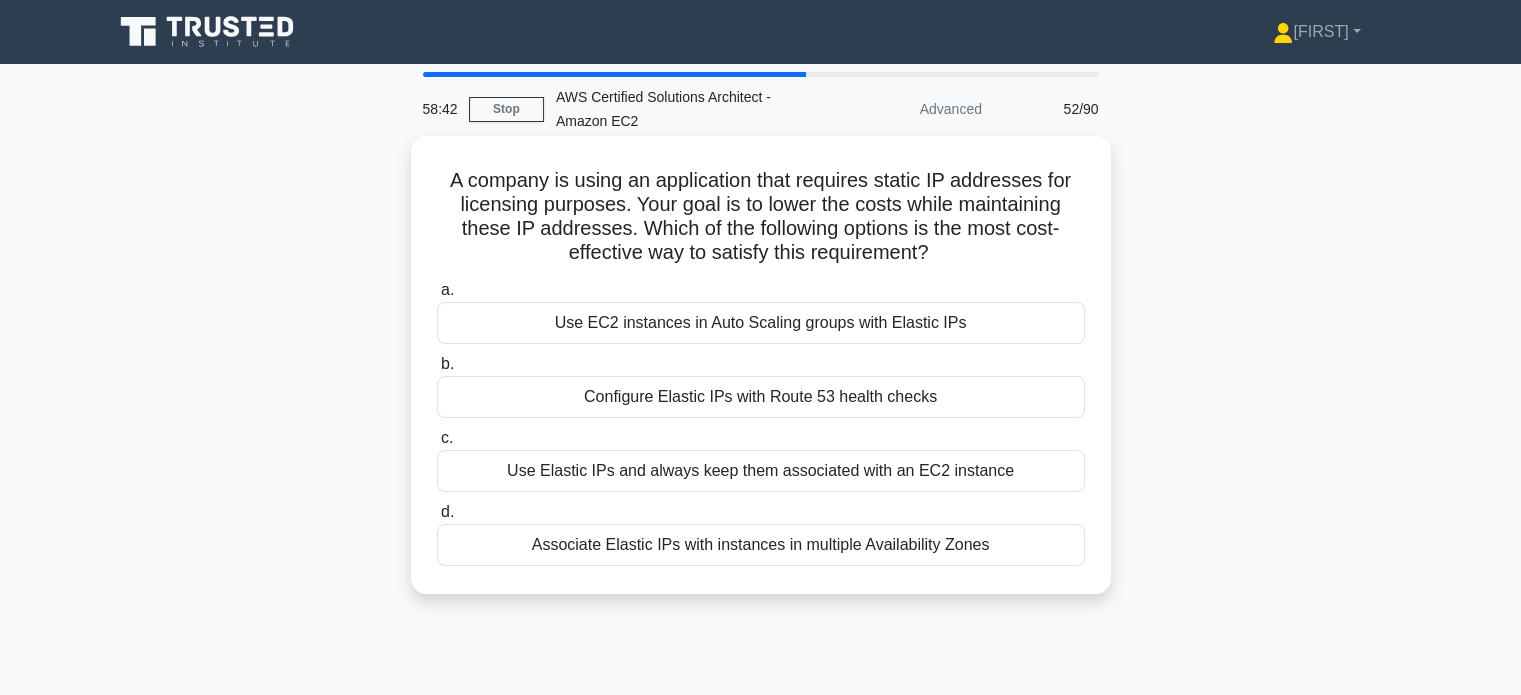 click on "Use EC2 instances in Auto Scaling groups with Elastic IPs" at bounding box center (761, 323) 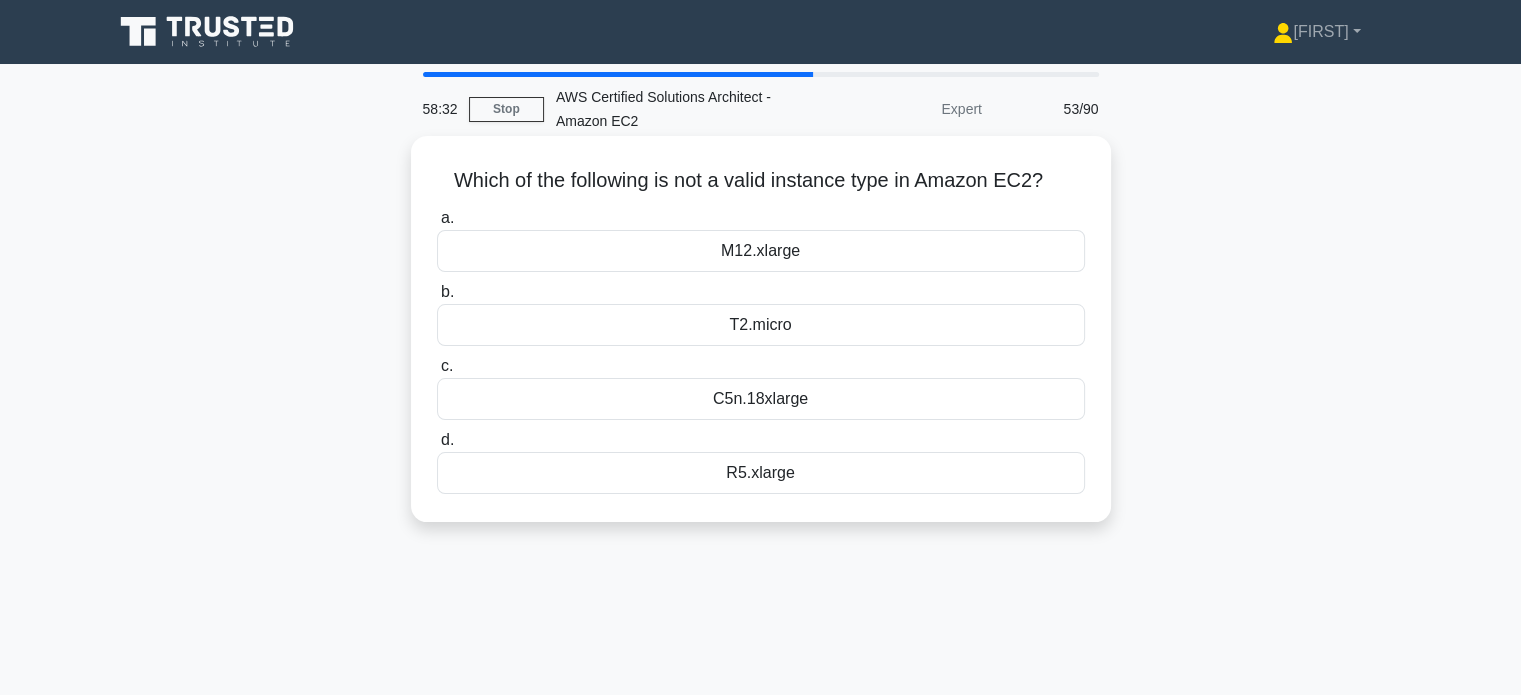 click on "C5n.18xlarge" at bounding box center (761, 399) 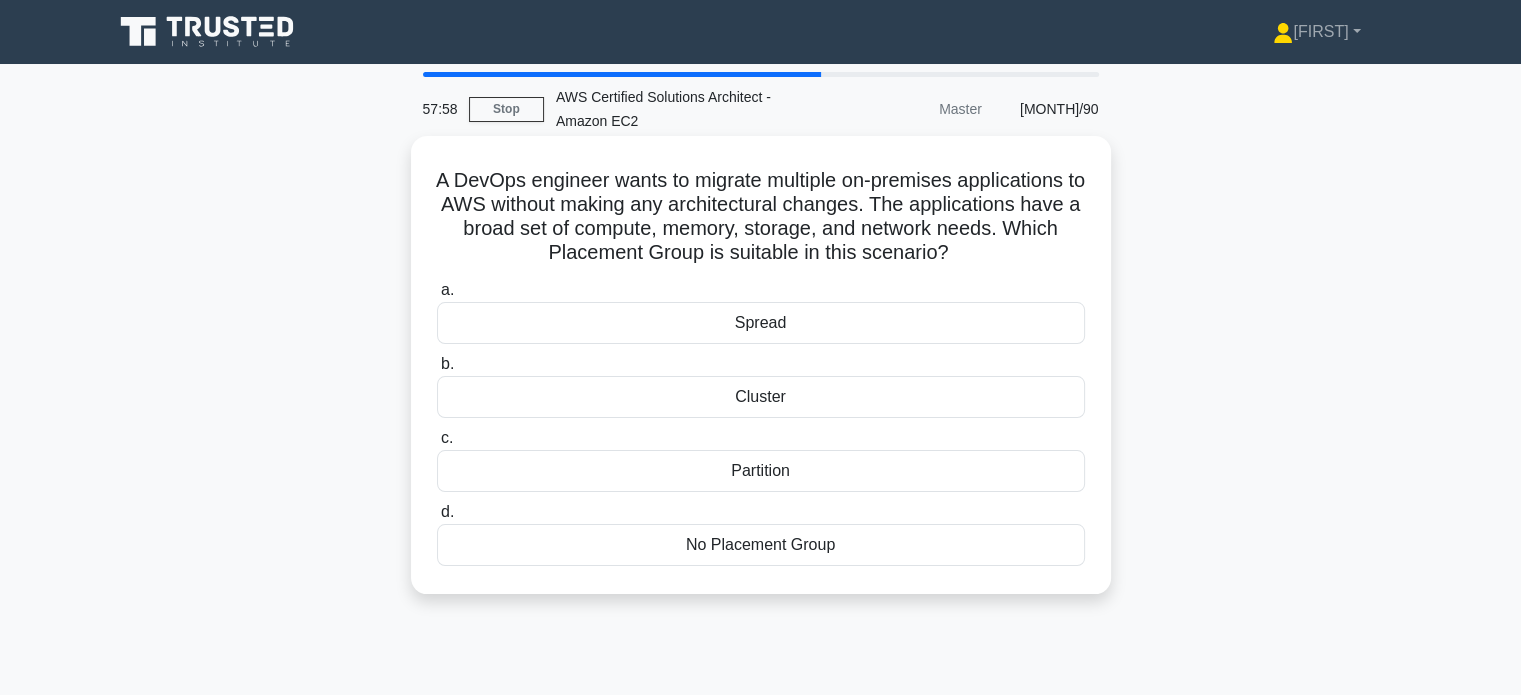 click on "Partition" at bounding box center (761, 471) 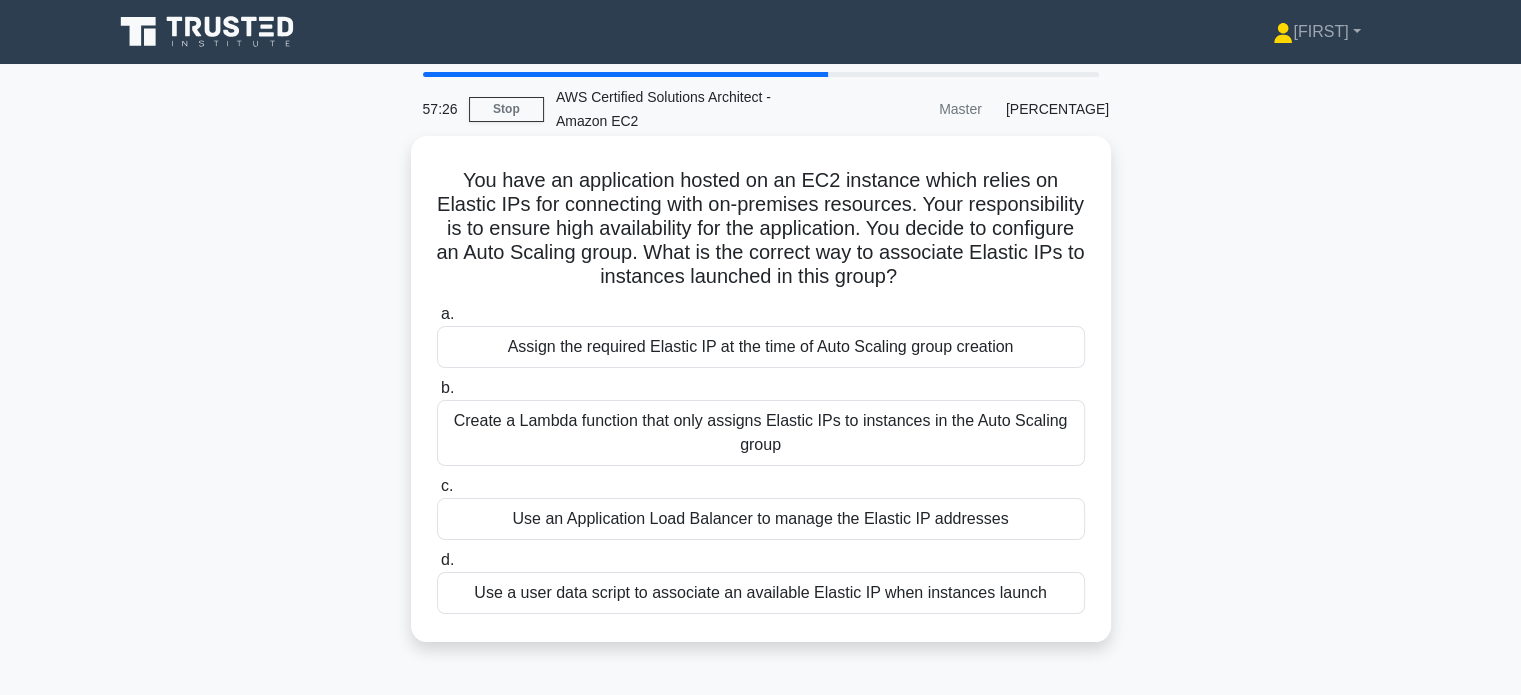 click on "Create a Lambda function that only assigns Elastic IPs to instances in the Auto Scaling group" at bounding box center [761, 433] 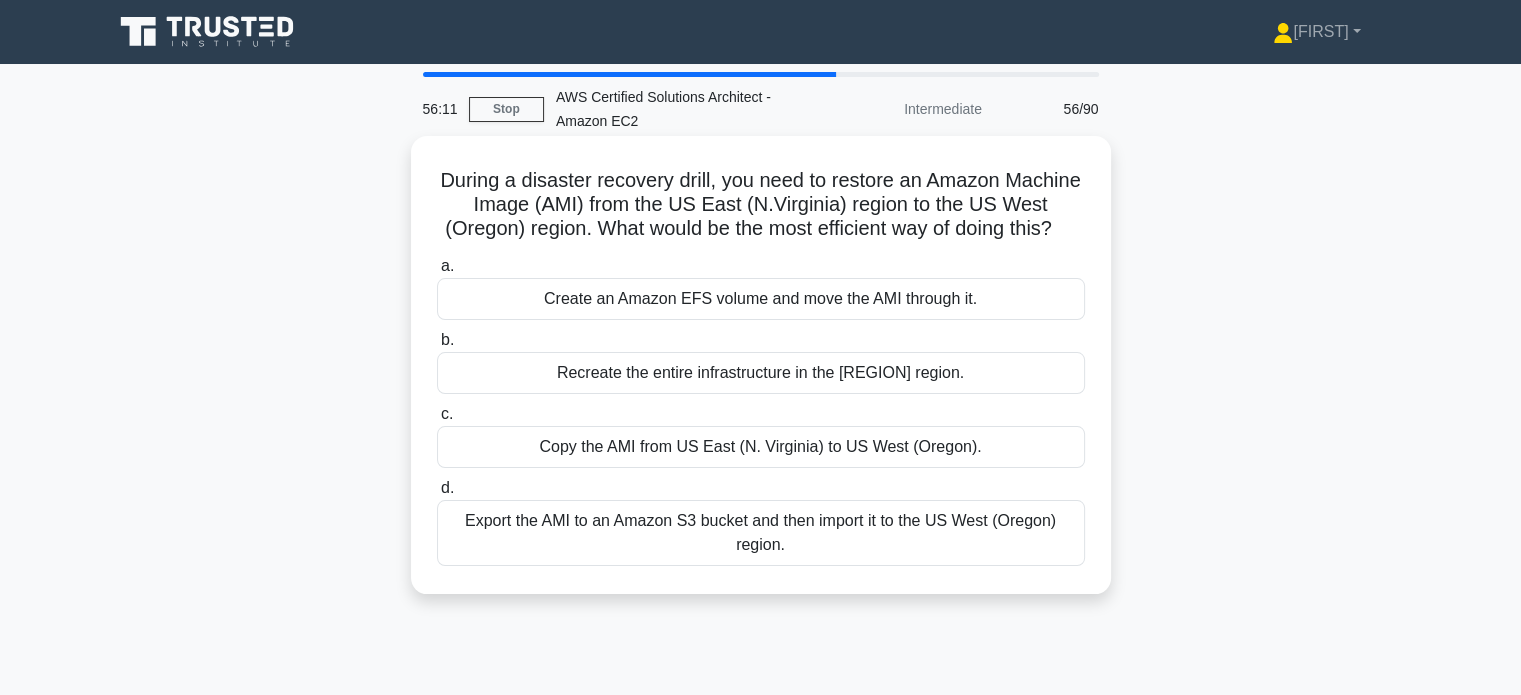click on "Copy the AMI from US East (N. Virginia) to US West (Oregon)." at bounding box center [761, 447] 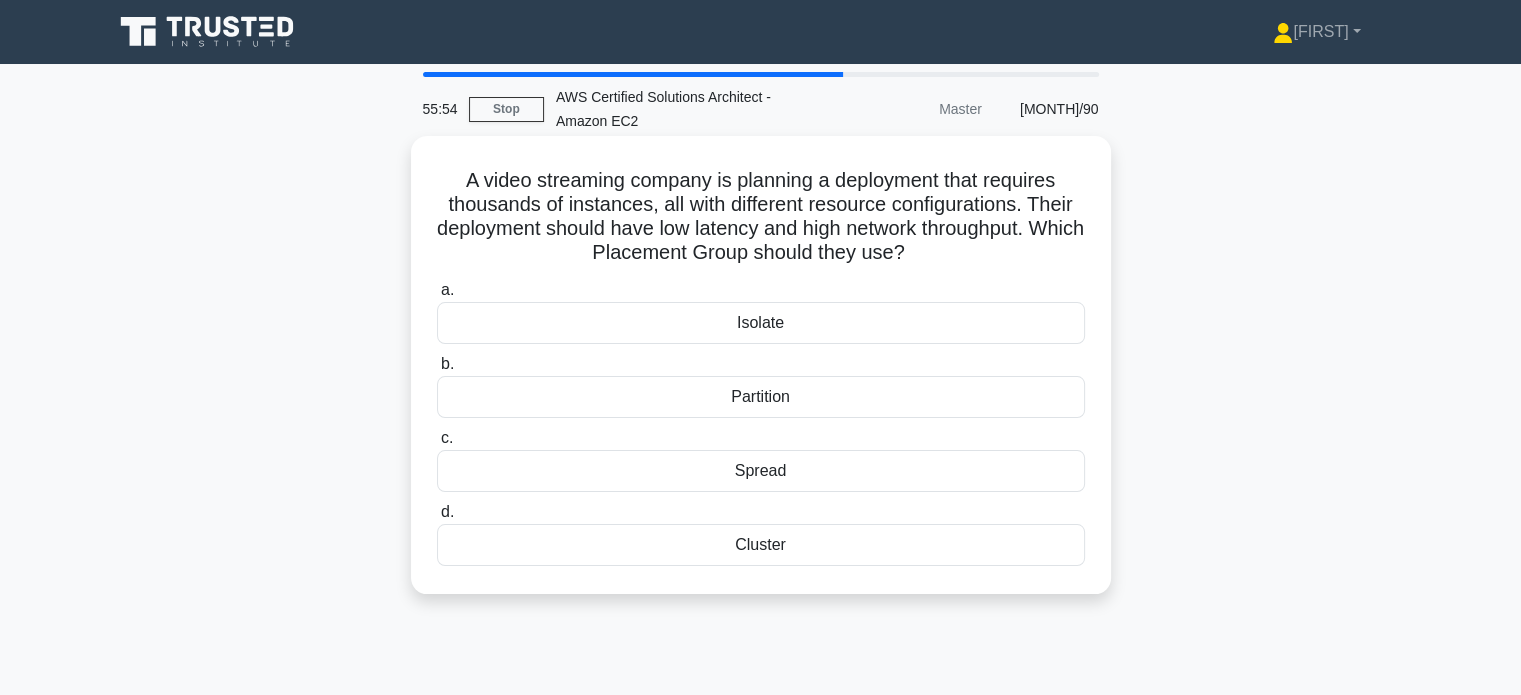 click on "Cluster" at bounding box center [761, 545] 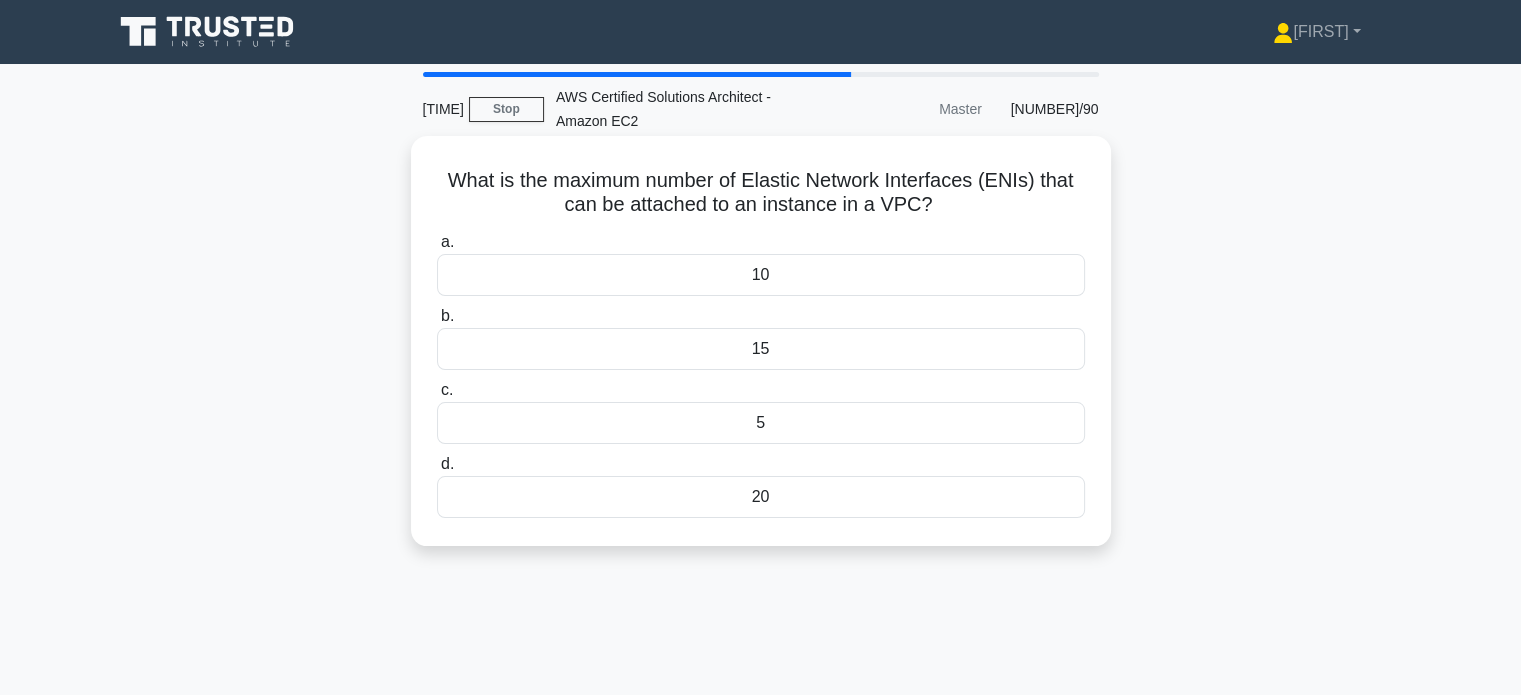 click on "5" at bounding box center (761, 423) 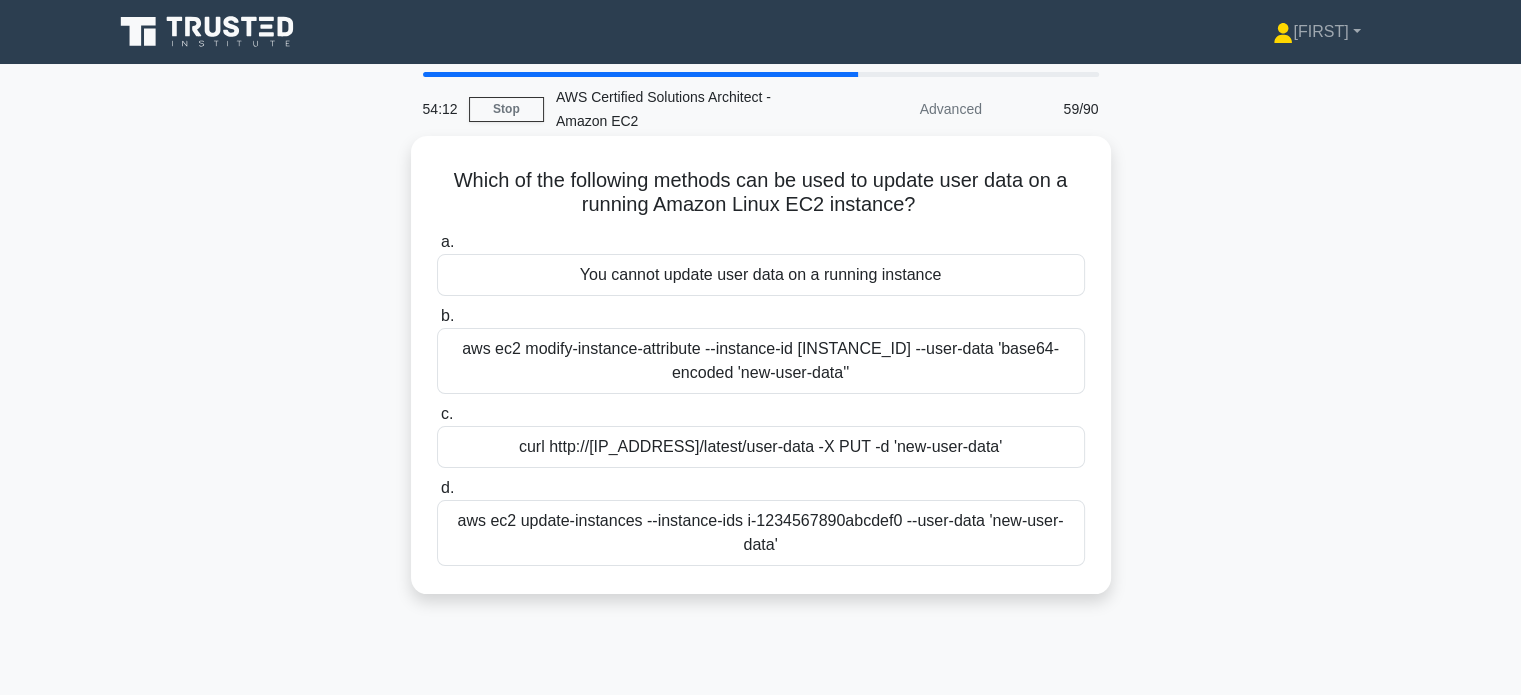 click on "aws ec2 update-instances --instance-ids i-1234567890abcdef0 --user-data 'new-user-data'" at bounding box center [761, 533] 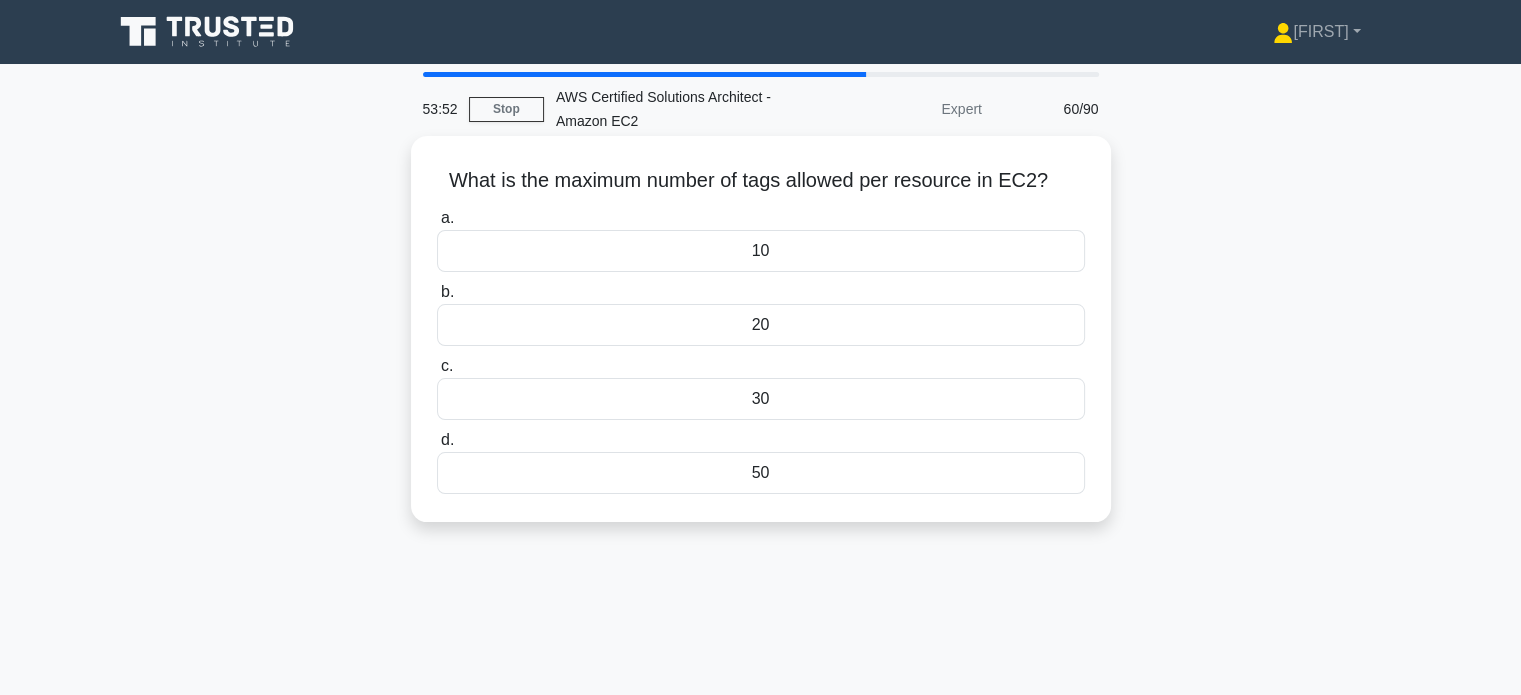 click on "10" at bounding box center [761, 251] 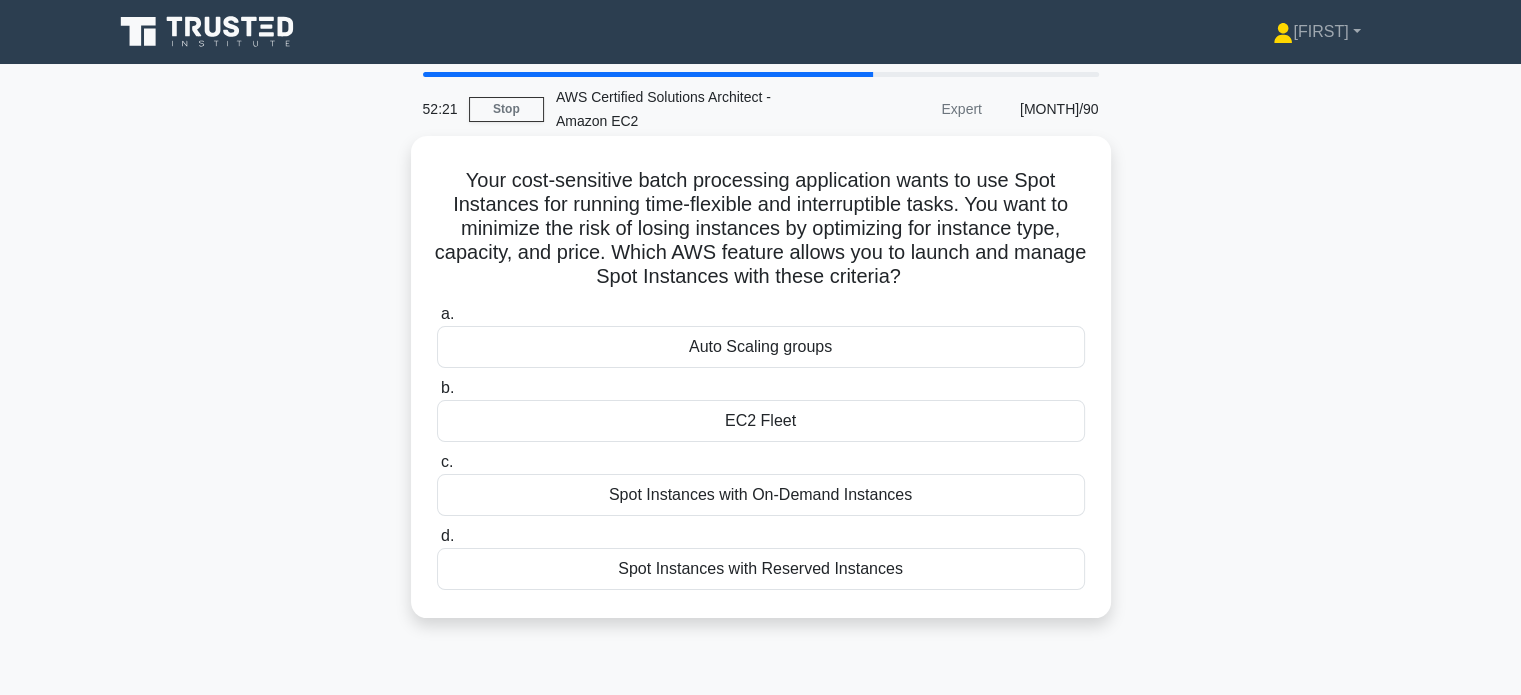 click on "Auto Scaling groups" at bounding box center (761, 347) 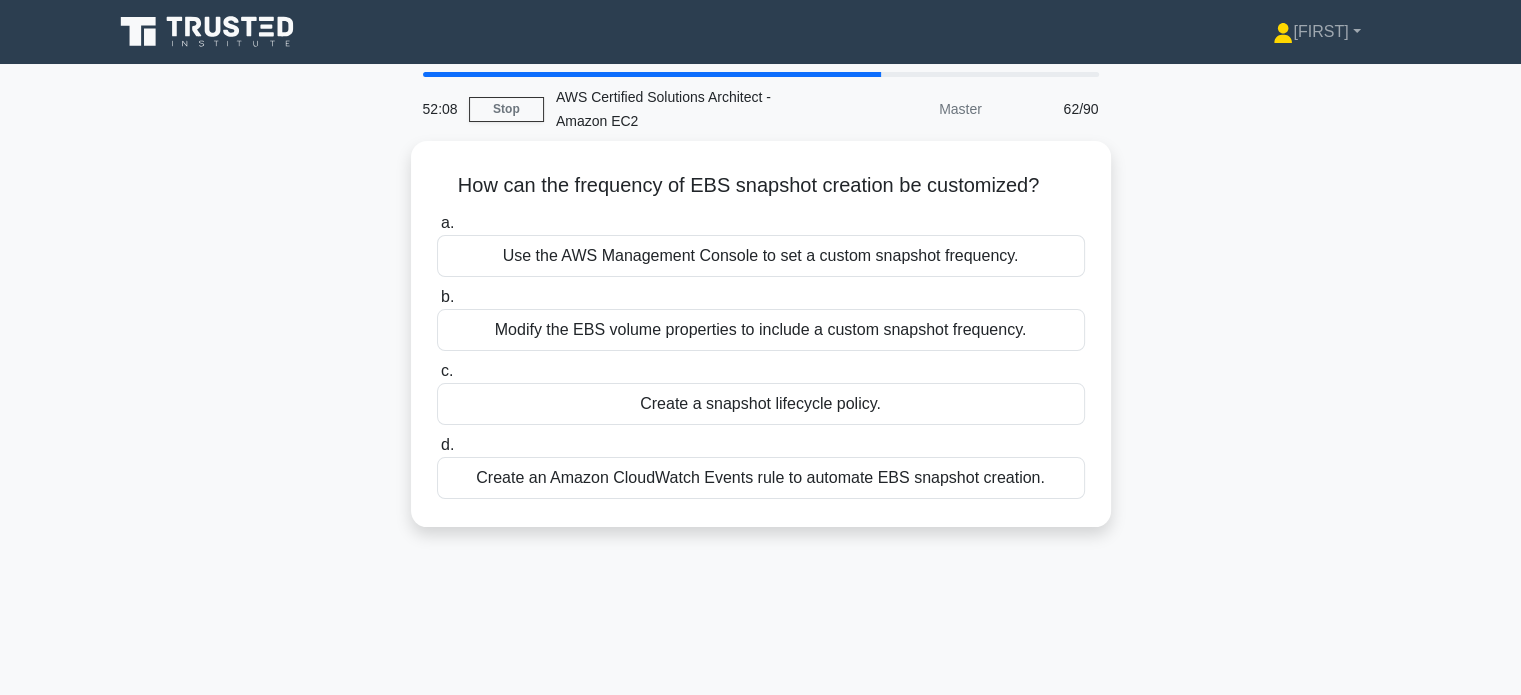 click on "How can the frequency of EBS snapshot creation be customized?
.spinner_0XTQ{transform-origin:center;animation:spinner_y6GP .75s linear infinite}@keyframes spinner_y6GP{100%{transform:rotate(360deg)}}
a.
Use the AWS Management Console to set a custom snapshot frequency.
b. c. d." at bounding box center [761, 346] 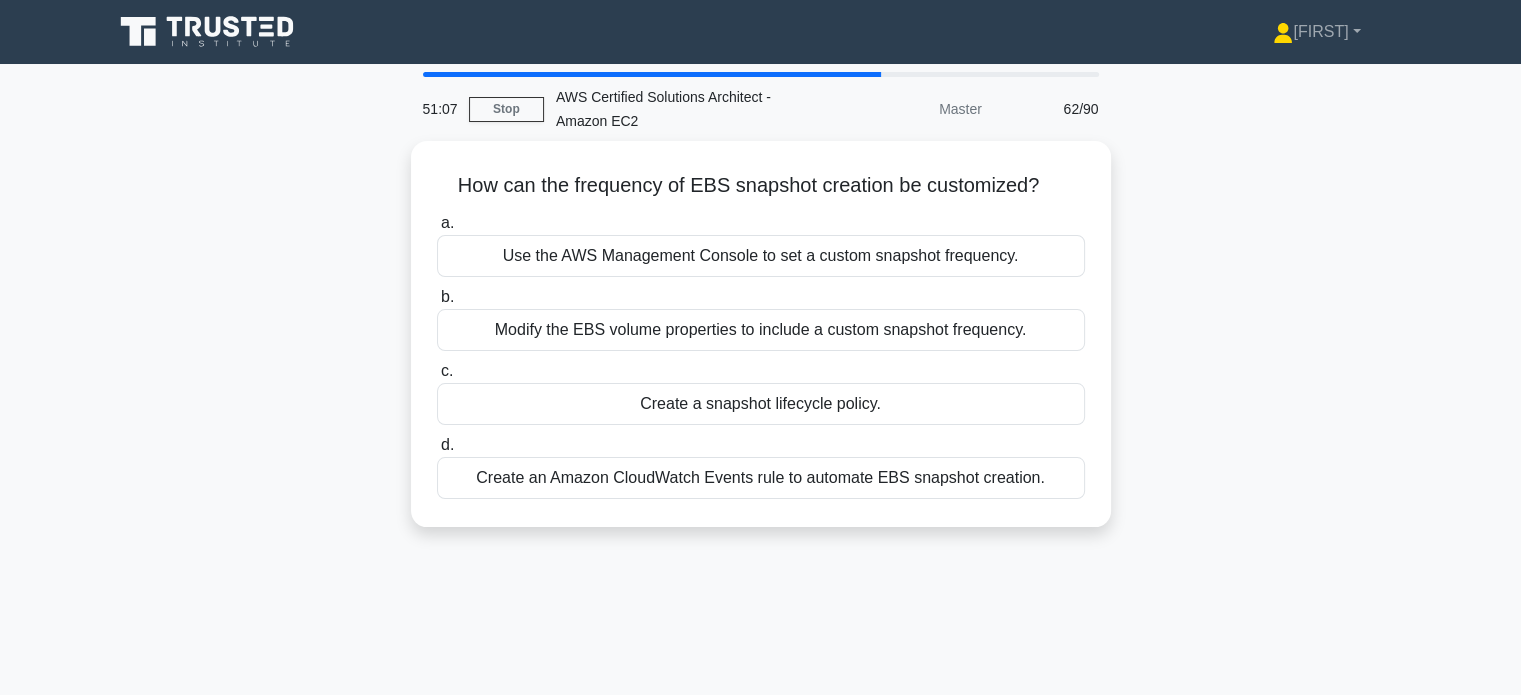 click on "How can the frequency of EBS snapshot creation be customized?
.spinner_0XTQ{transform-origin:center;animation:spinner_y6GP .75s linear infinite}@keyframes spinner_y6GP{100%{transform:rotate(360deg)}}
a.
Use the AWS Management Console to set a custom snapshot frequency.
b. c. d." at bounding box center [761, 346] 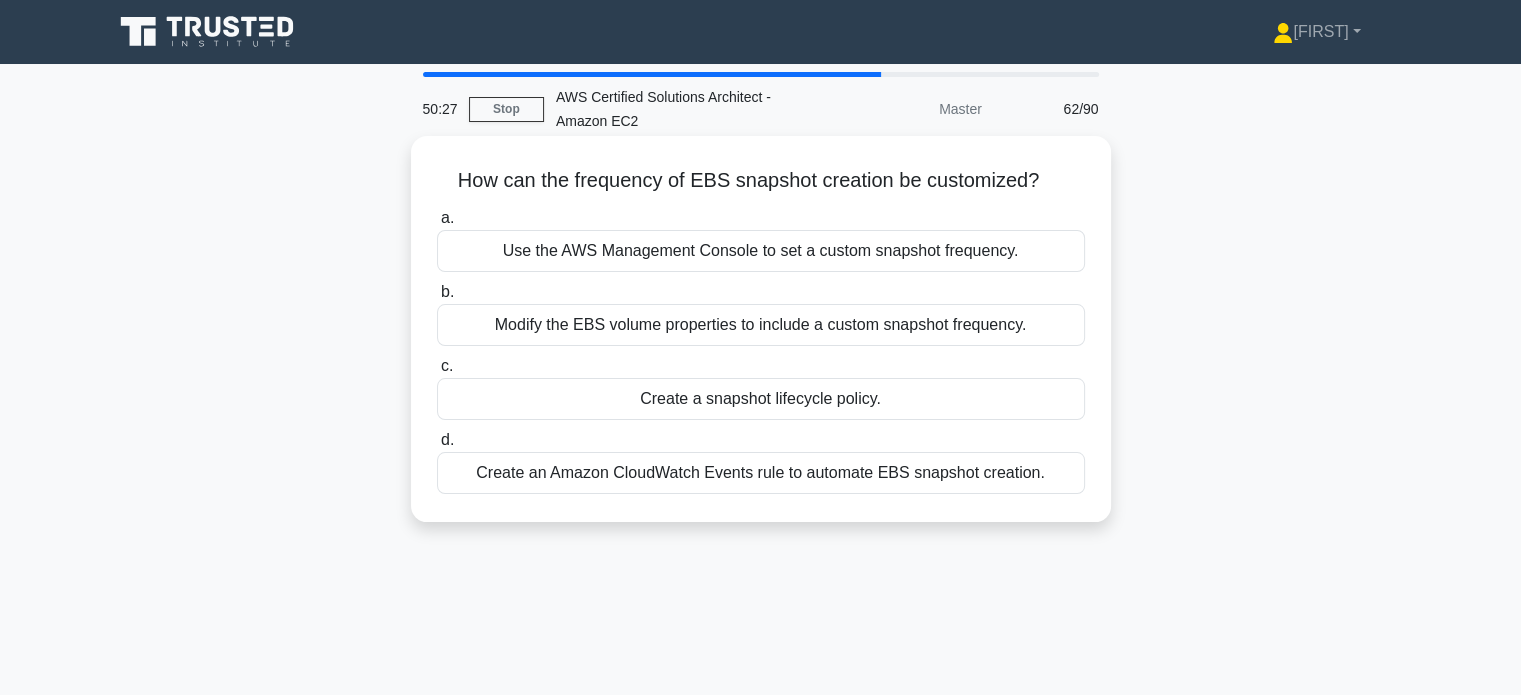 click on "Use the AWS Management Console to set a custom snapshot frequency." at bounding box center (761, 251) 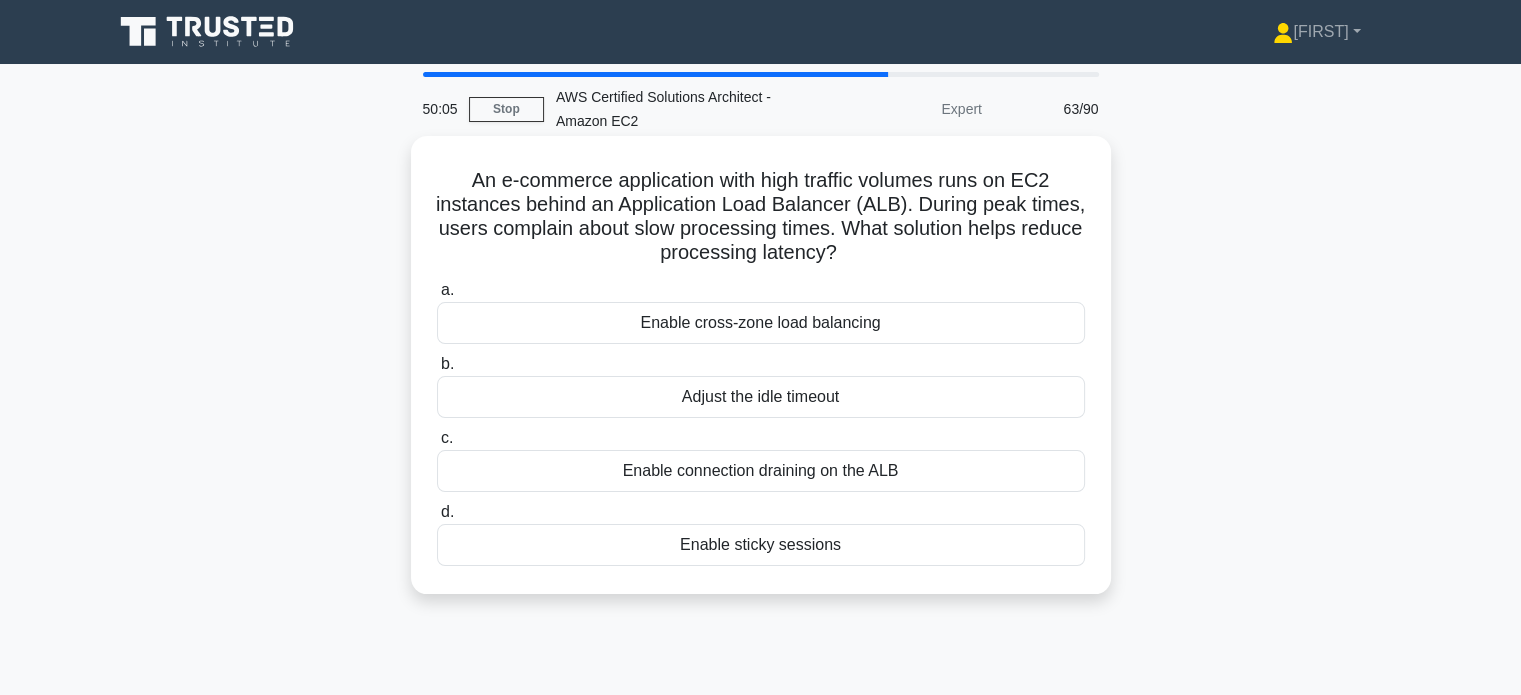 click on "Enable sticky sessions" at bounding box center [761, 545] 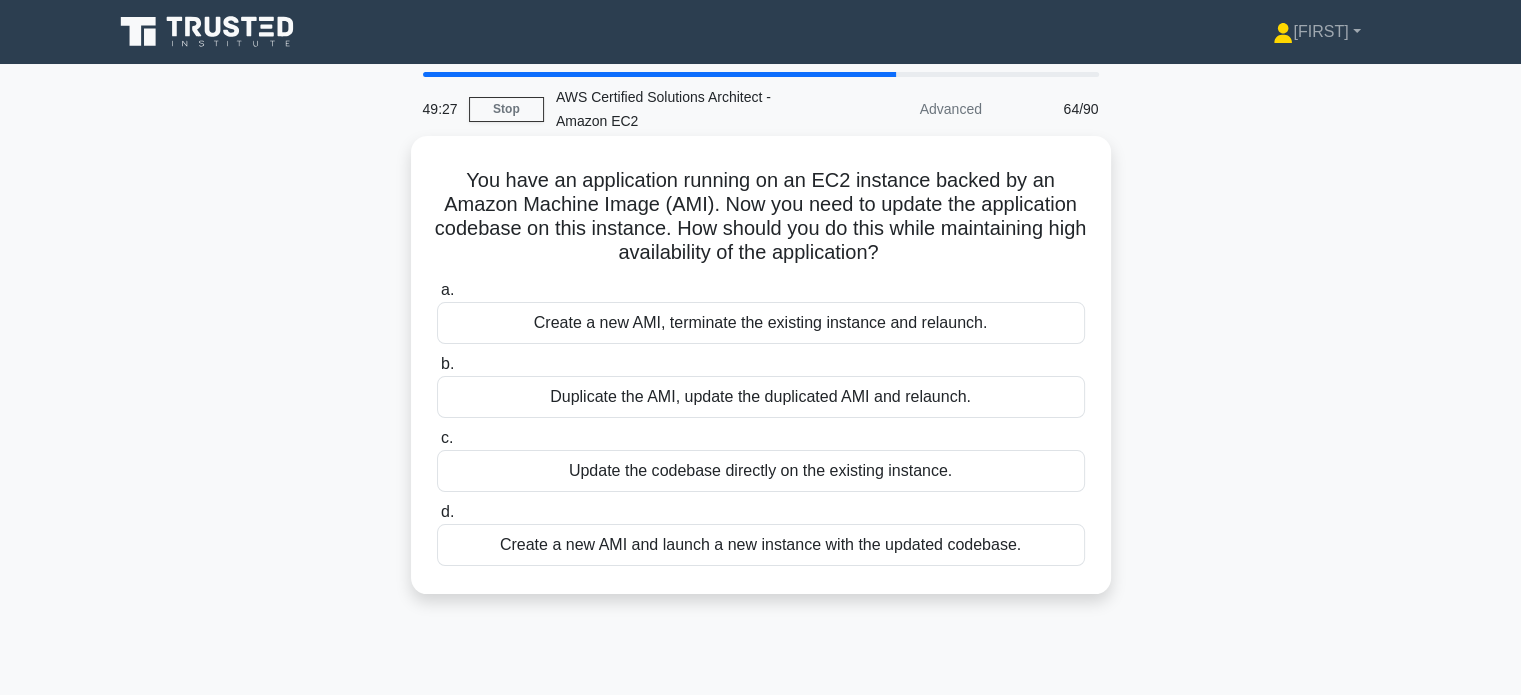 click on "Duplicate the AMI, update the duplicated AMI and relaunch." at bounding box center [761, 397] 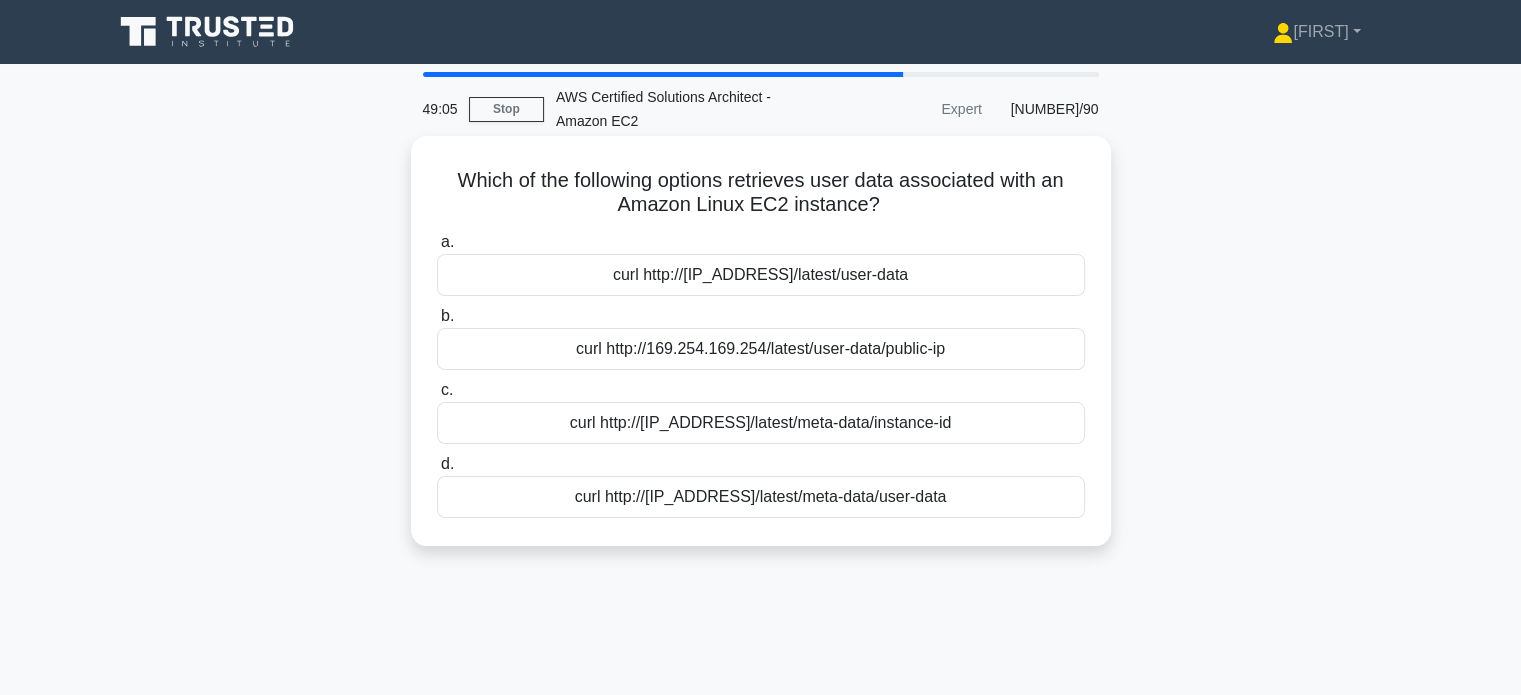 click on "curl http://[IP_ADDRESS]/latest/meta-data/user-data" at bounding box center (761, 497) 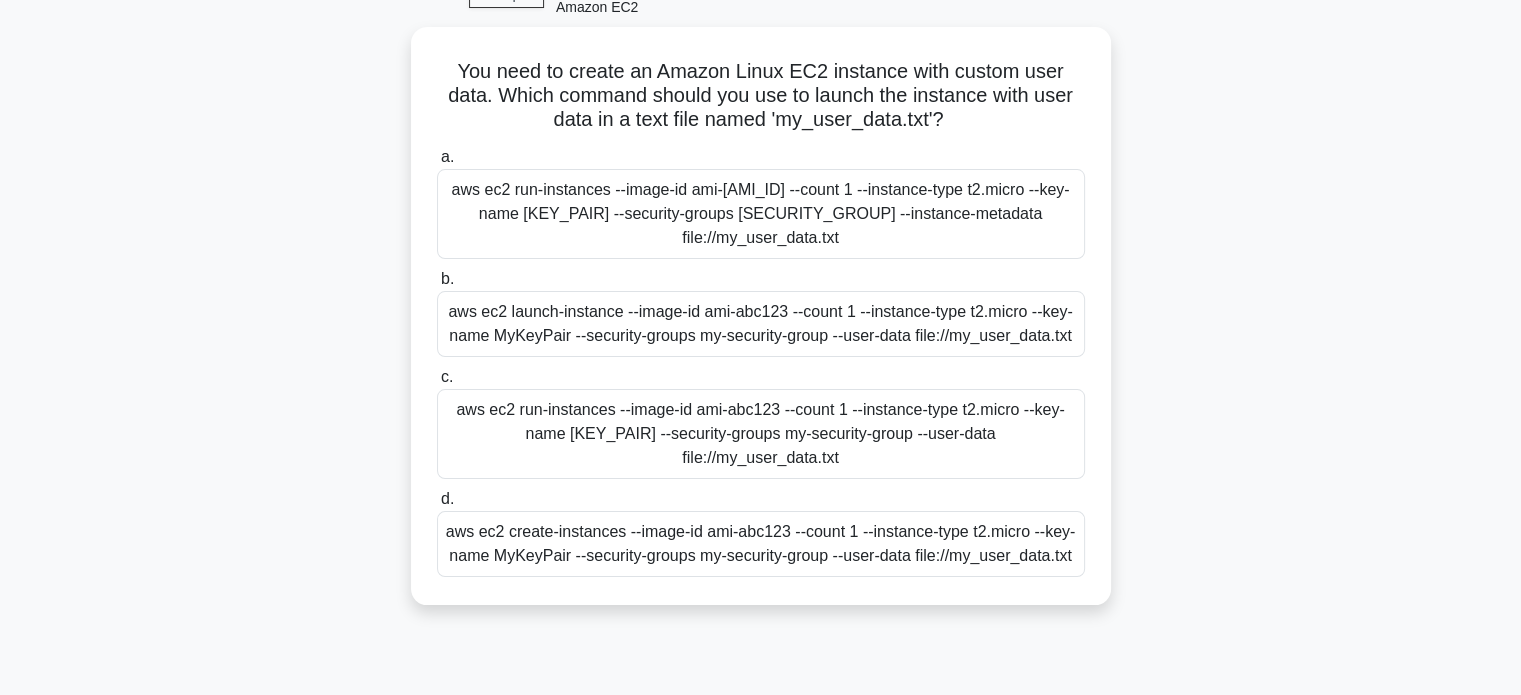 scroll, scrollTop: 112, scrollLeft: 0, axis: vertical 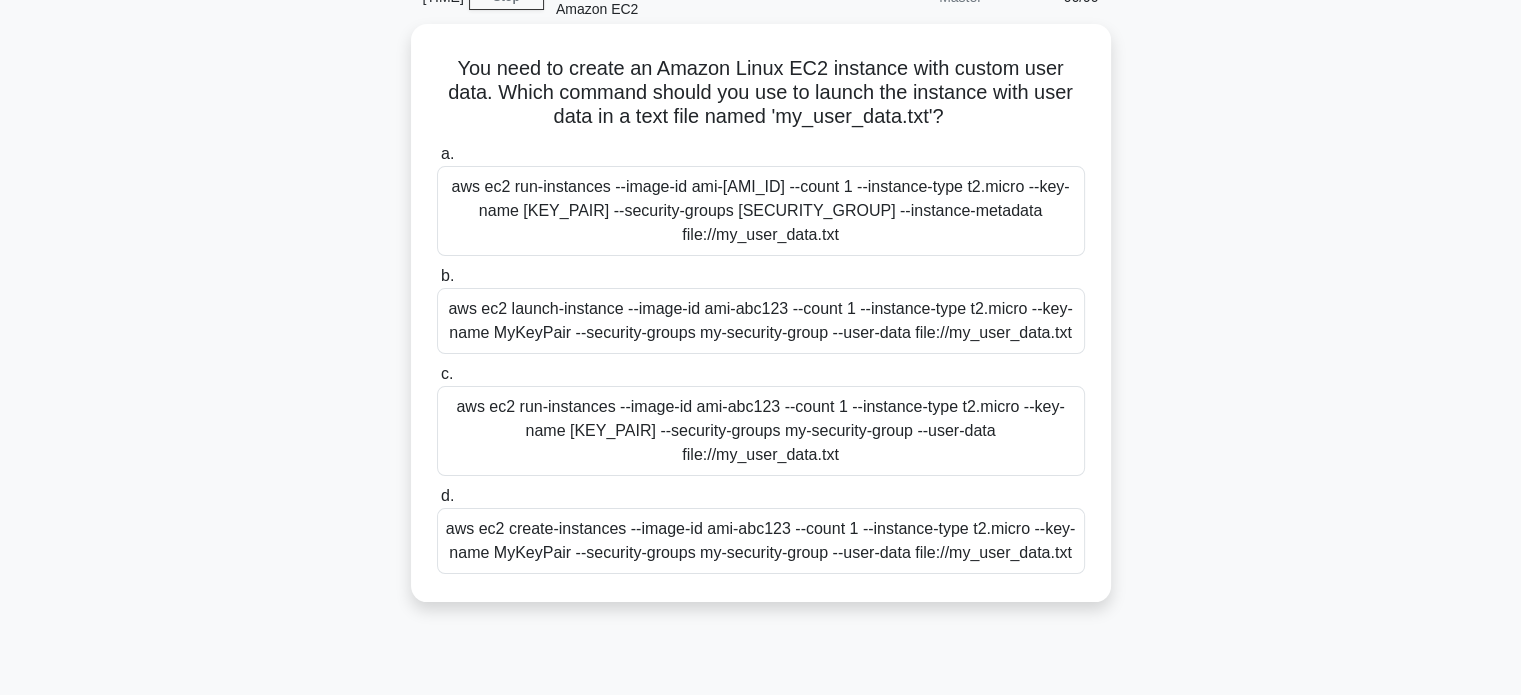 click on "aws ec2 create-instances --image-id ami-abc123 --count 1 --instance-type t2.micro --key-name MyKeyPair --security-groups my-security-group --user-data file://my_user_data.txt" at bounding box center (761, 541) 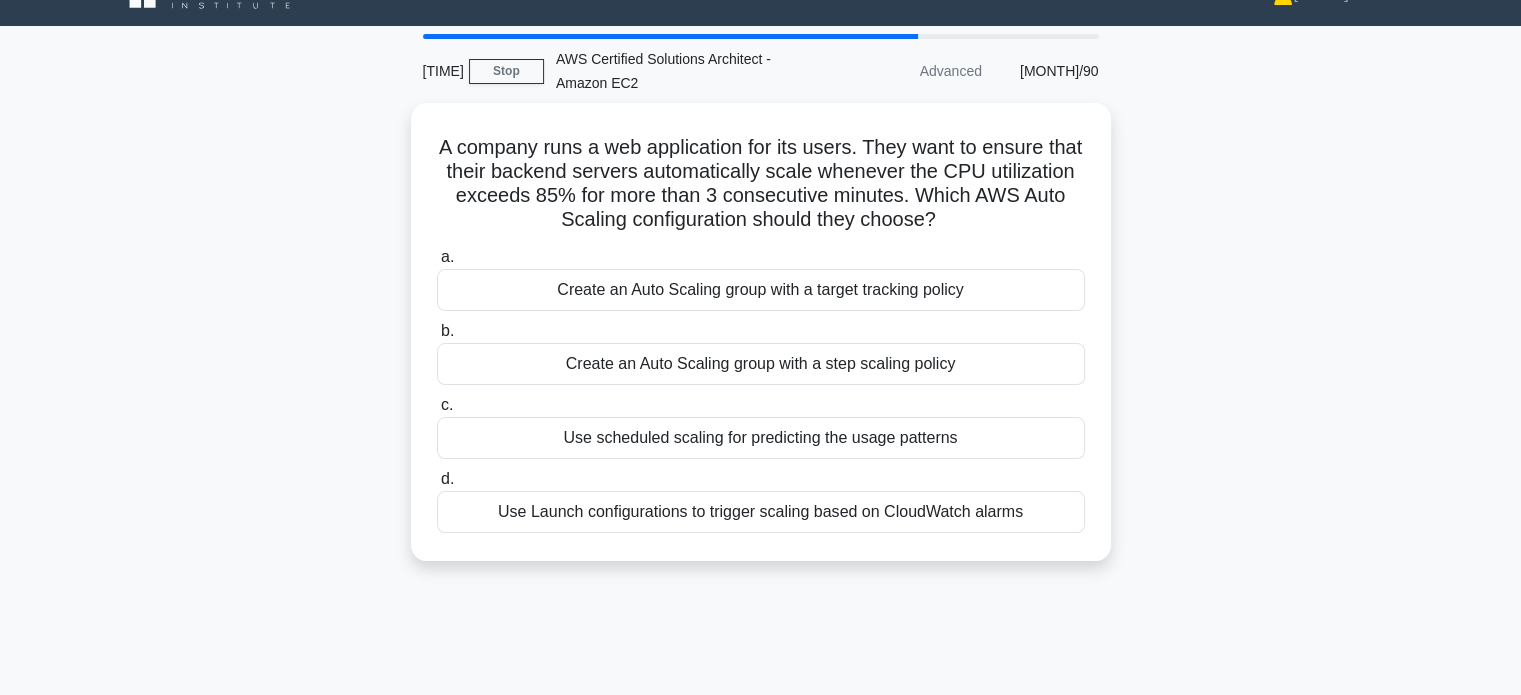 scroll, scrollTop: 0, scrollLeft: 0, axis: both 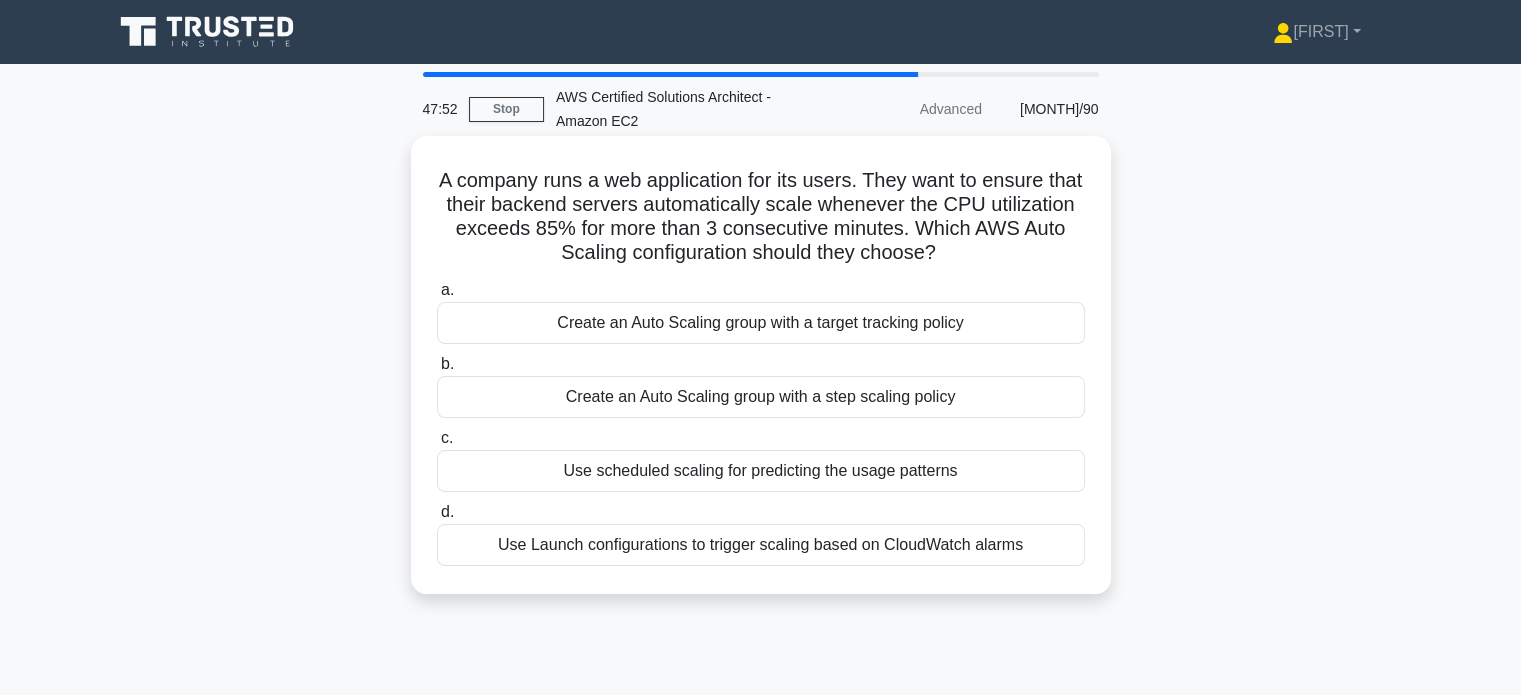 click on "Create an Auto Scaling group with a target tracking policy" at bounding box center (761, 323) 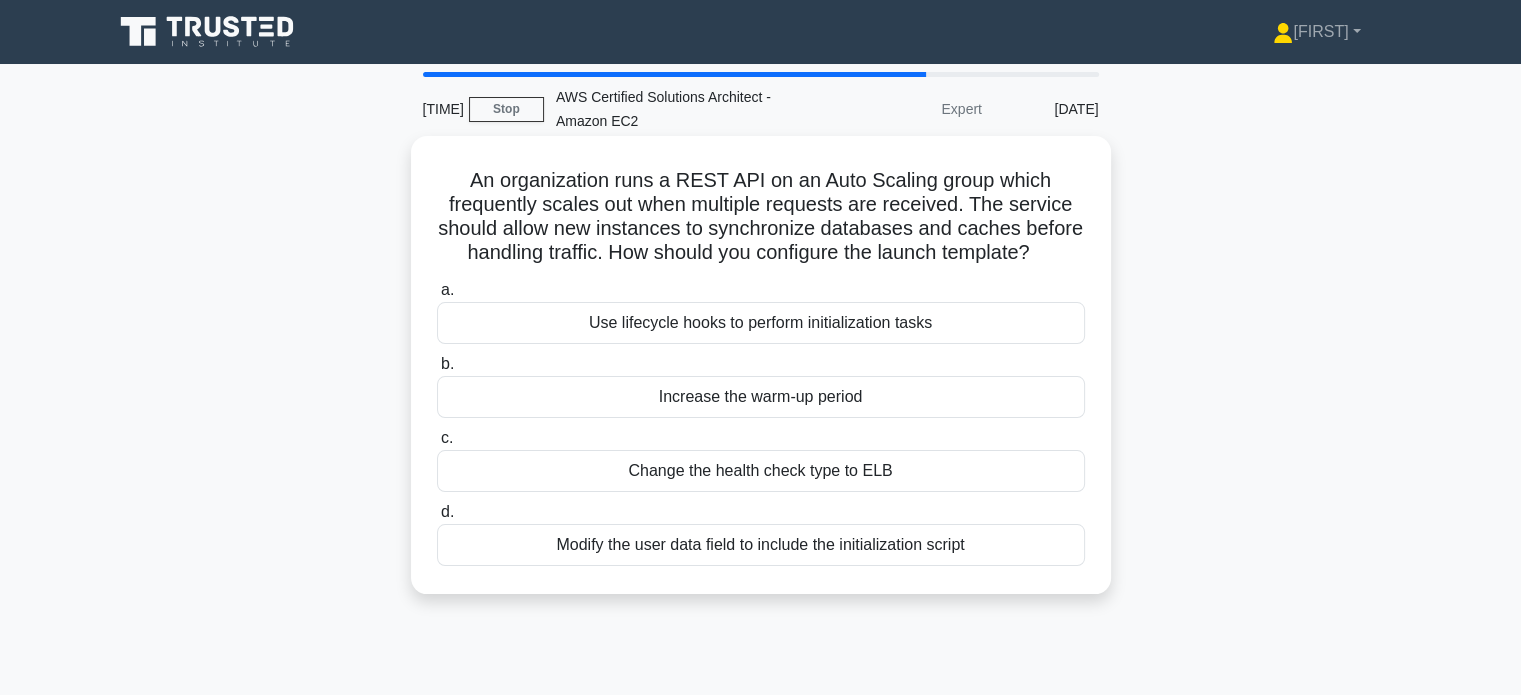 click on "Modify the user data field to include the initialization script" at bounding box center (761, 545) 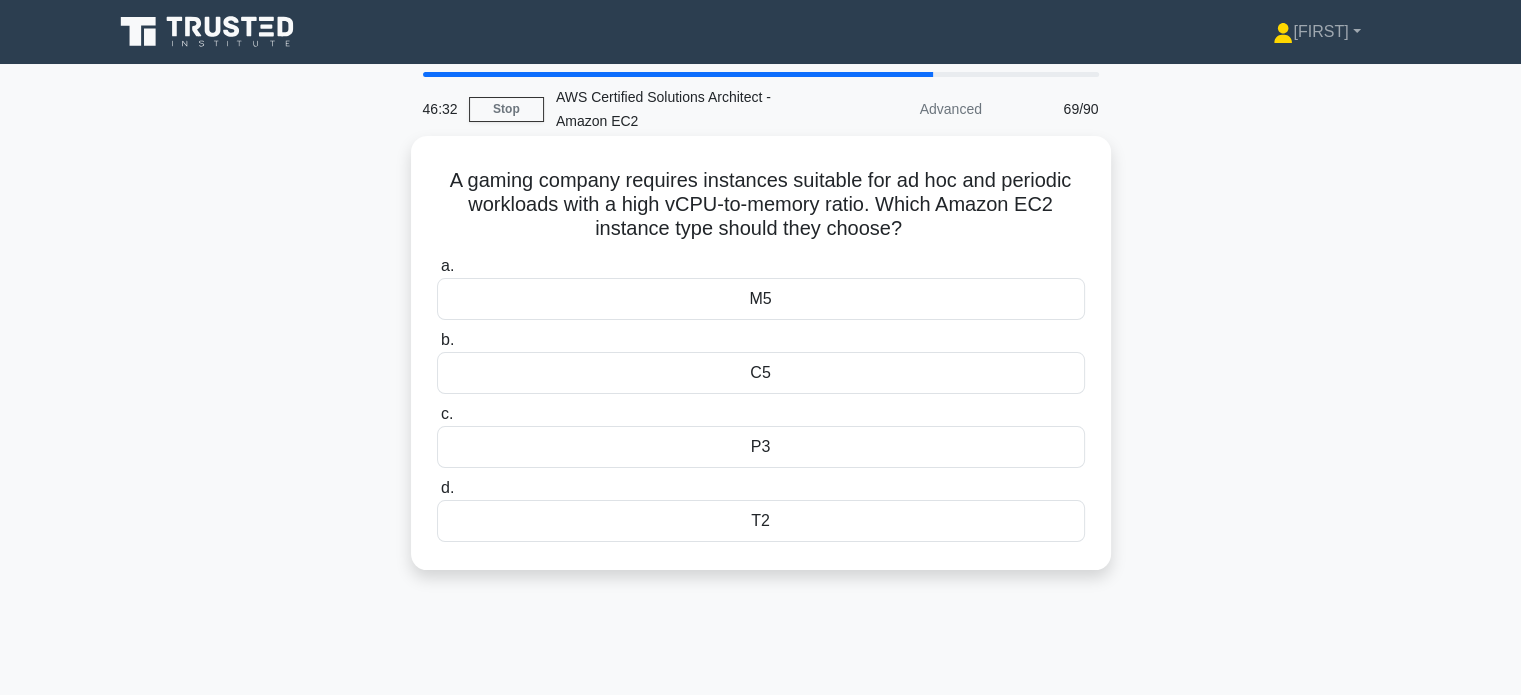 click on "P3" at bounding box center (761, 447) 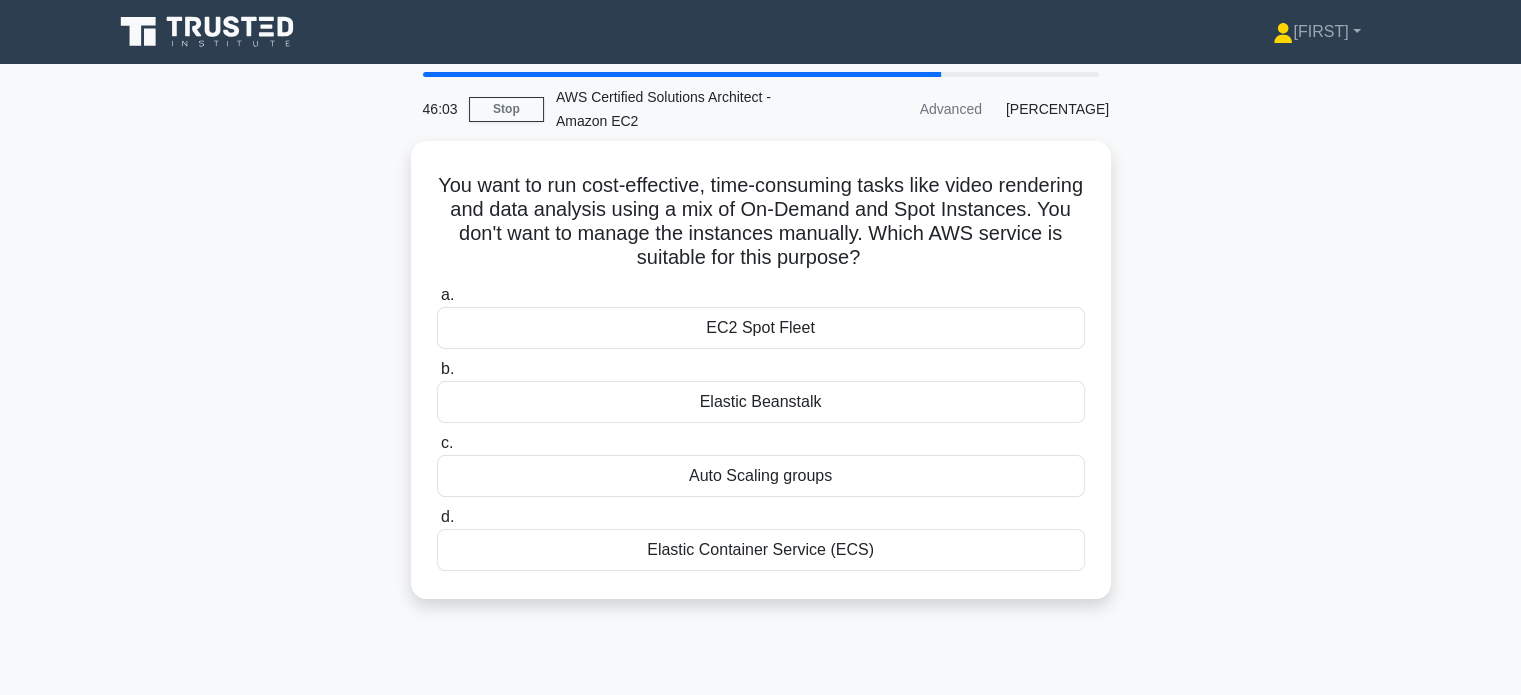 click on "You want to run cost-effective, time-consuming tasks like video rendering and data analysis using a mix of On-Demand and Spot Instances. You don't want to manage the instances manually. Which AWS service is suitable for this purpose?
.spinner_0XTQ{transform-origin:center;animation:spinner_y6GP .75s linear infinite}@keyframes spinner_y6GP{100%{transform:rotate(360deg)}}
a. b. c. d." at bounding box center (761, 572) 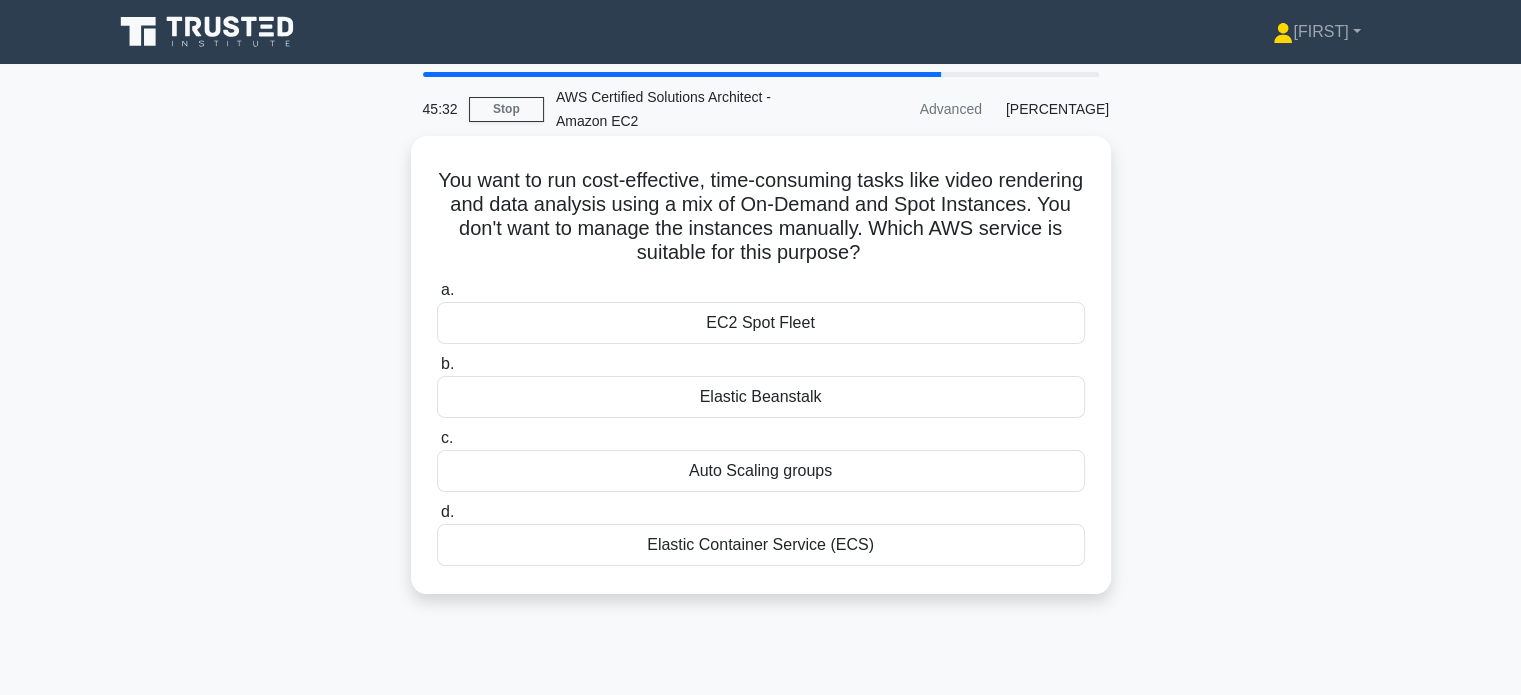 click on "Elastic Container Service (ECS)" at bounding box center (761, 545) 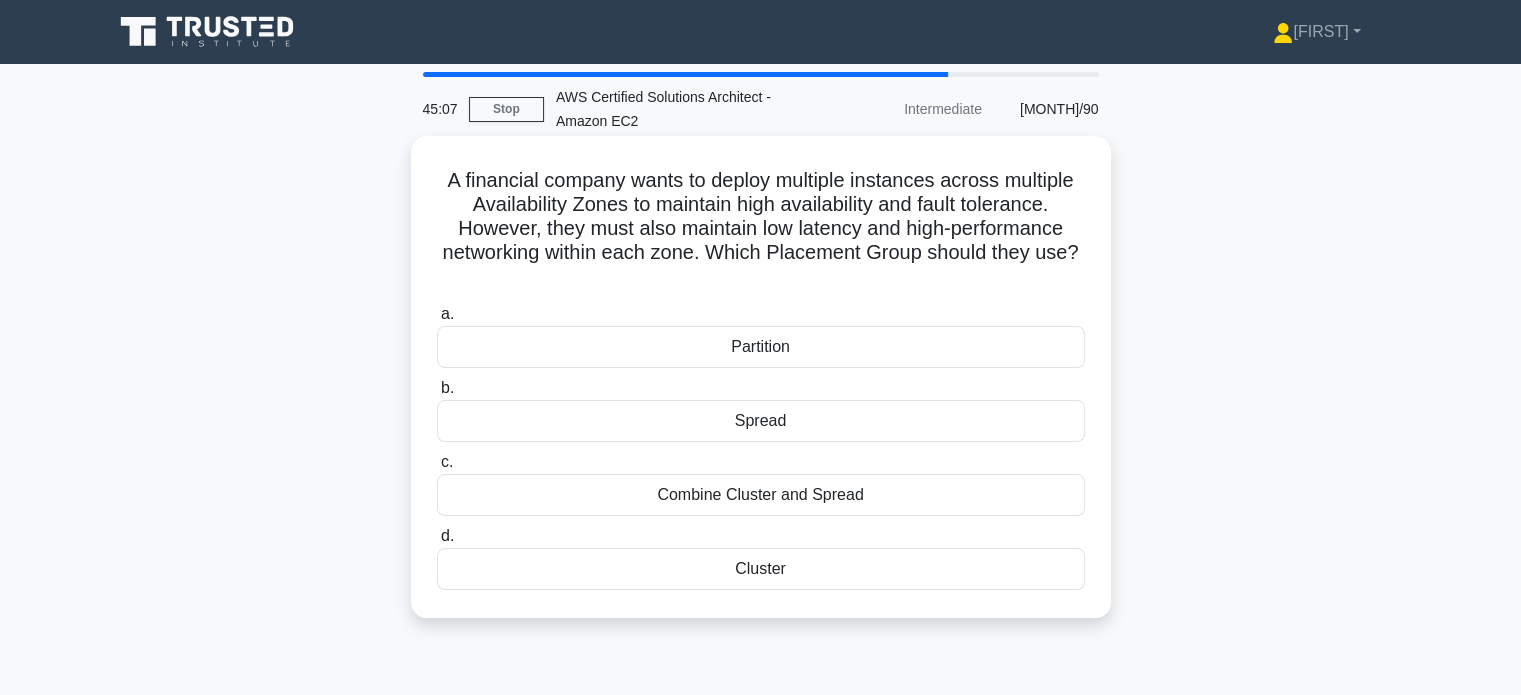 click on "Spread" at bounding box center [761, 421] 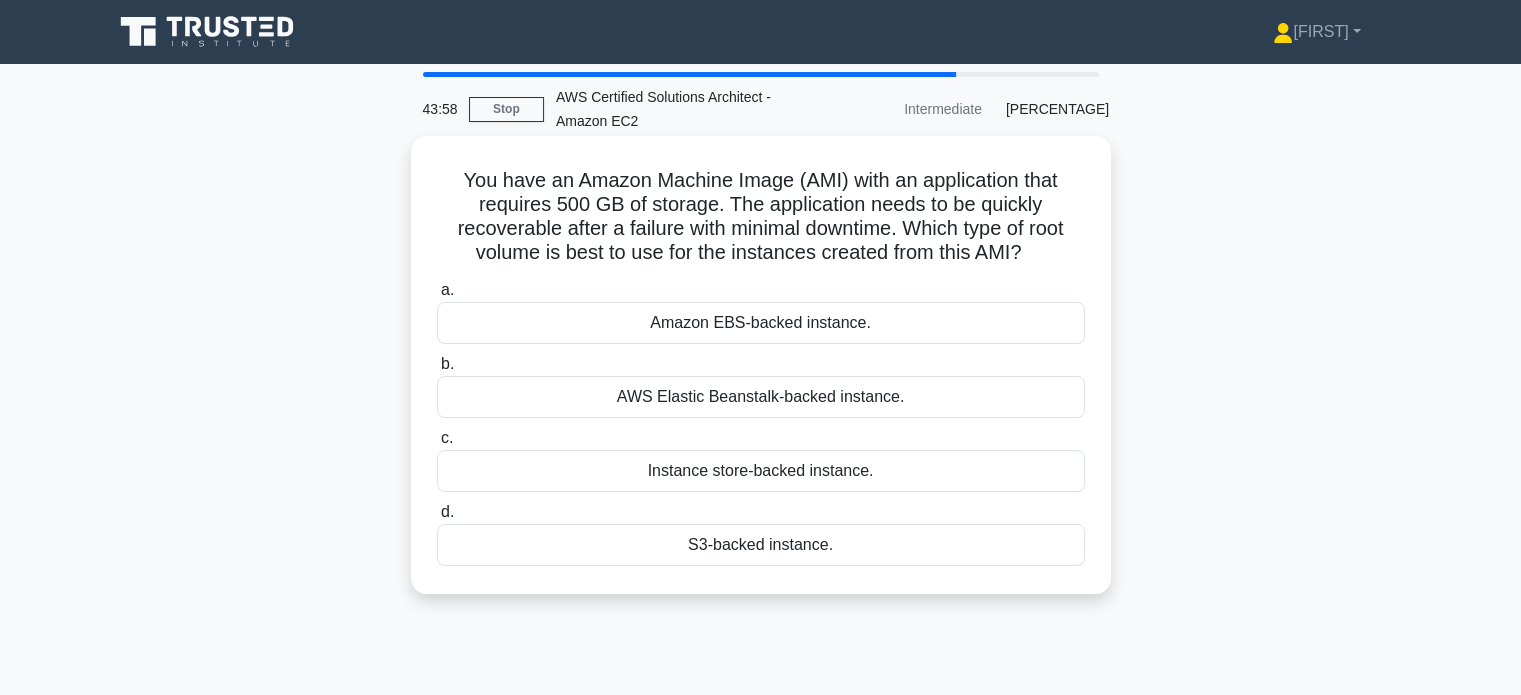 click on "Amazon EBS-backed instance." at bounding box center (761, 323) 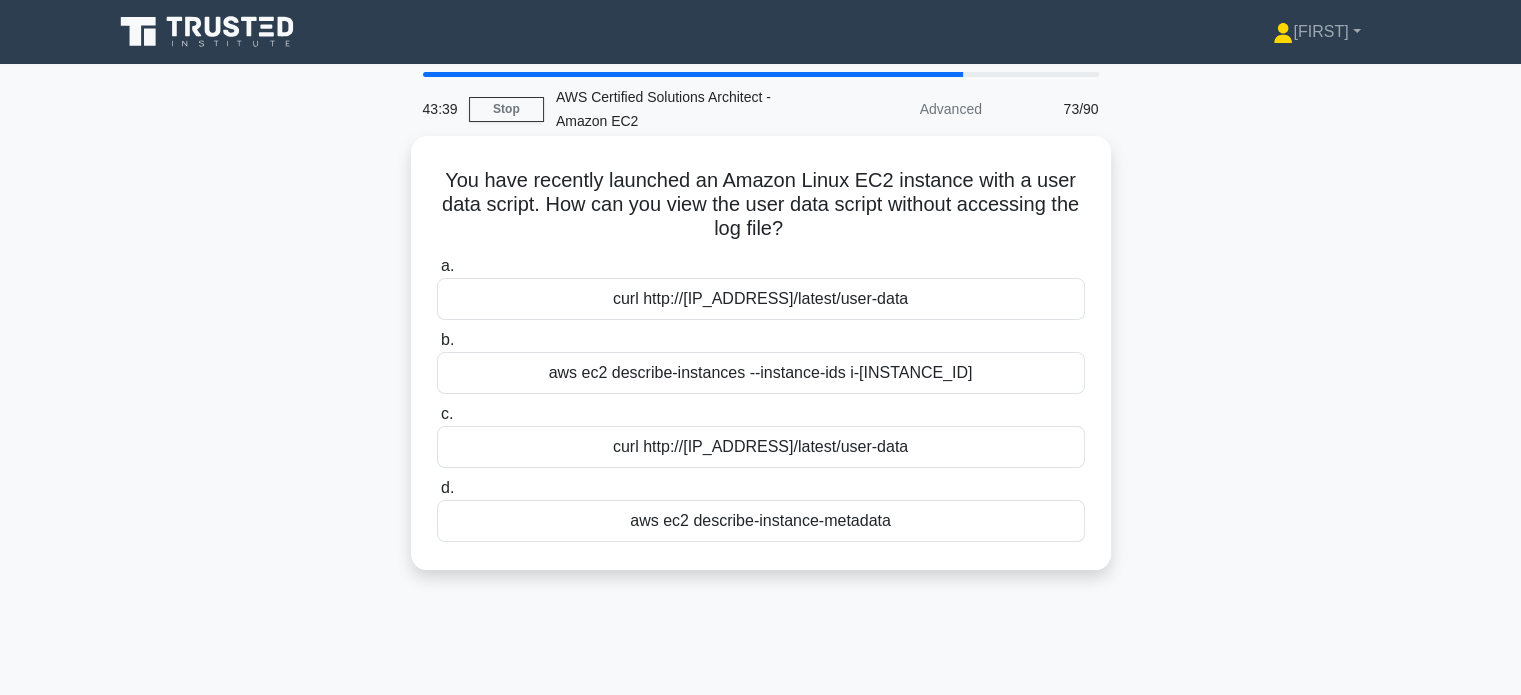 click on "aws ec2 describe-instances --instance-ids i-[INSTANCE_ID]" at bounding box center (761, 373) 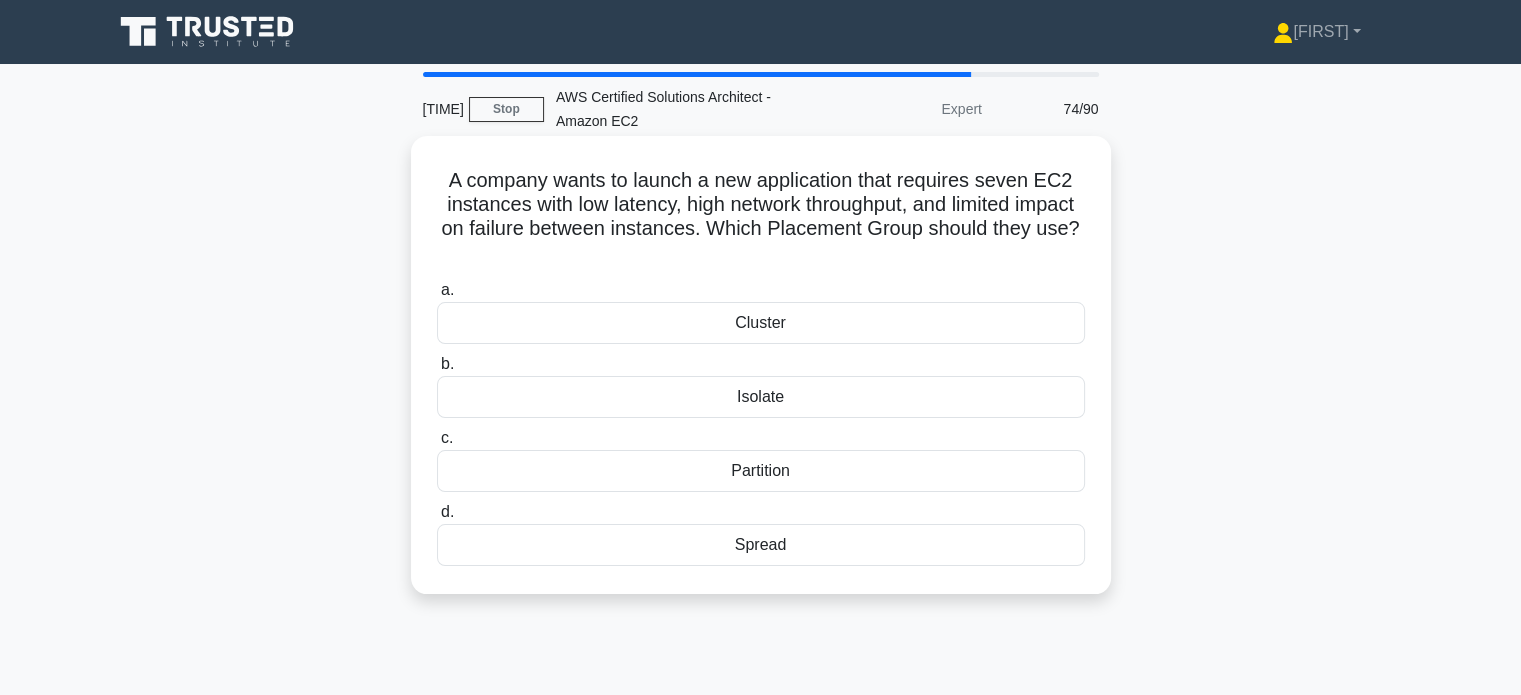 click on "Cluster" at bounding box center (761, 323) 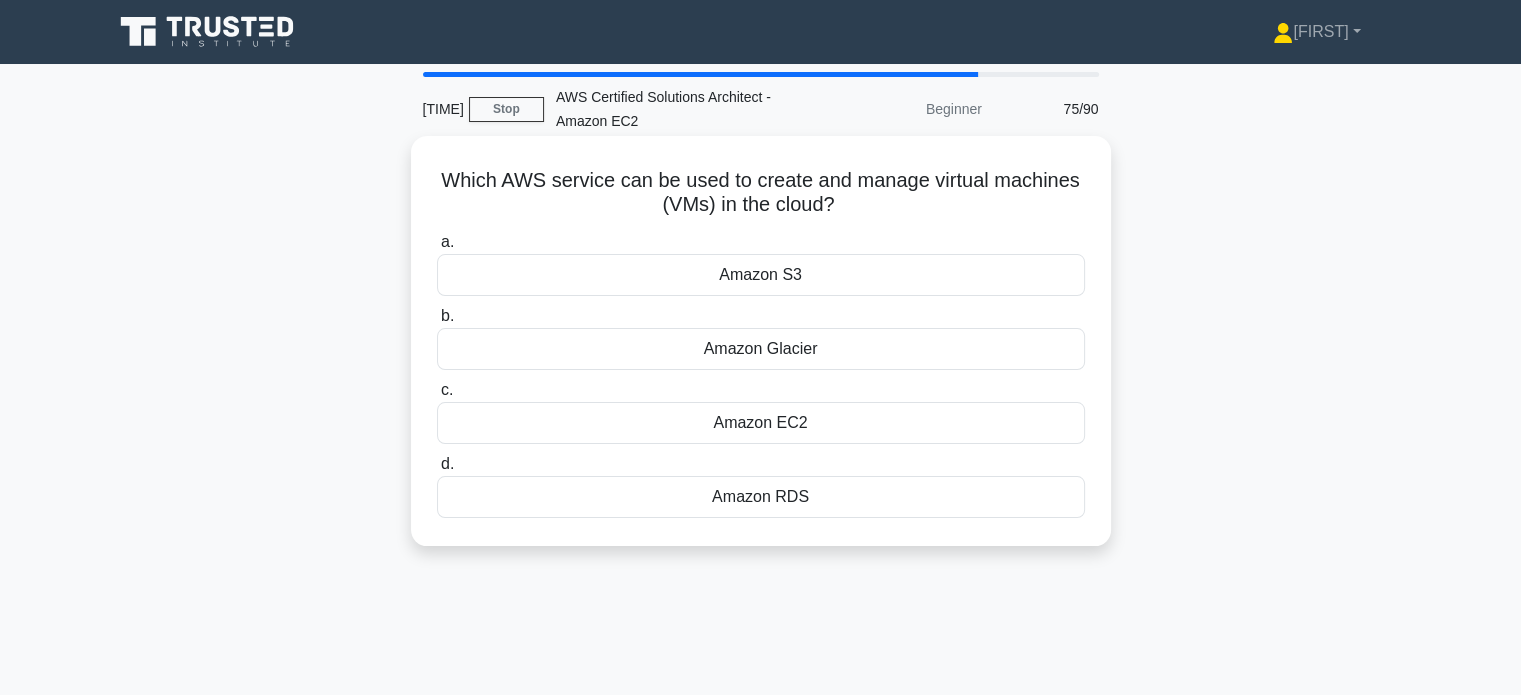 click on "Amazon EC2" at bounding box center [761, 423] 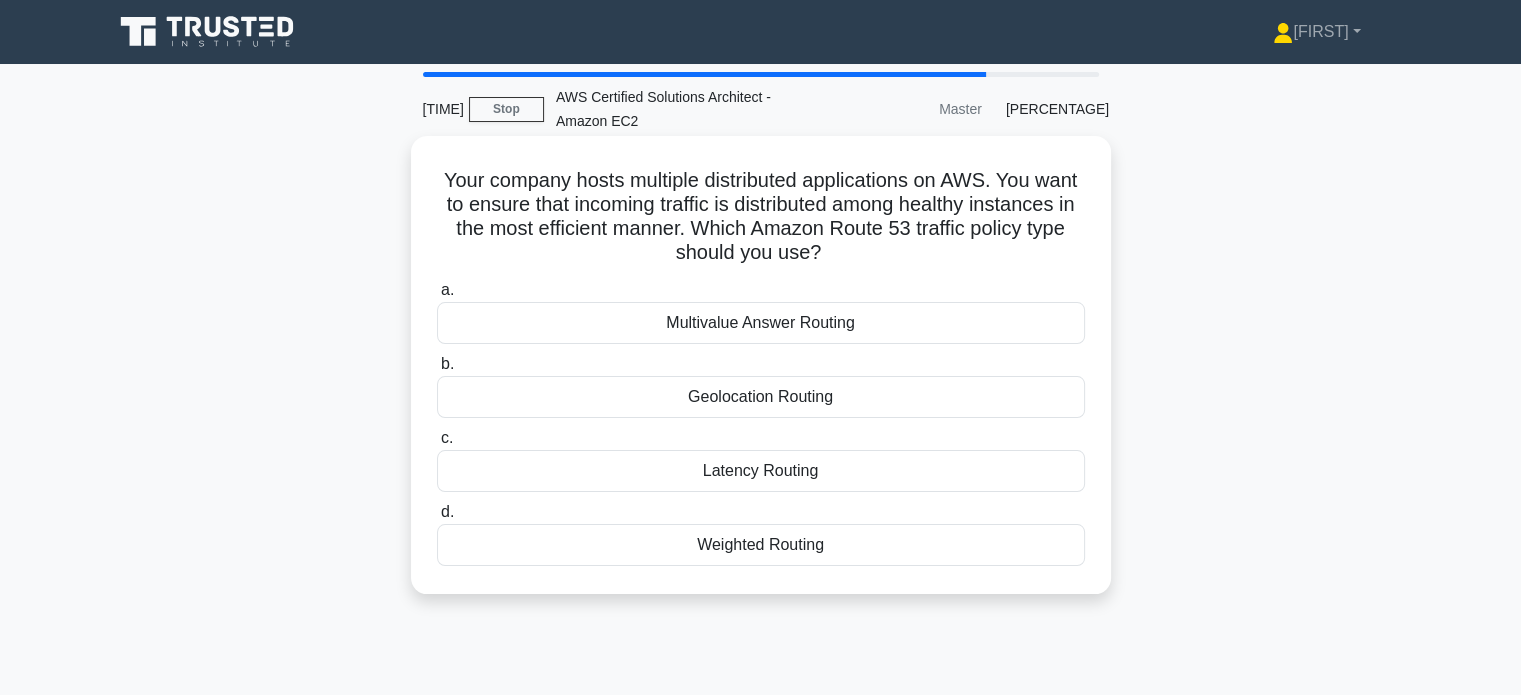 click on "Weighted Routing" at bounding box center (761, 545) 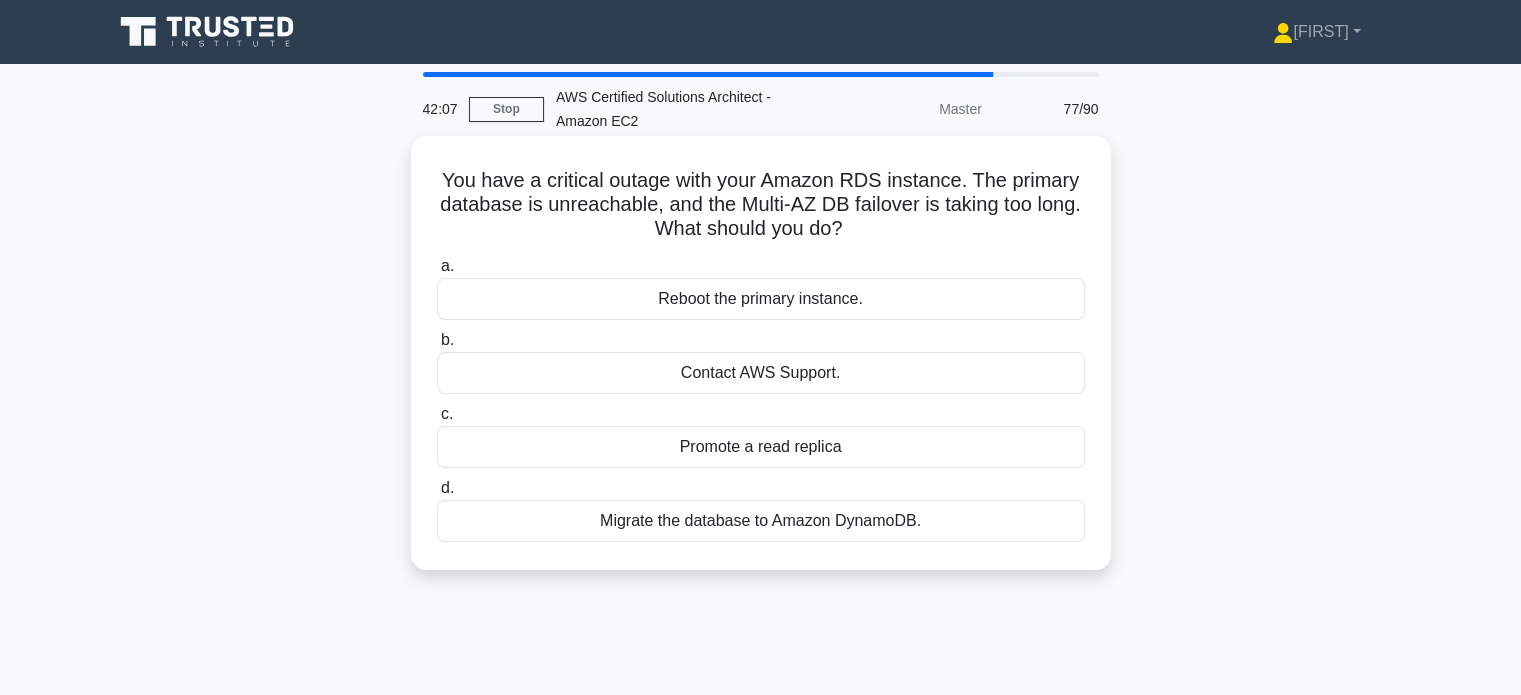 click on "Promote a read replica" at bounding box center [761, 447] 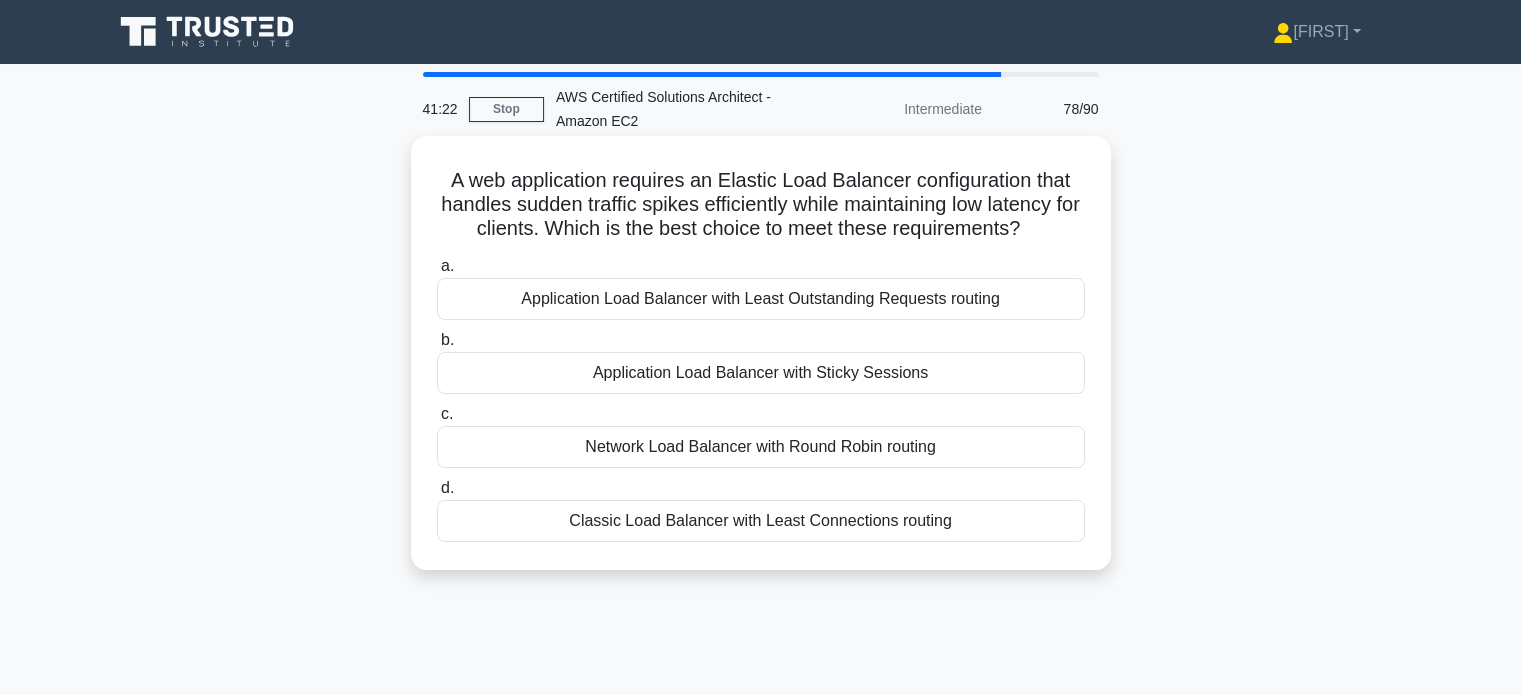 click on "Application Load Balancer with Sticky Sessions" at bounding box center [761, 373] 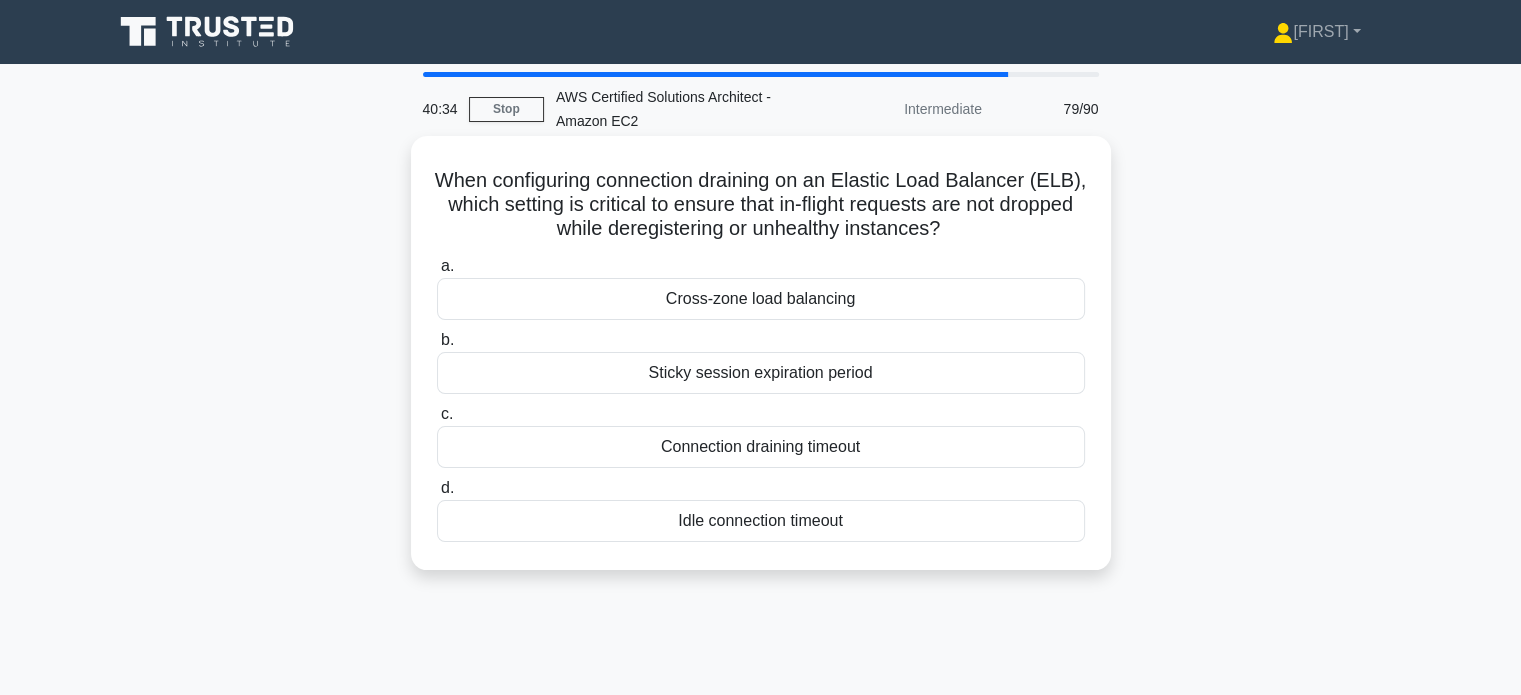 click on "Connection draining timeout" at bounding box center (761, 447) 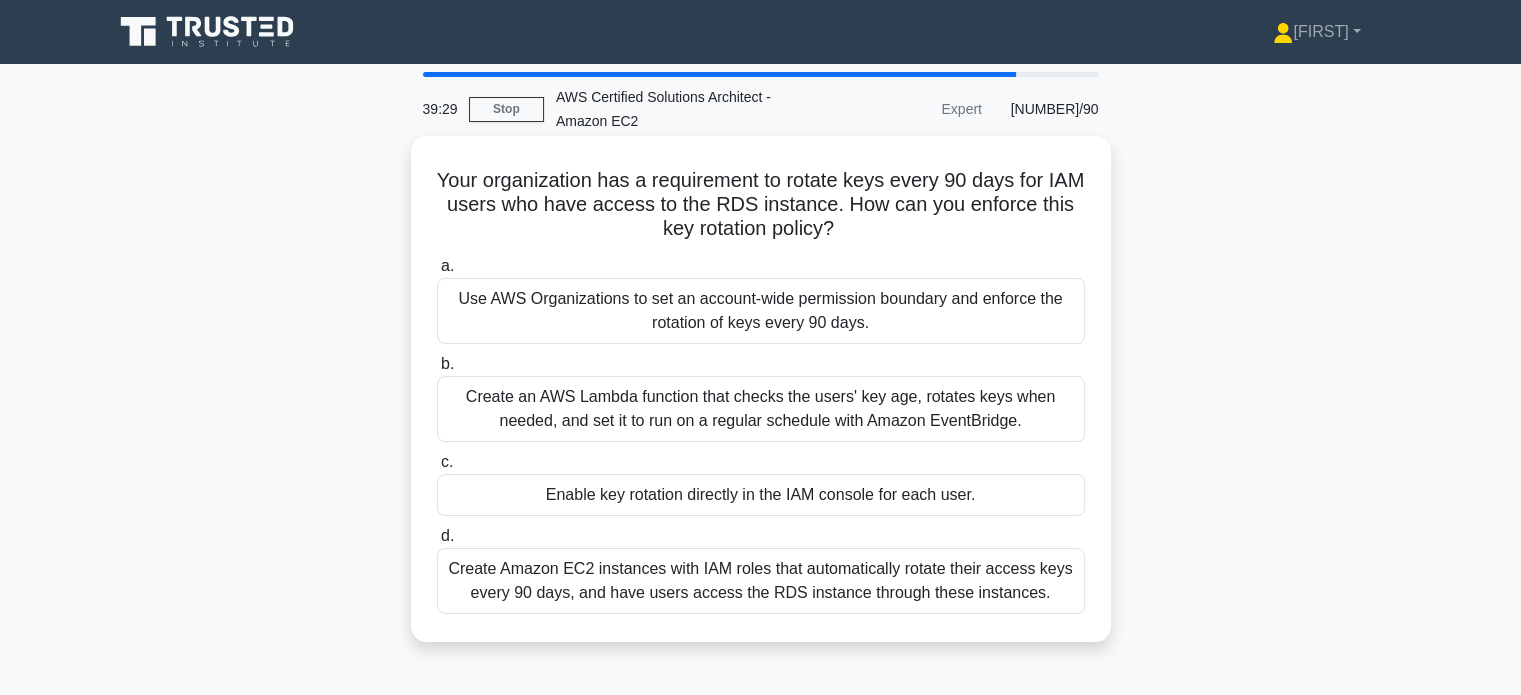 click on "Enable key rotation directly in the IAM console for each user." at bounding box center [761, 495] 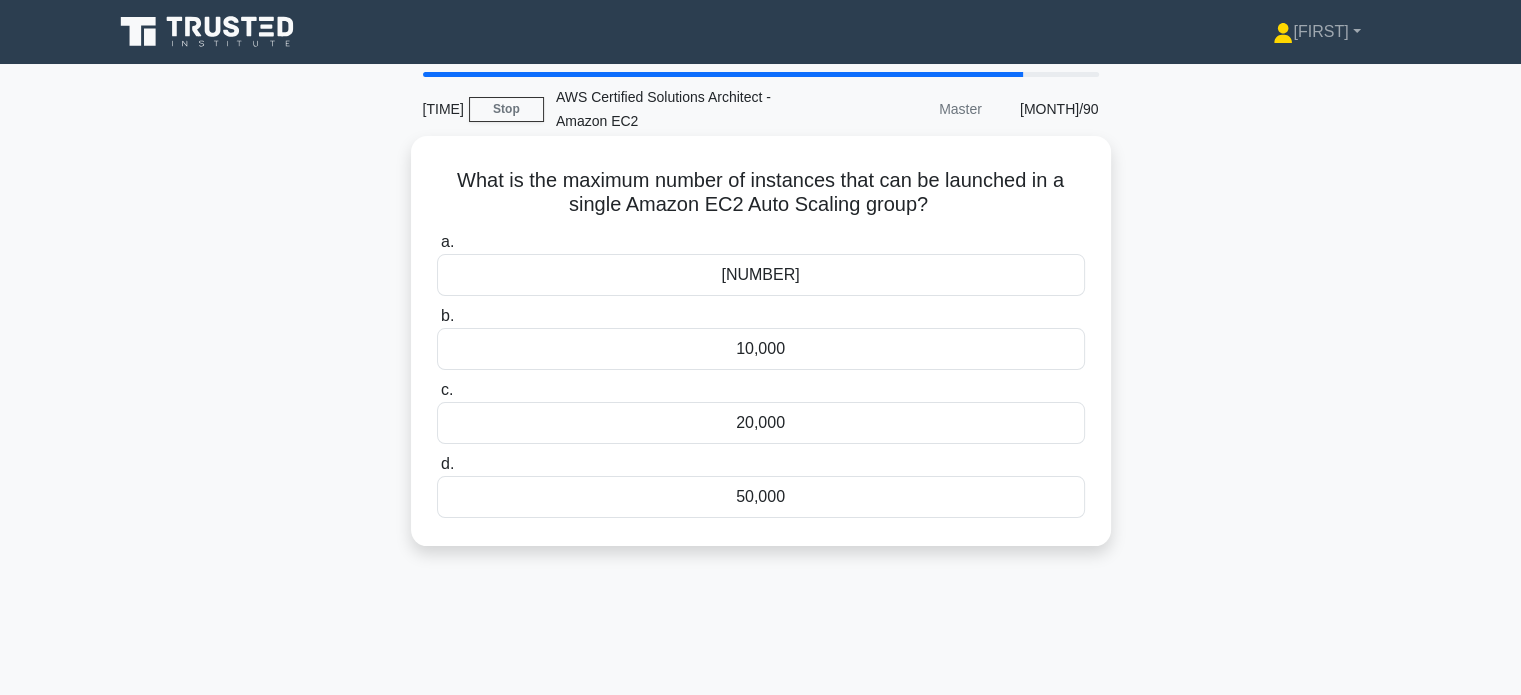 click on "10,000" at bounding box center (761, 349) 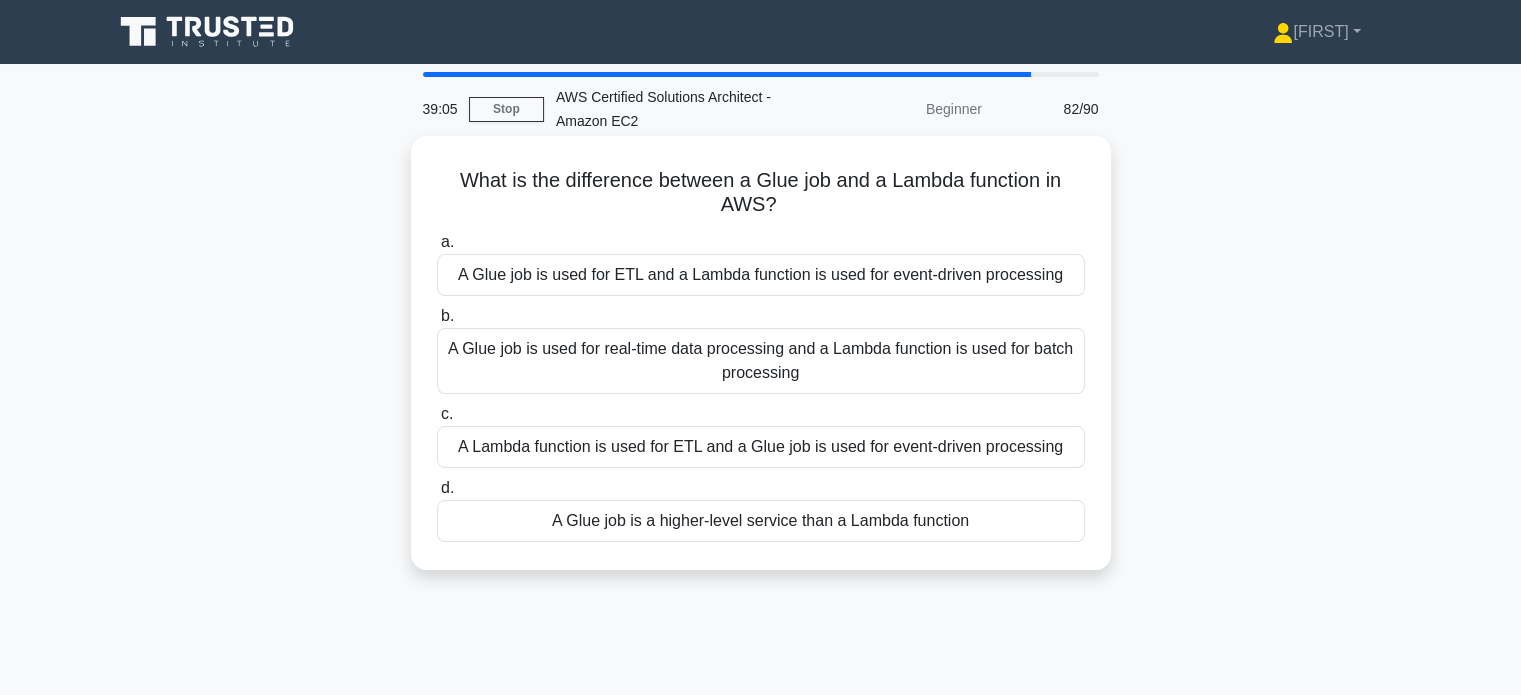 click on "A Glue job is used for ETL and a Lambda function is used for event-driven processing" at bounding box center [761, 275] 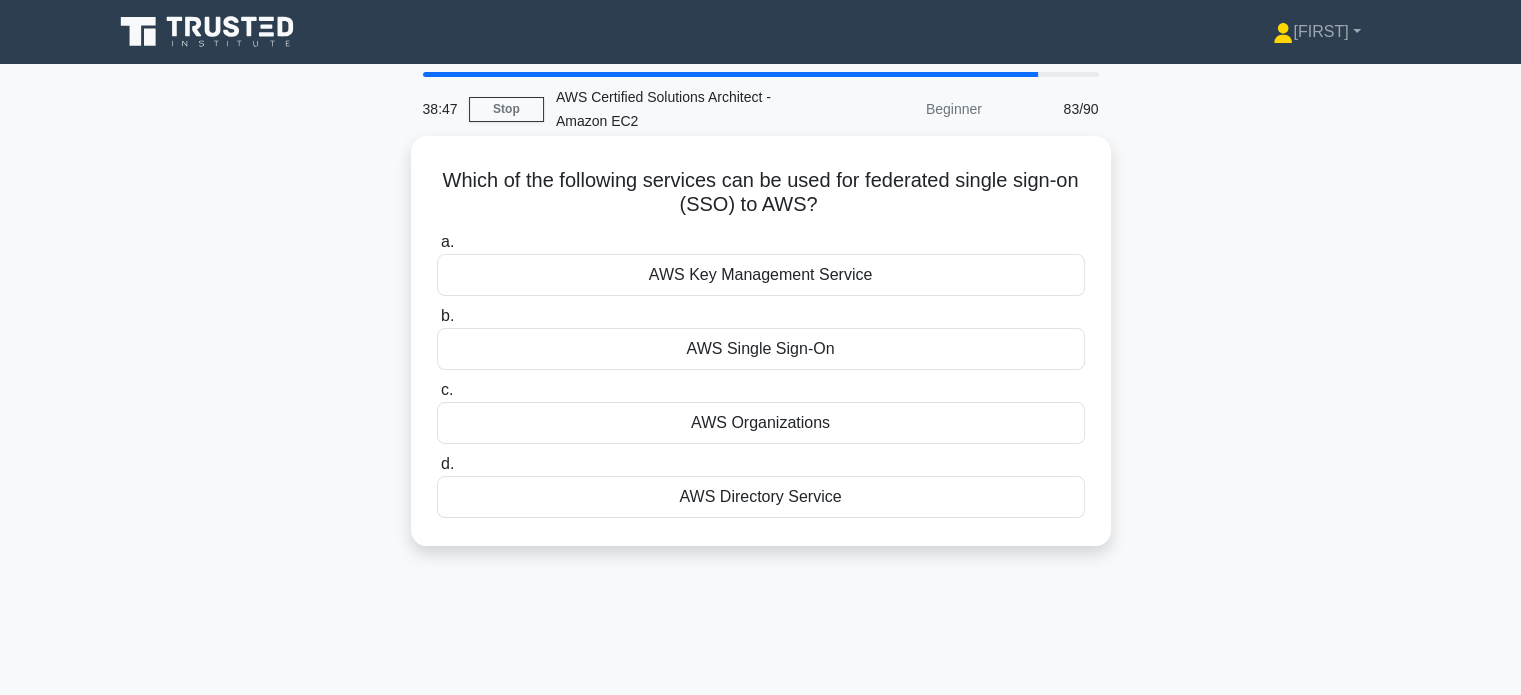 click on "AWS Organizations" at bounding box center (761, 423) 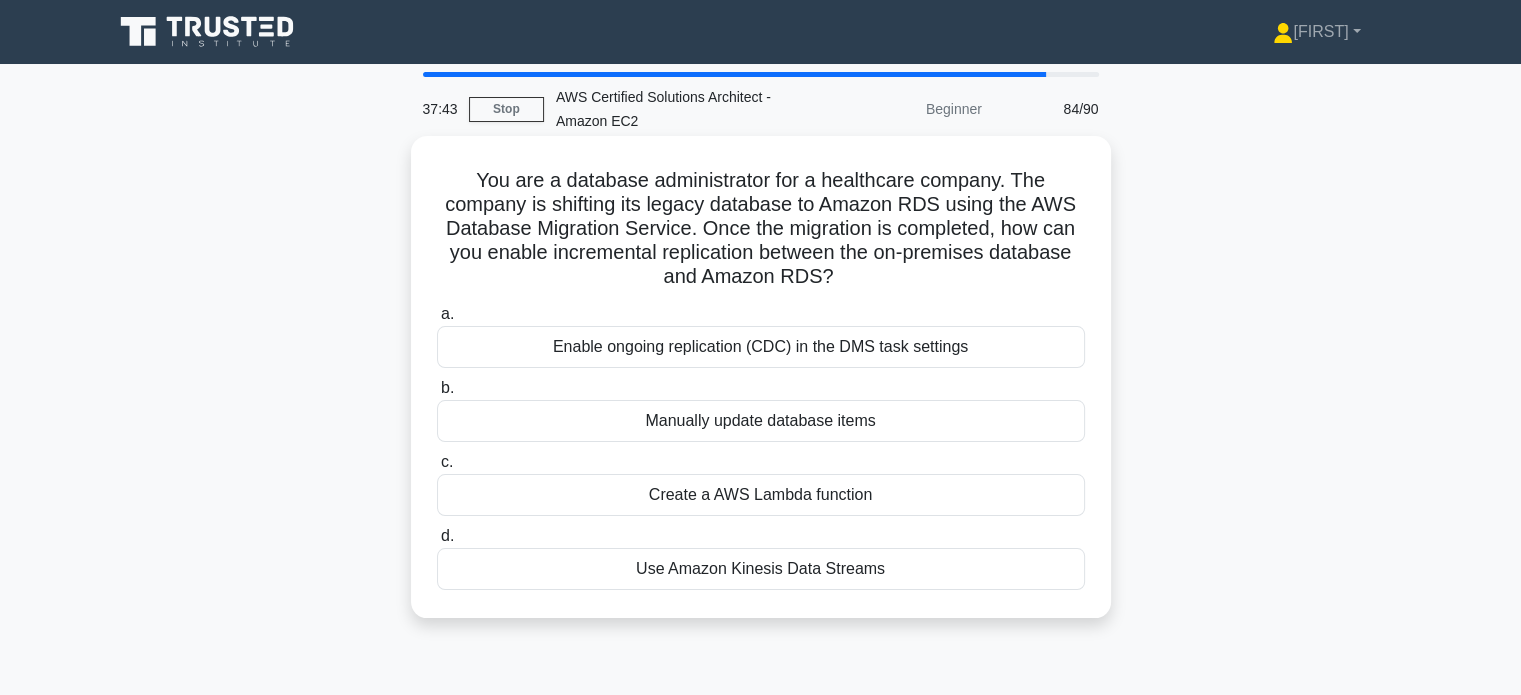 click on "Enable ongoing replication (CDC) in the DMS task settings" at bounding box center [761, 347] 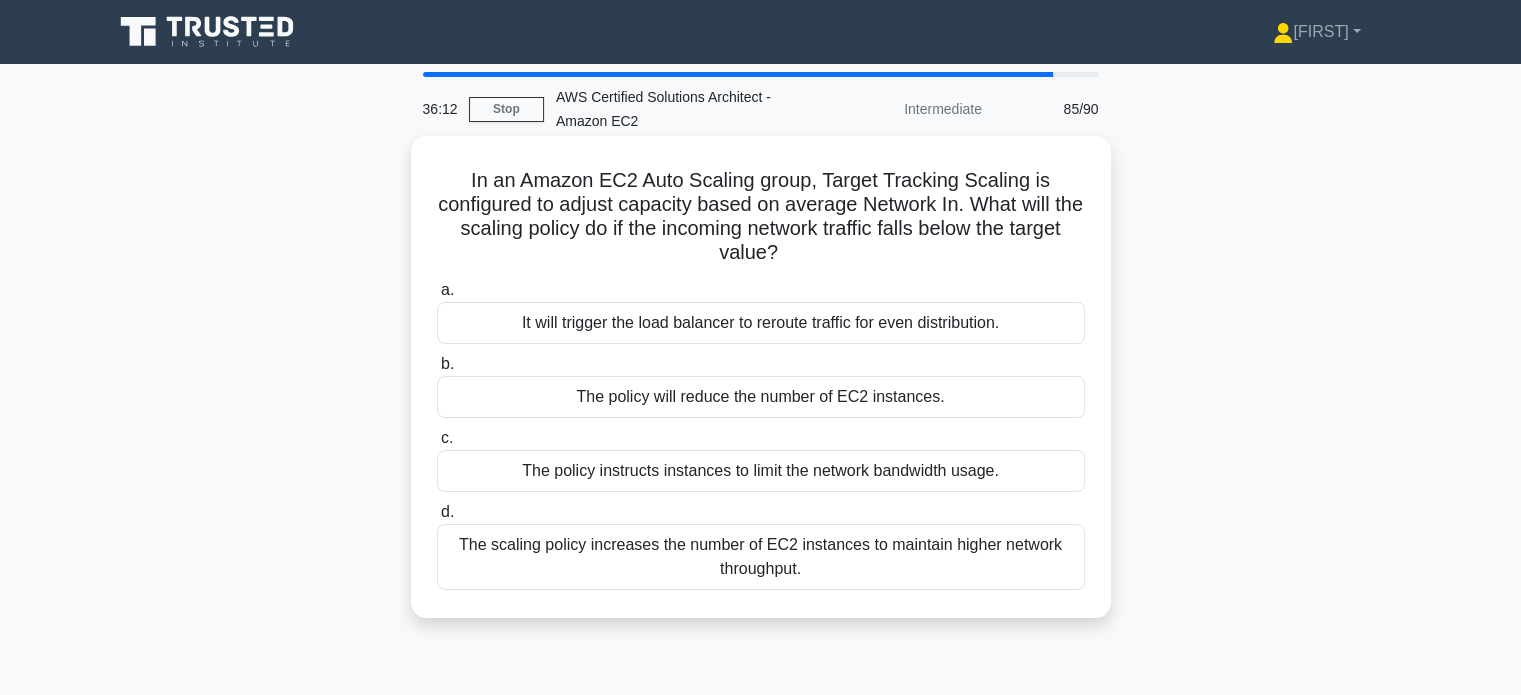click on "The policy will reduce the number of EC2 instances." at bounding box center (761, 397) 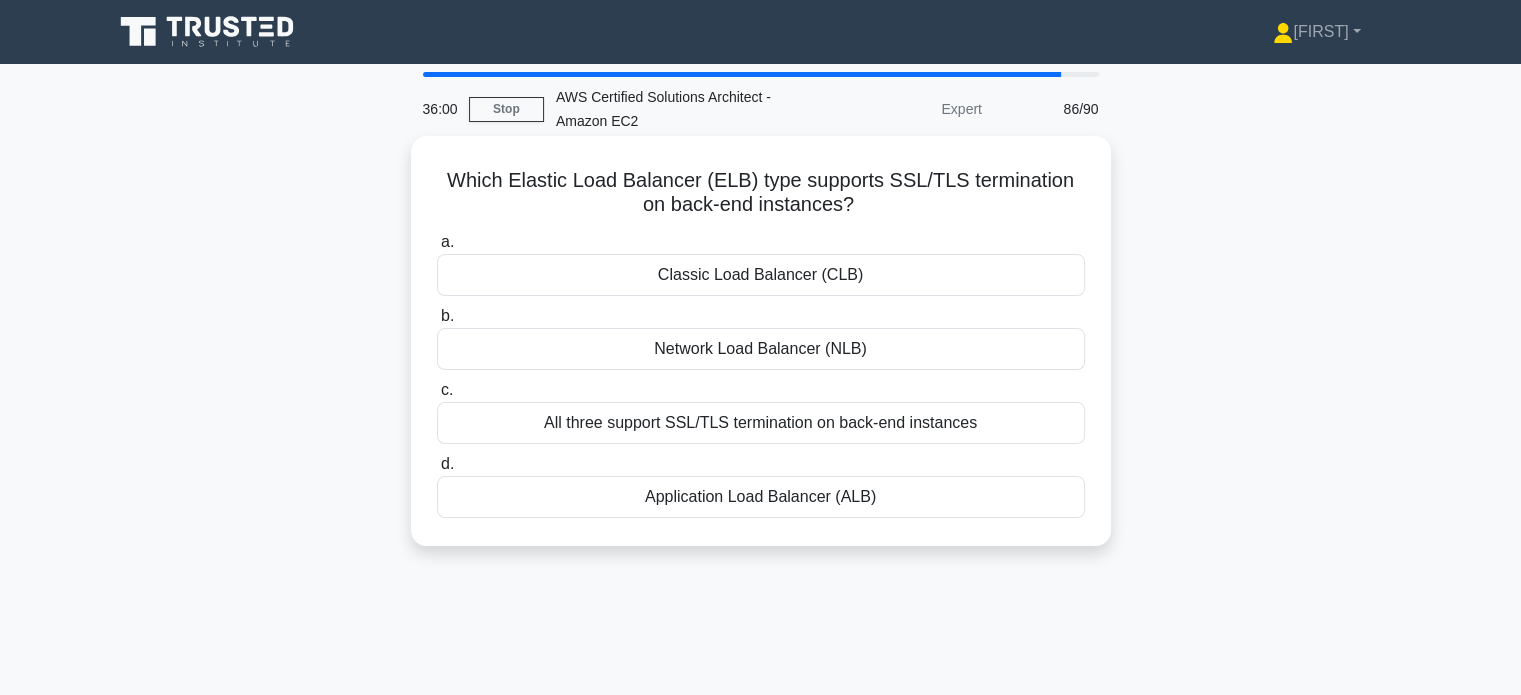 click on "All three support SSL/TLS termination on back-end instances" at bounding box center [761, 423] 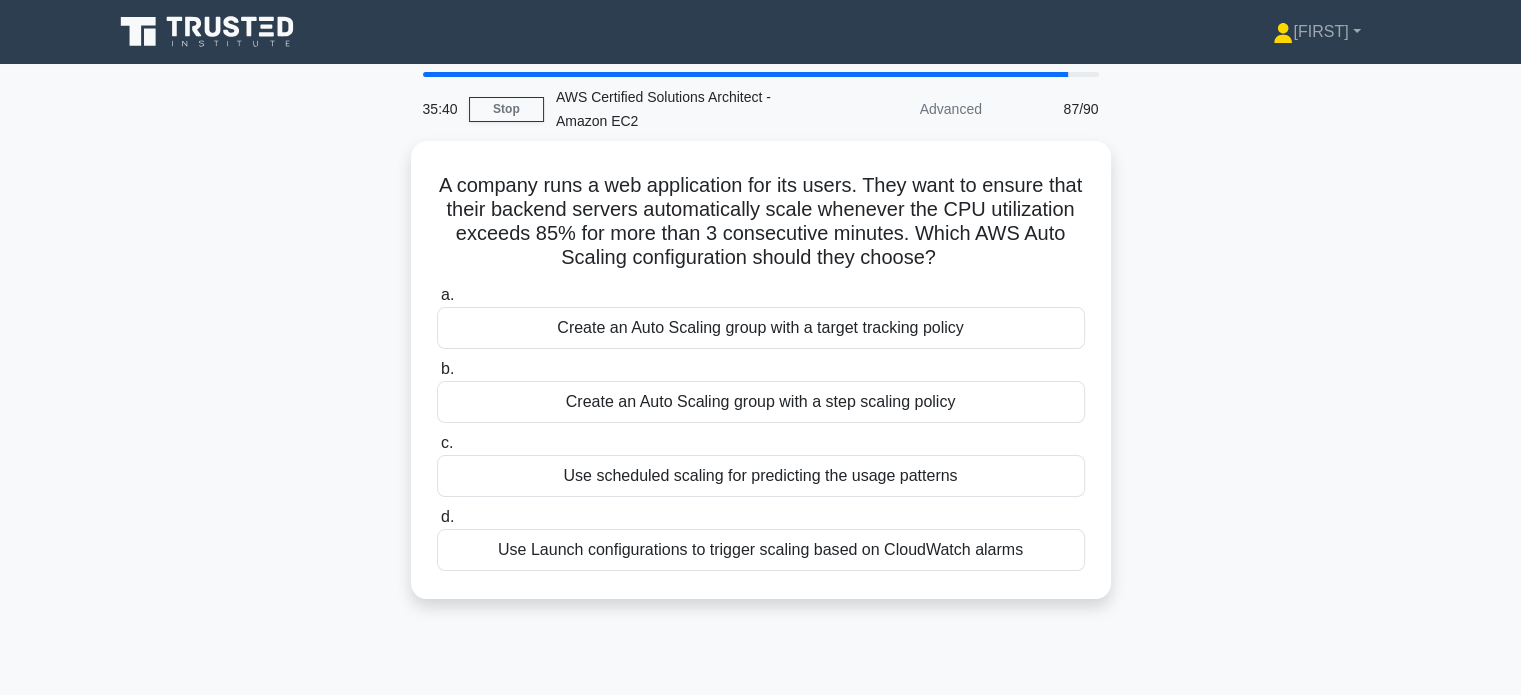 click on "A company runs a web application for its users. They want to ensure that their backend servers automatically scale whenever the CPU utilization exceeds 85% for more than 3 consecutive minutes. Which AWS Auto Scaling configuration should they choose?
.spinner_0XTQ{transform-origin:center;animation:spinner_y6GP .75s linear infinite}@keyframes spinner_y6GP{100%{transform:rotate(360deg)}}
a.
b. c. d." at bounding box center [761, 382] 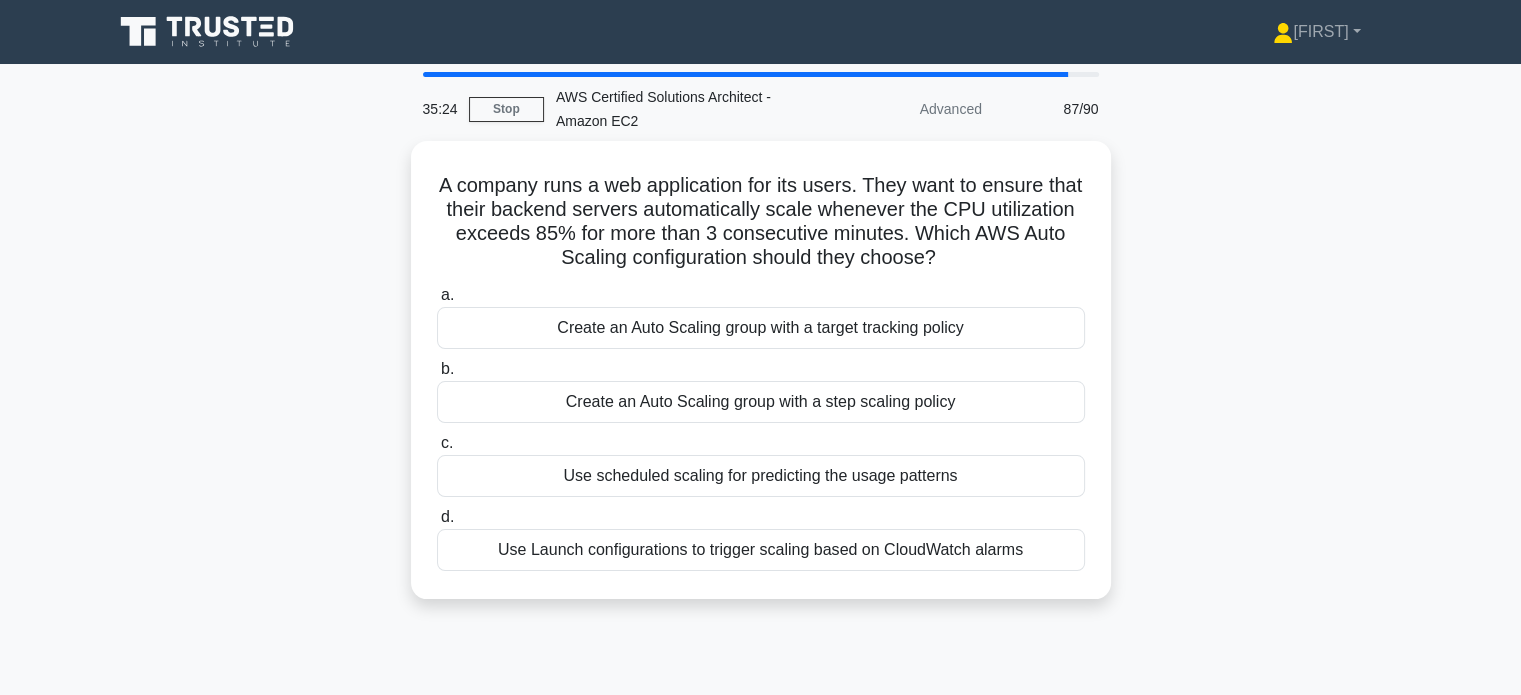 click on "A company runs a web application for its users. They want to ensure that their backend servers automatically scale whenever the CPU utilization exceeds 85% for more than 3 consecutive minutes. Which AWS Auto Scaling configuration should they choose?
.spinner_0XTQ{transform-origin:center;animation:spinner_y6GP .75s linear infinite}@keyframes spinner_y6GP{100%{transform:rotate(360deg)}}
a.
b. c. d." at bounding box center [761, 382] 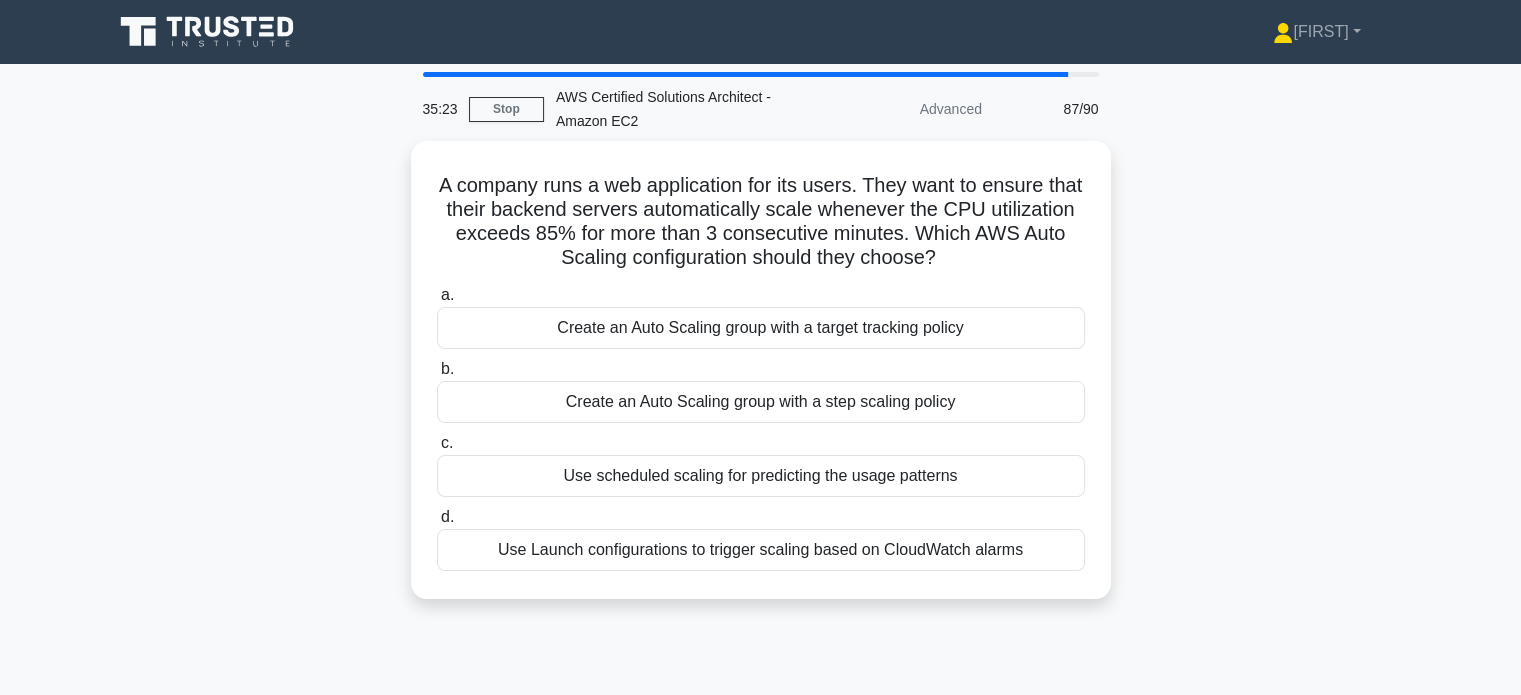 click on "A company runs a web application for its users. They want to ensure that their backend servers automatically scale whenever the CPU utilization exceeds 85% for more than 3 consecutive minutes. Which AWS Auto Scaling configuration should they choose?
.spinner_0XTQ{transform-origin:center;animation:spinner_y6GP .75s linear infinite}@keyframes spinner_y6GP{100%{transform:rotate(360deg)}}
a.
b. c. d." at bounding box center (761, 382) 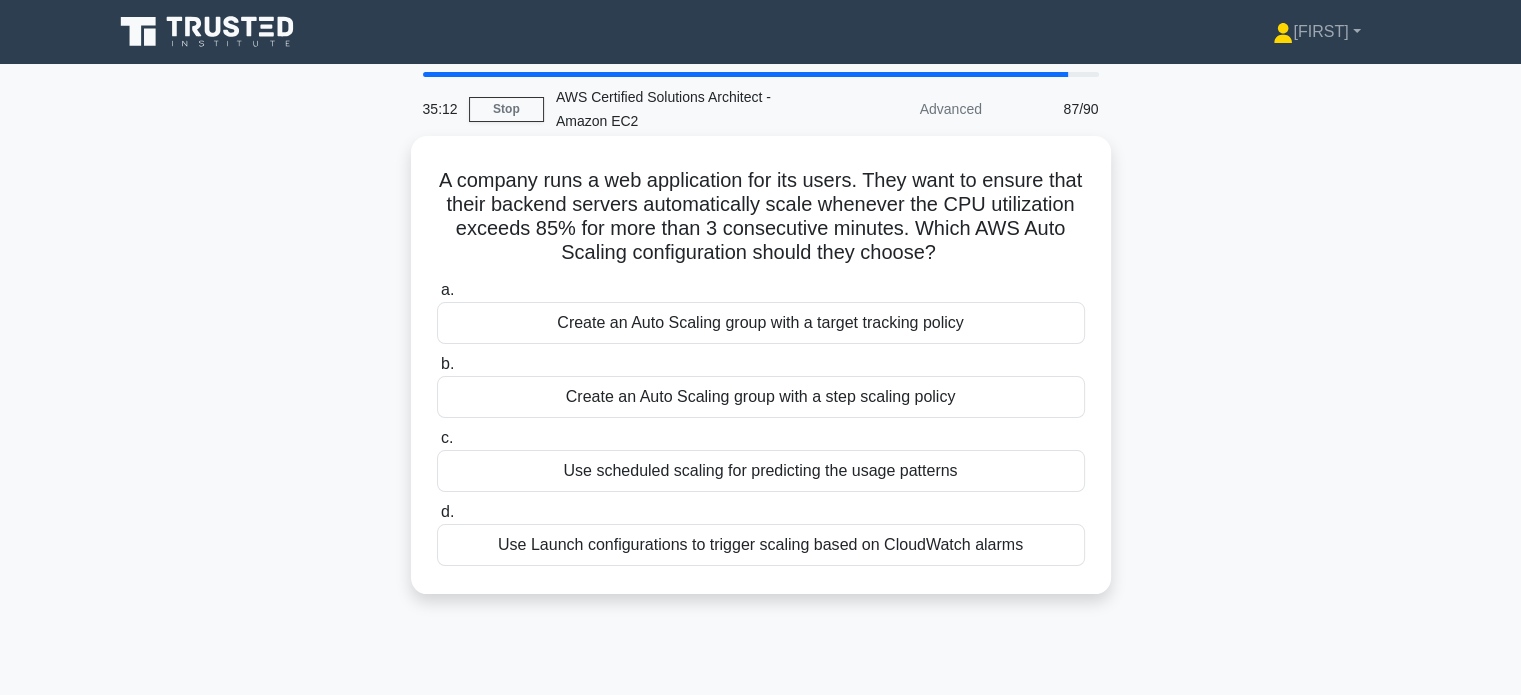 click on "Create an Auto Scaling group with a step scaling policy" at bounding box center (761, 397) 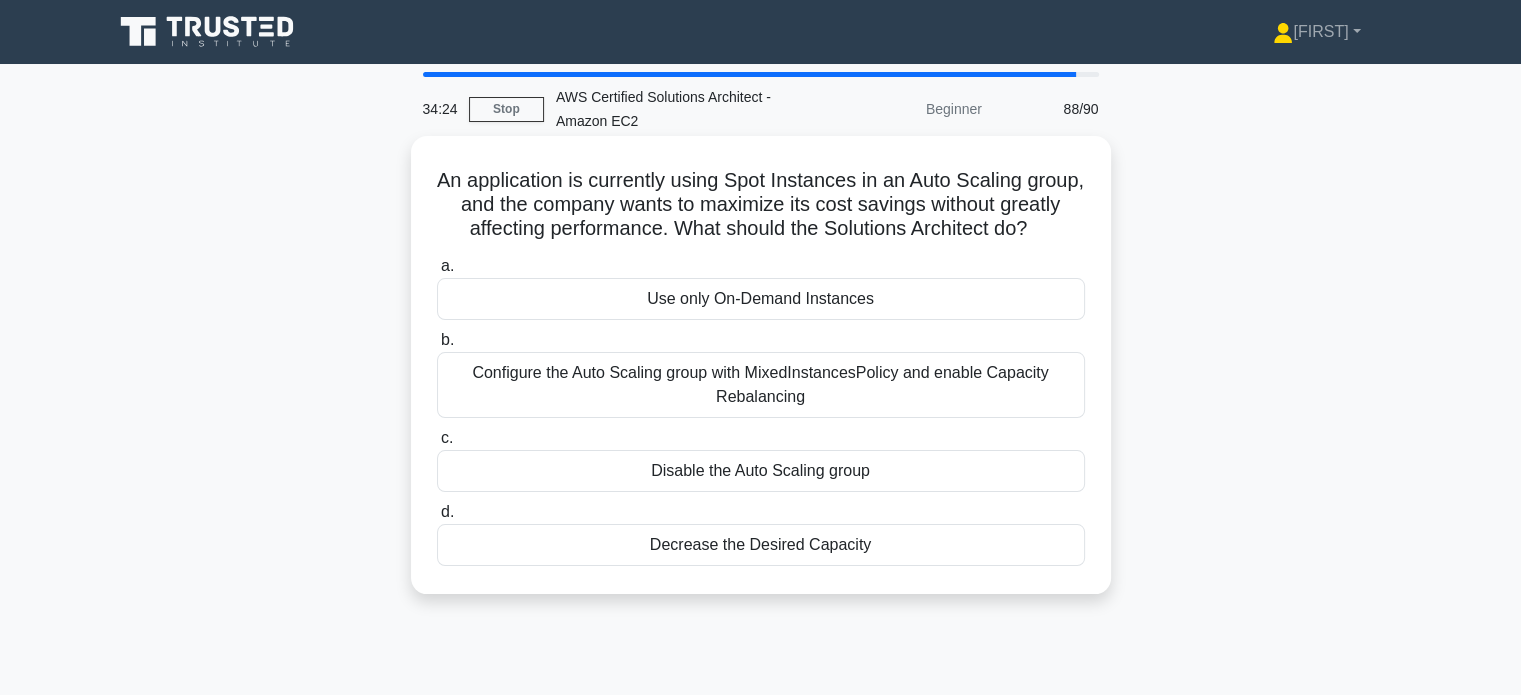click on "Use only On-Demand Instances" at bounding box center [761, 299] 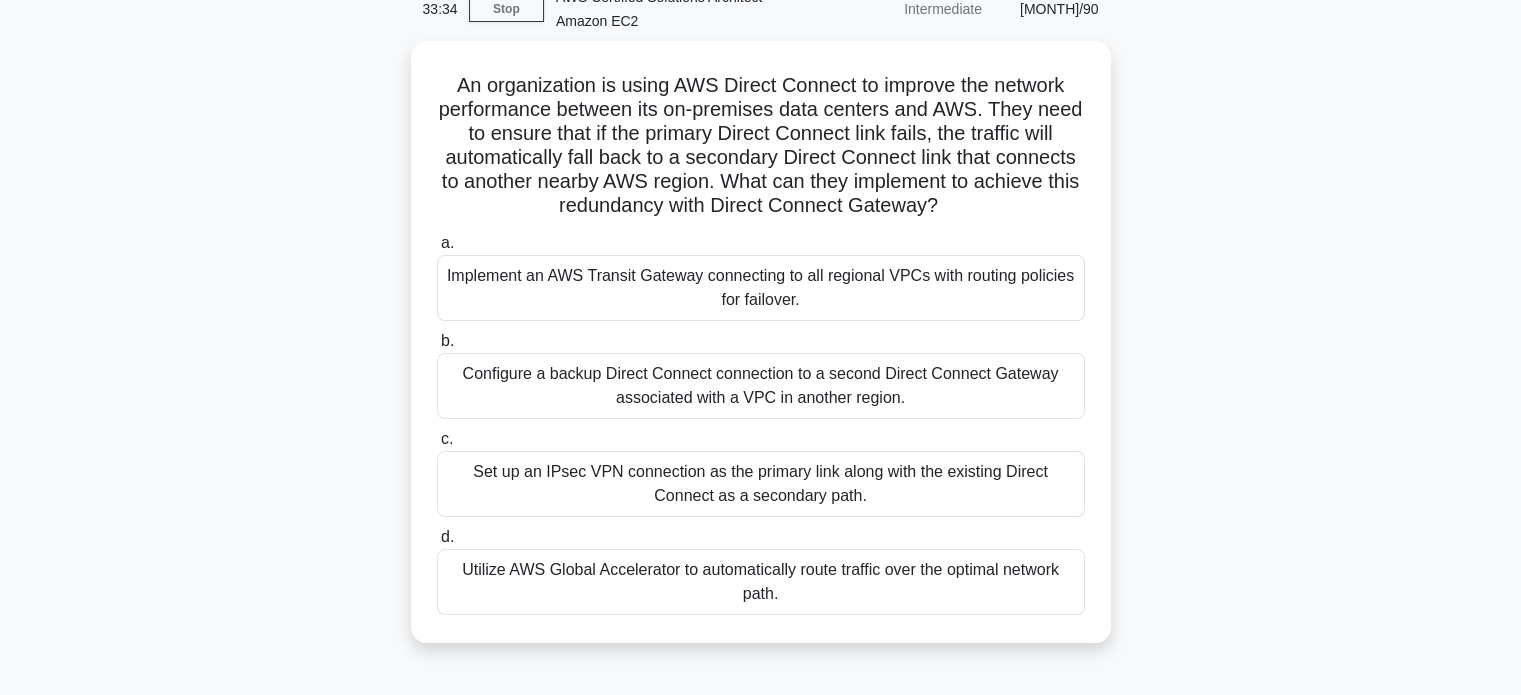 scroll, scrollTop: 127, scrollLeft: 0, axis: vertical 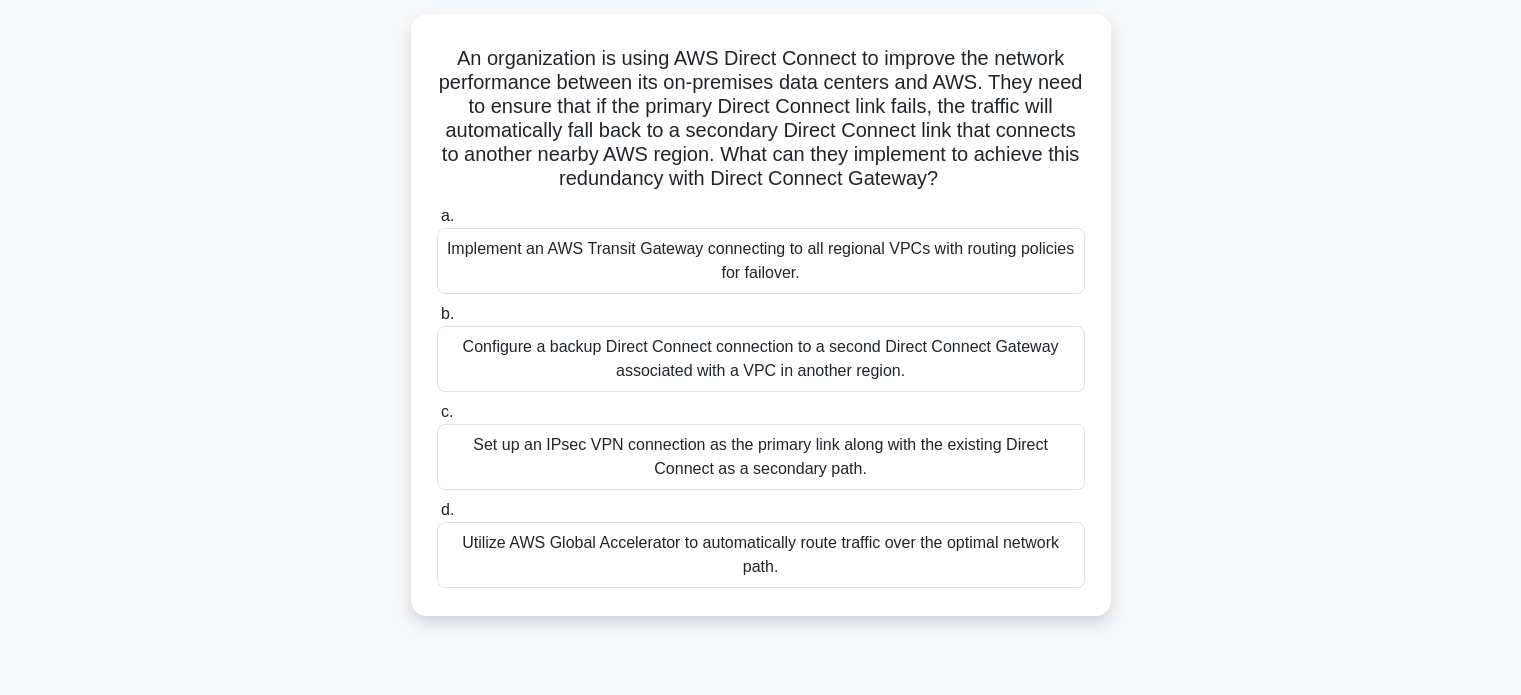 click on "An organization is using AWS Direct Connect to improve the network performance between its on-premises data centers and AWS. They need to ensure that if the primary Direct Connect link fails, the traffic will automatically fall back to a secondary Direct Connect link that connects to another nearby AWS region. What can they implement to achieve this redundancy with Direct Connect Gateway?
.spinner_0XTQ{transform-origin:center;animation:spinner_y6GP .75s linear infinite}@keyframes spinner_y6GP{100%{transform:rotate(360deg)}}
a. b. c. d." at bounding box center [761, 327] 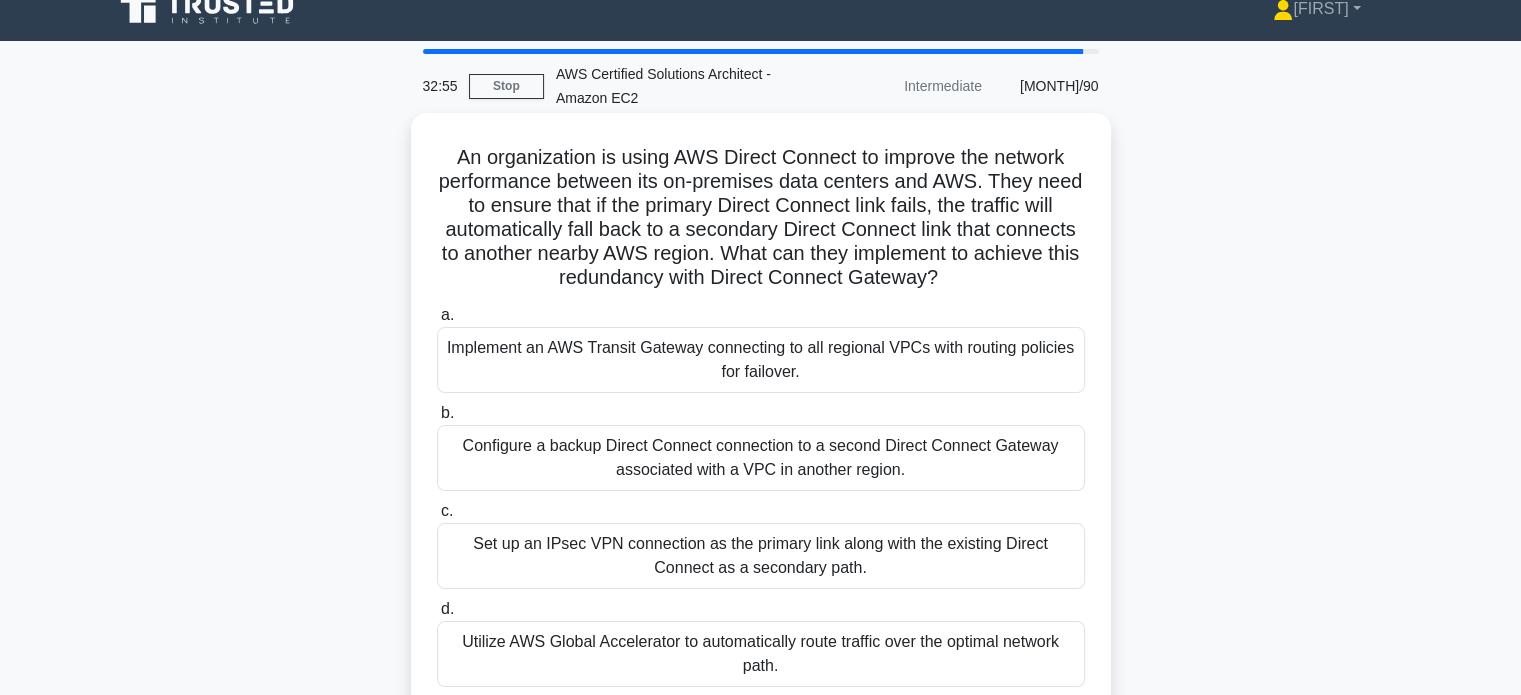 scroll, scrollTop: 0, scrollLeft: 0, axis: both 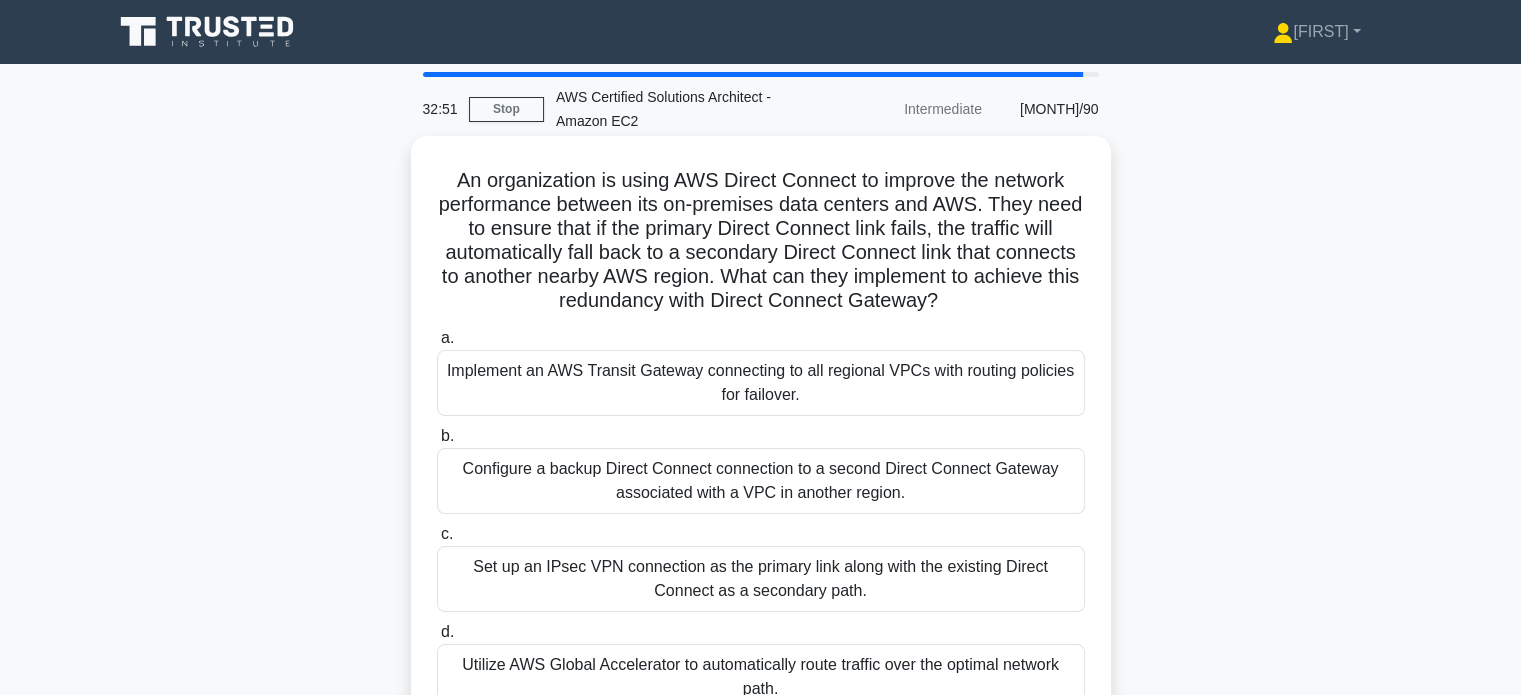 click on "Implement an AWS Transit Gateway connecting to all regional VPCs with routing policies for failover." at bounding box center [761, 383] 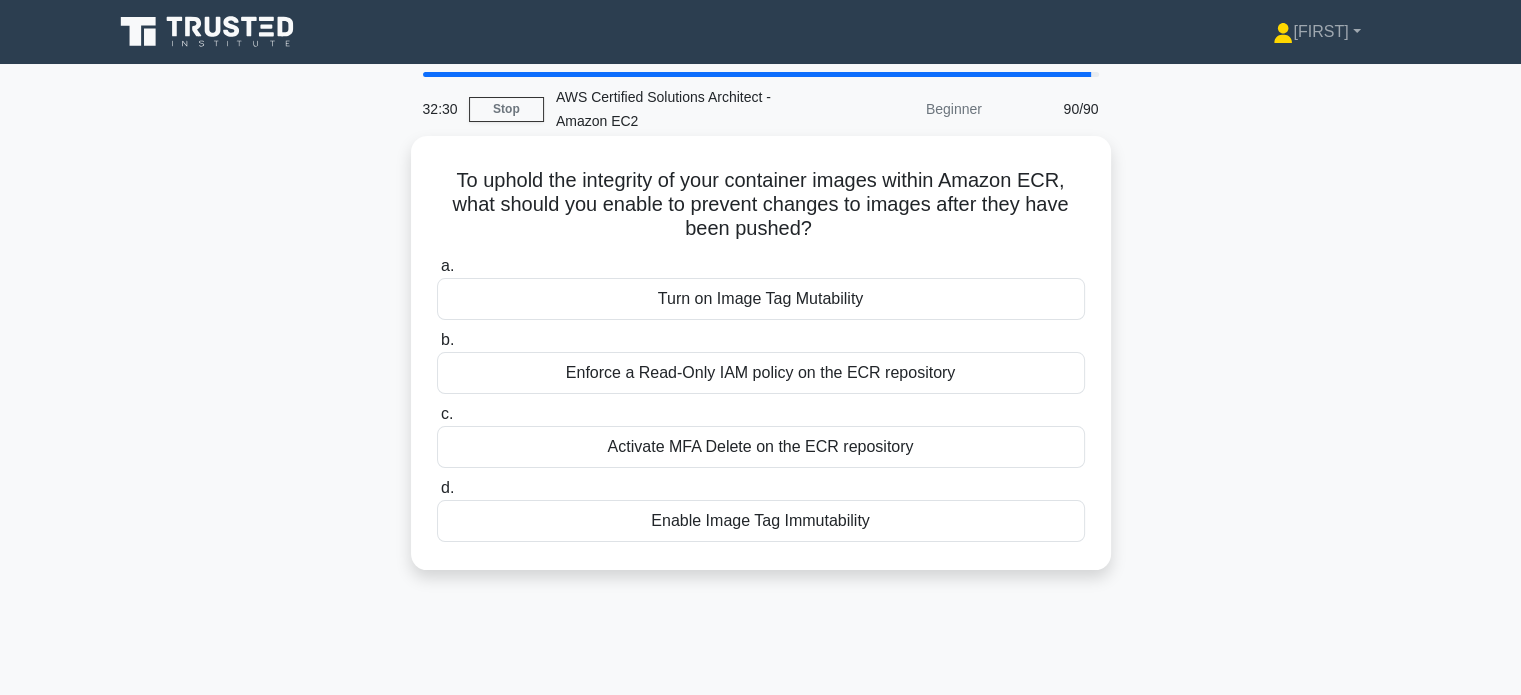click on "Activate MFA Delete on the ECR repository" at bounding box center [761, 447] 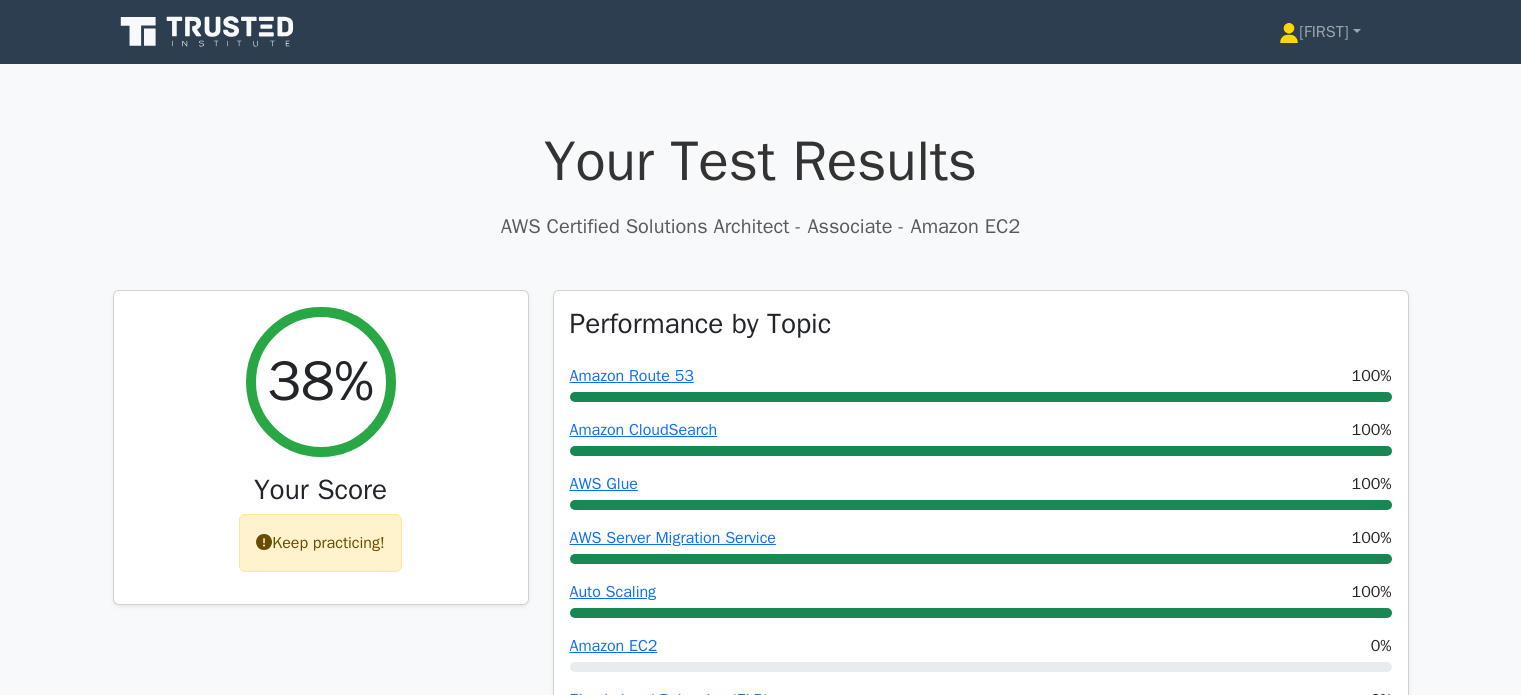 scroll, scrollTop: 0, scrollLeft: 0, axis: both 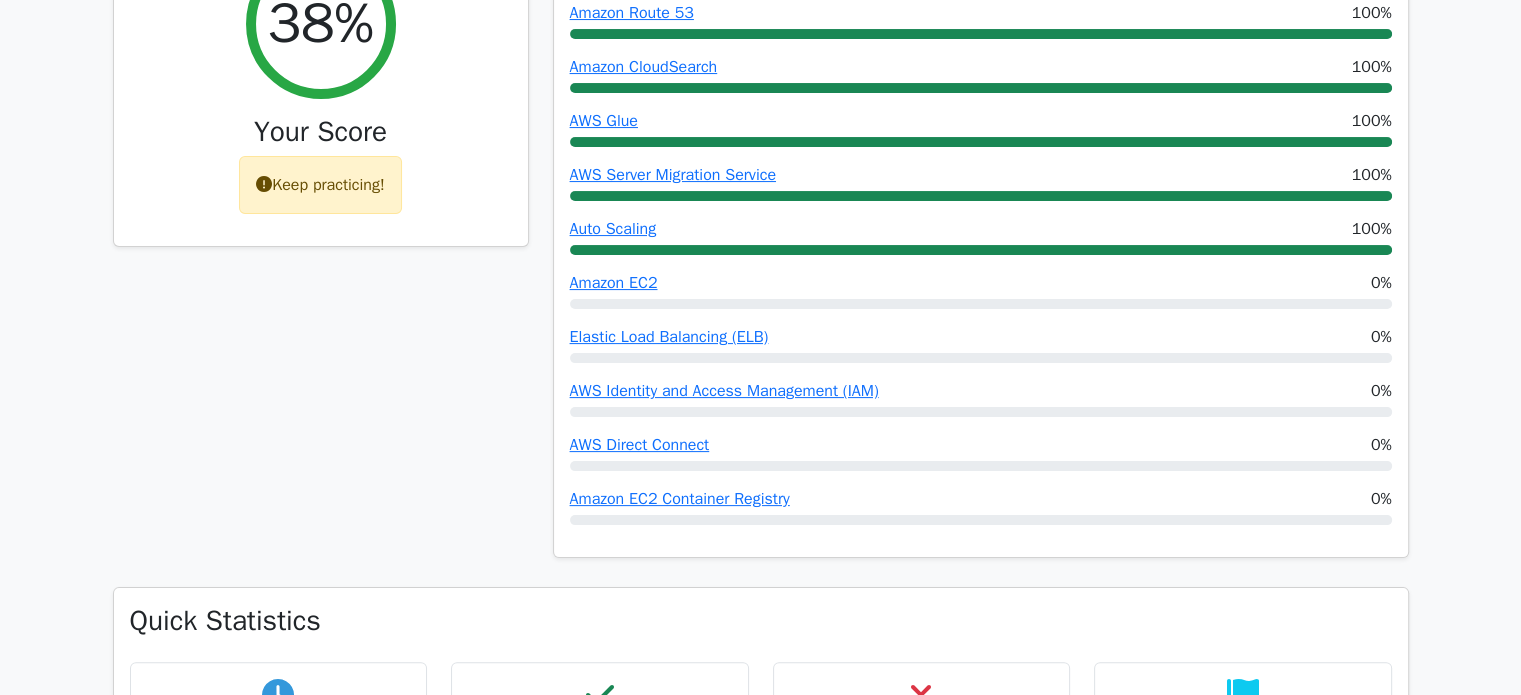 click on "Amazon EC2
0%" at bounding box center [981, 13] 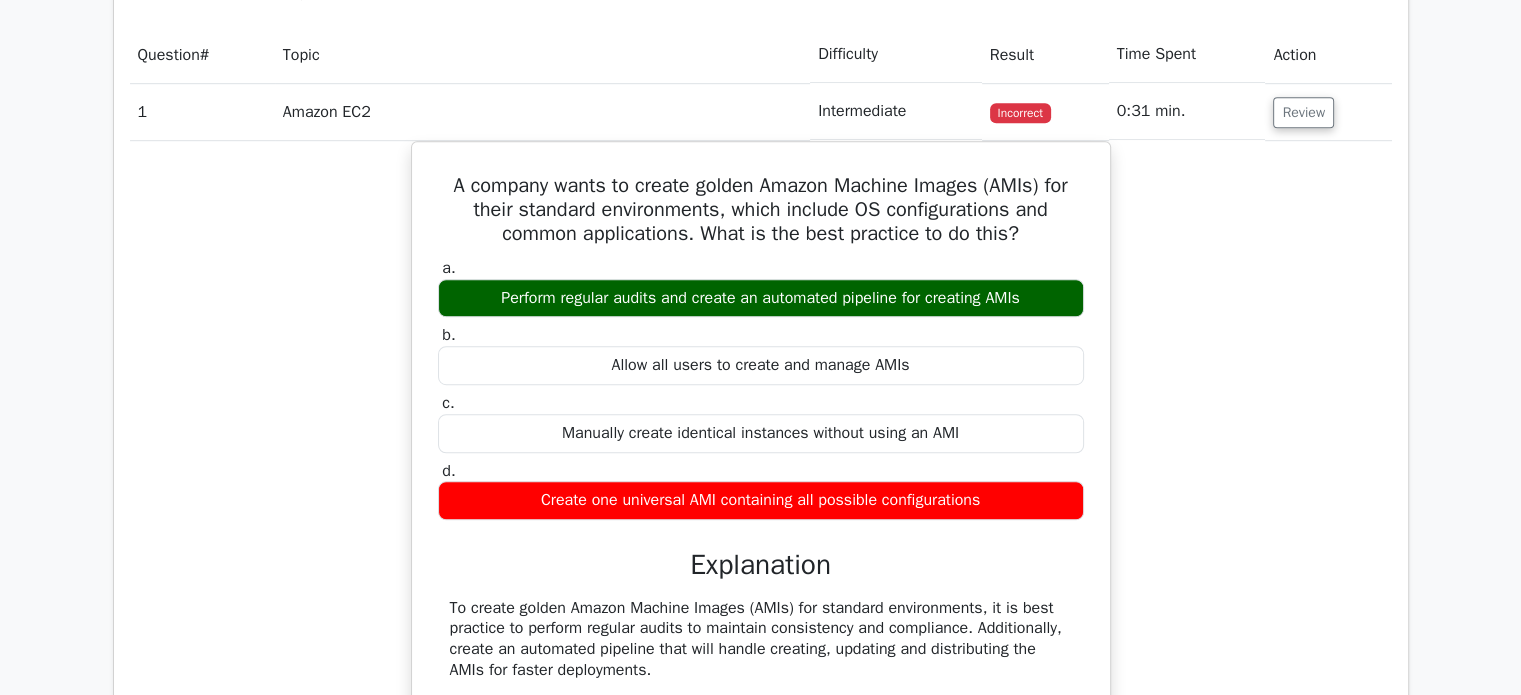 scroll, scrollTop: 1260, scrollLeft: 0, axis: vertical 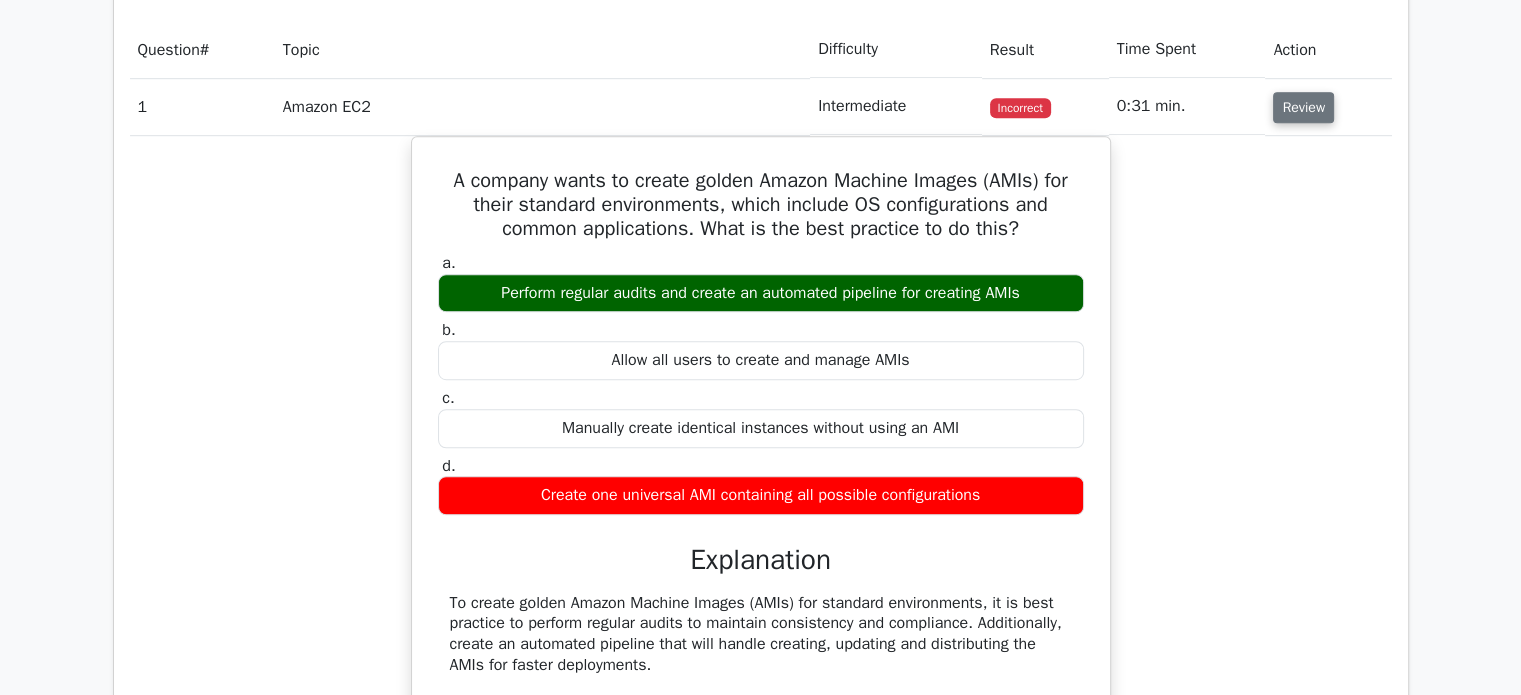 click on "Review" at bounding box center (1303, 107) 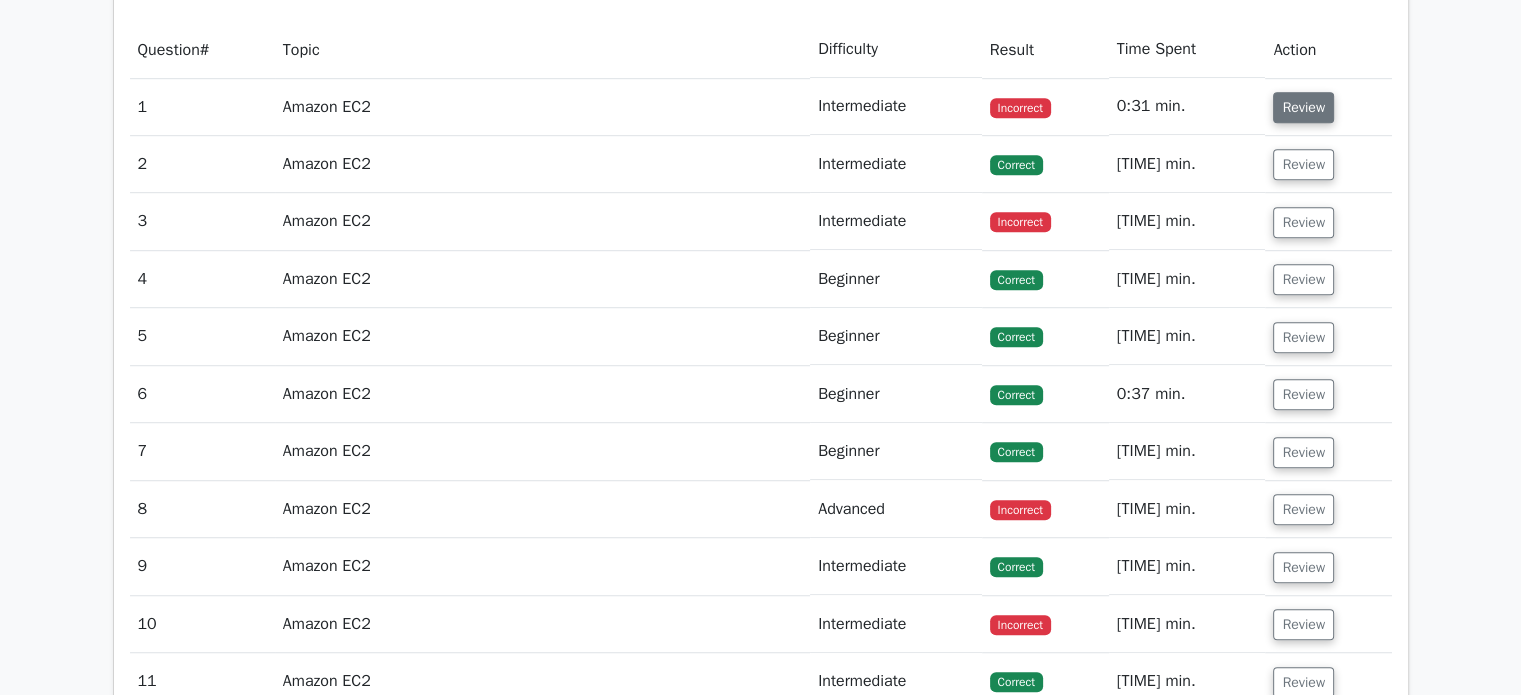 click on "Review" at bounding box center [1303, 107] 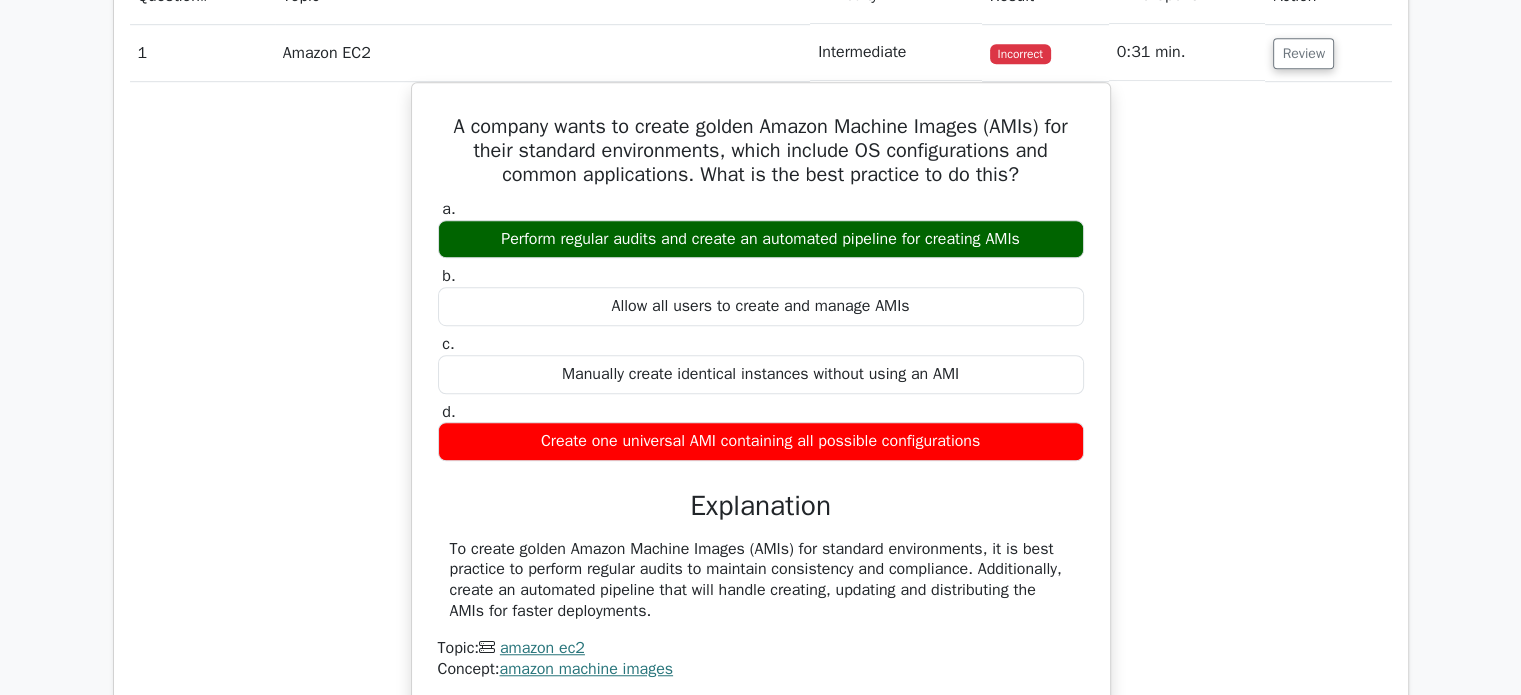 scroll, scrollTop: 1320, scrollLeft: 0, axis: vertical 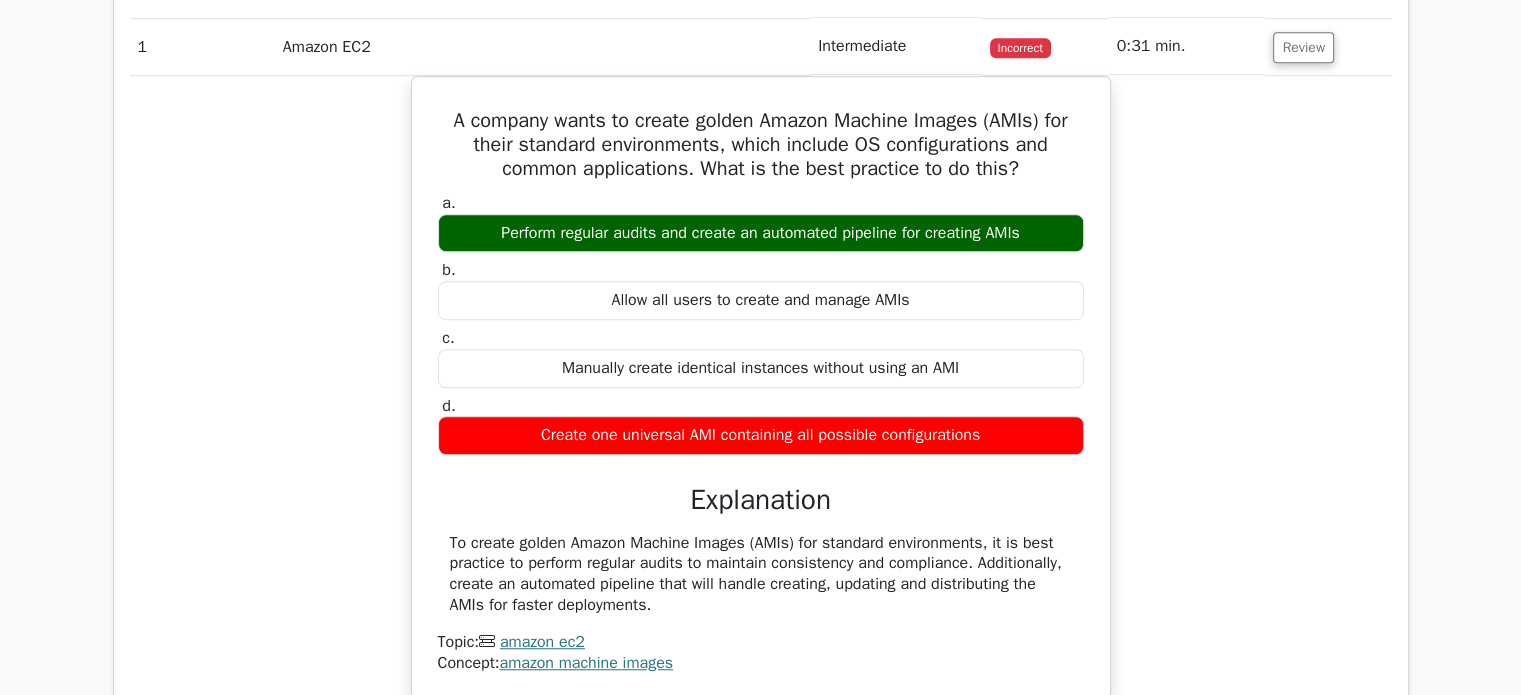 drag, startPoint x: 1120, startPoint y: 415, endPoint x: 1181, endPoint y: 459, distance: 75.21303 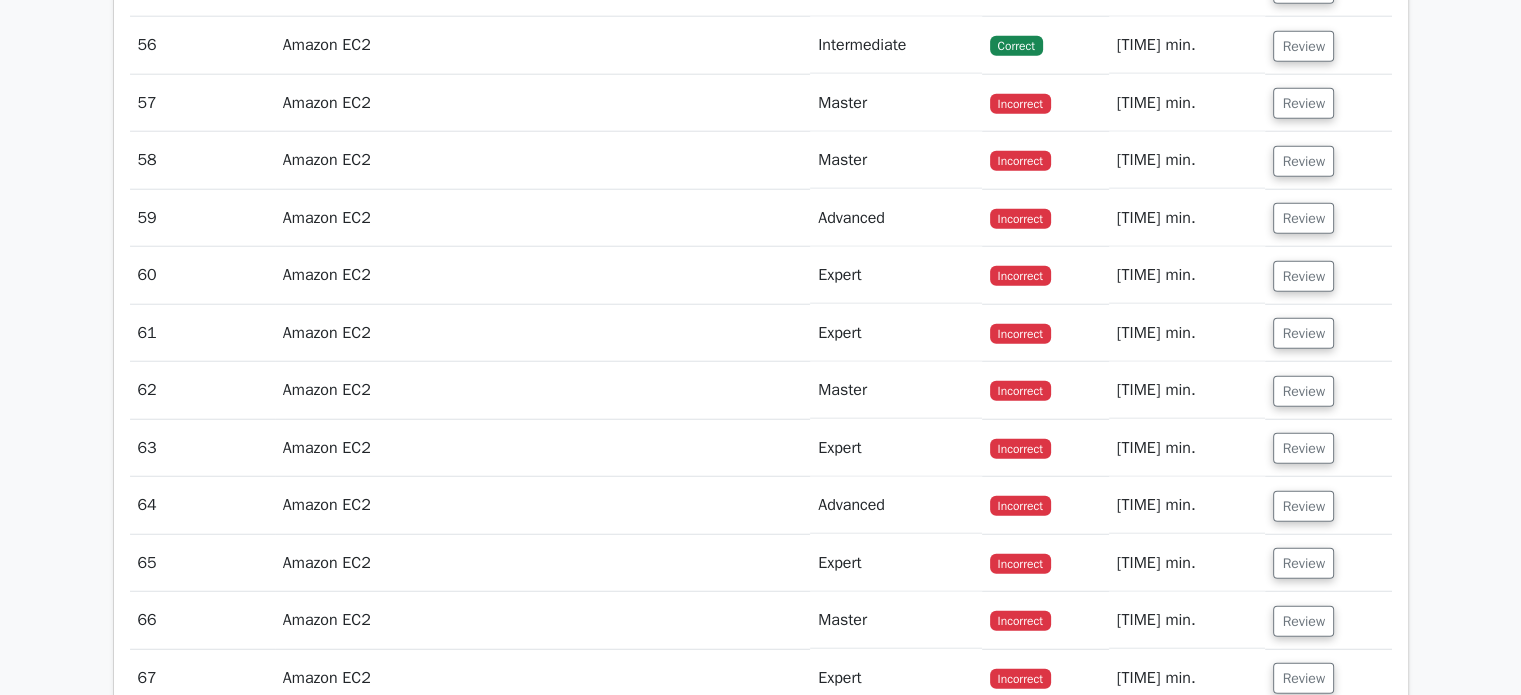 scroll, scrollTop: 5140, scrollLeft: 0, axis: vertical 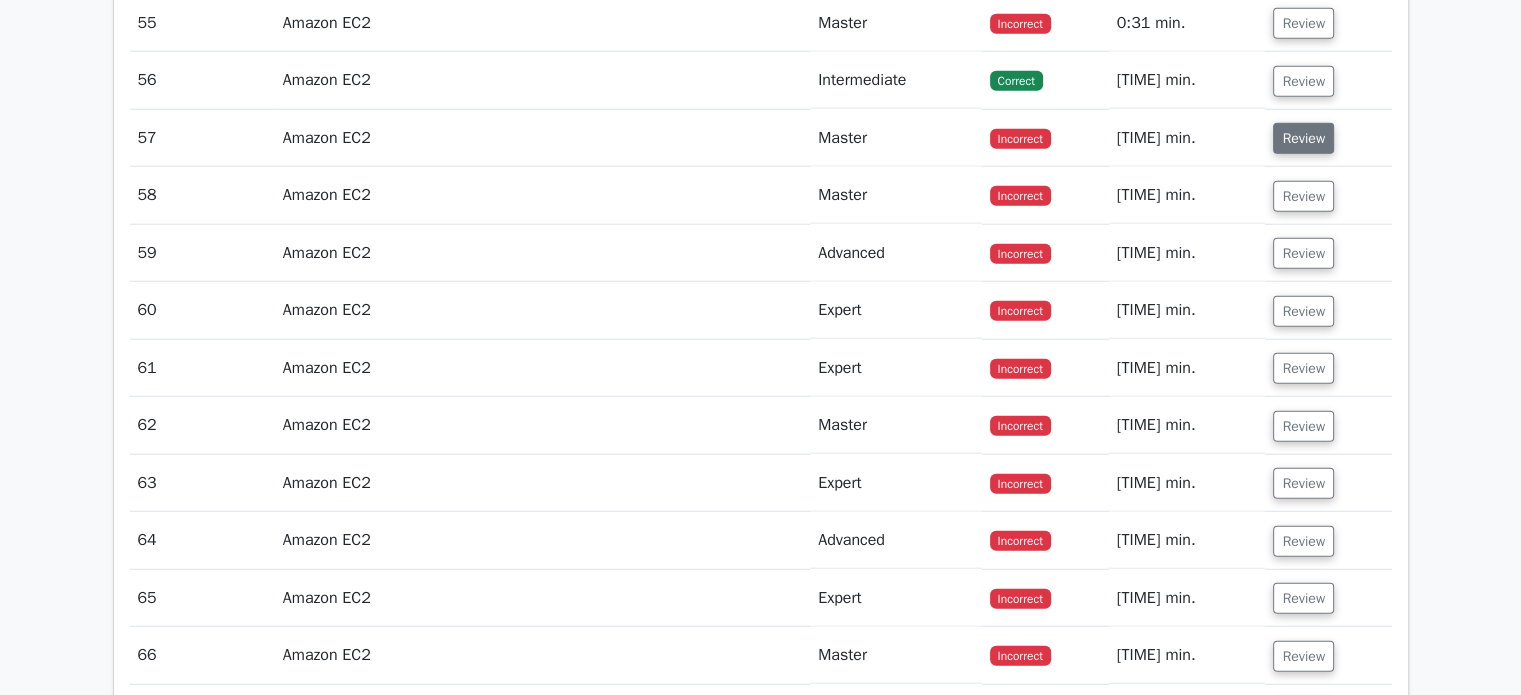 click on "Review" at bounding box center [1303, 138] 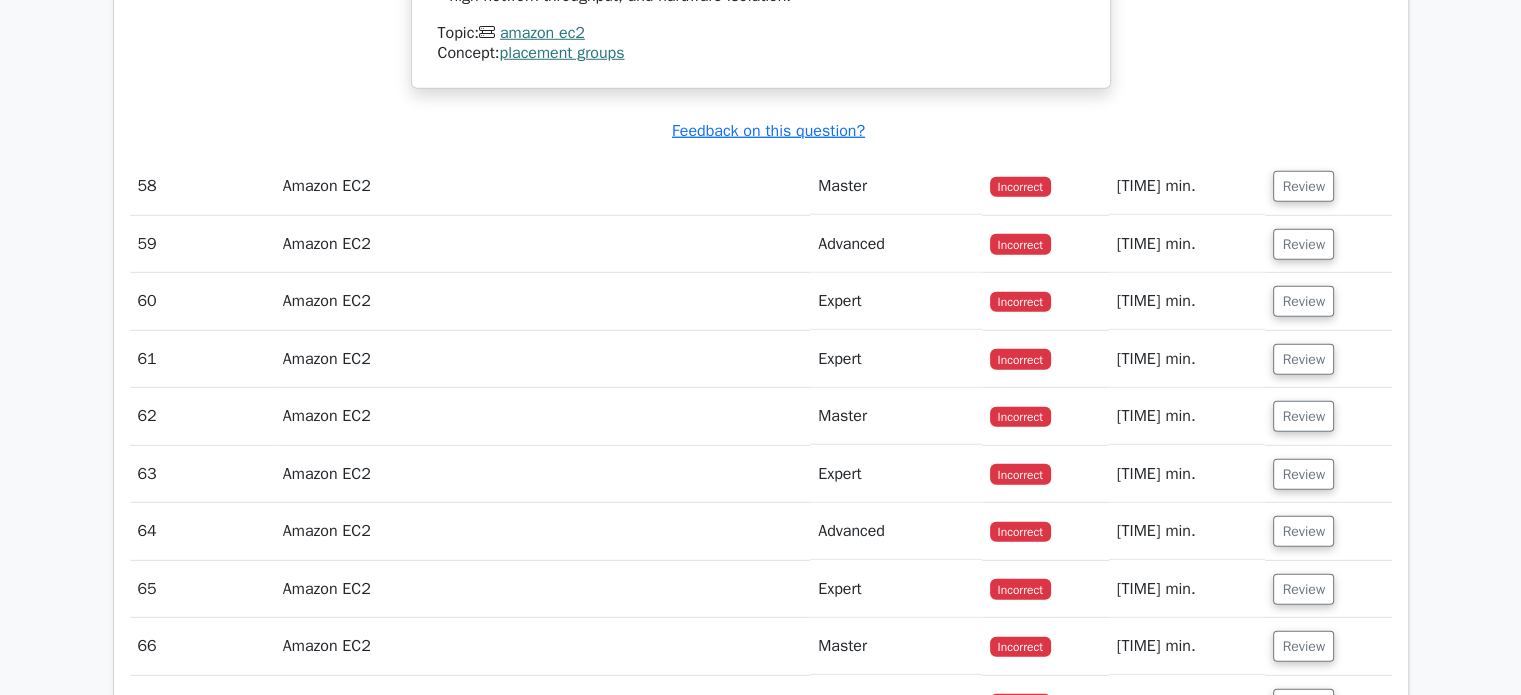 scroll, scrollTop: 5855, scrollLeft: 0, axis: vertical 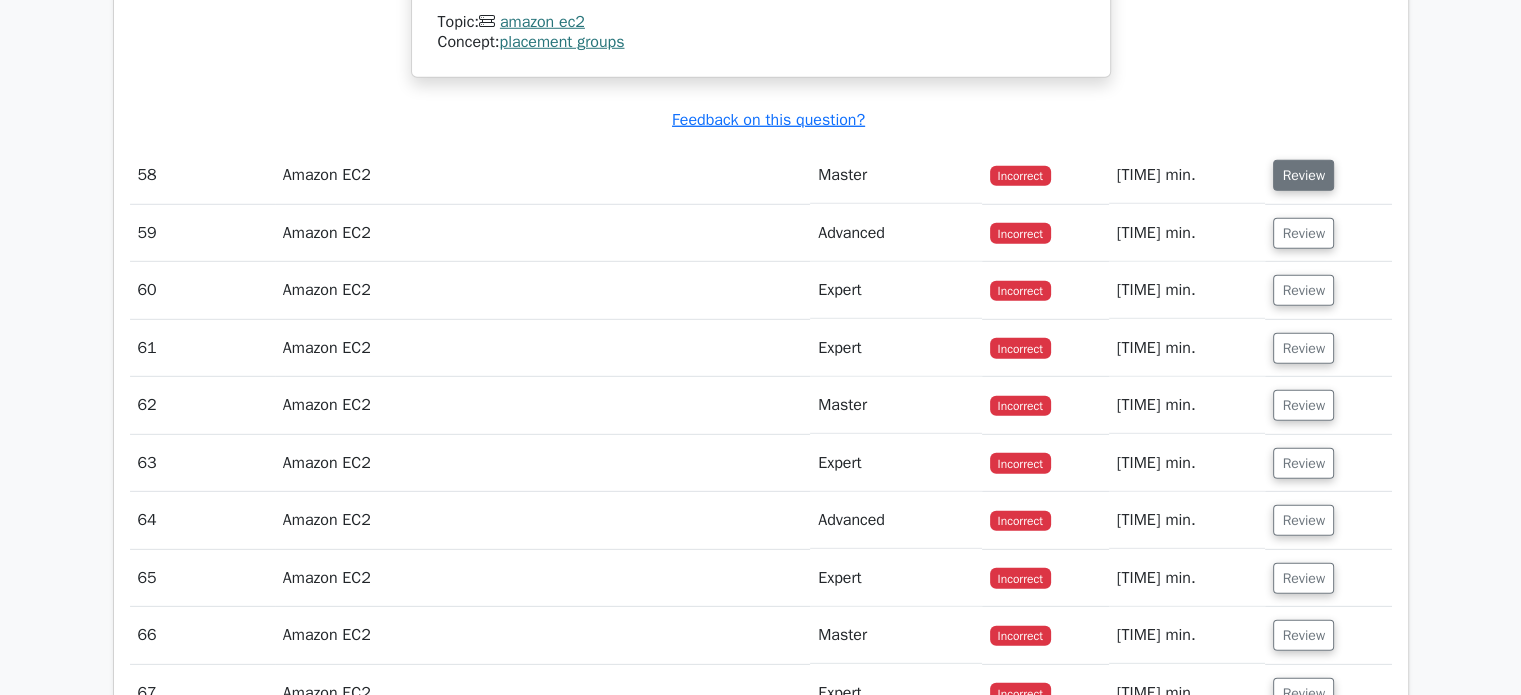 click on "Review" at bounding box center [1303, 175] 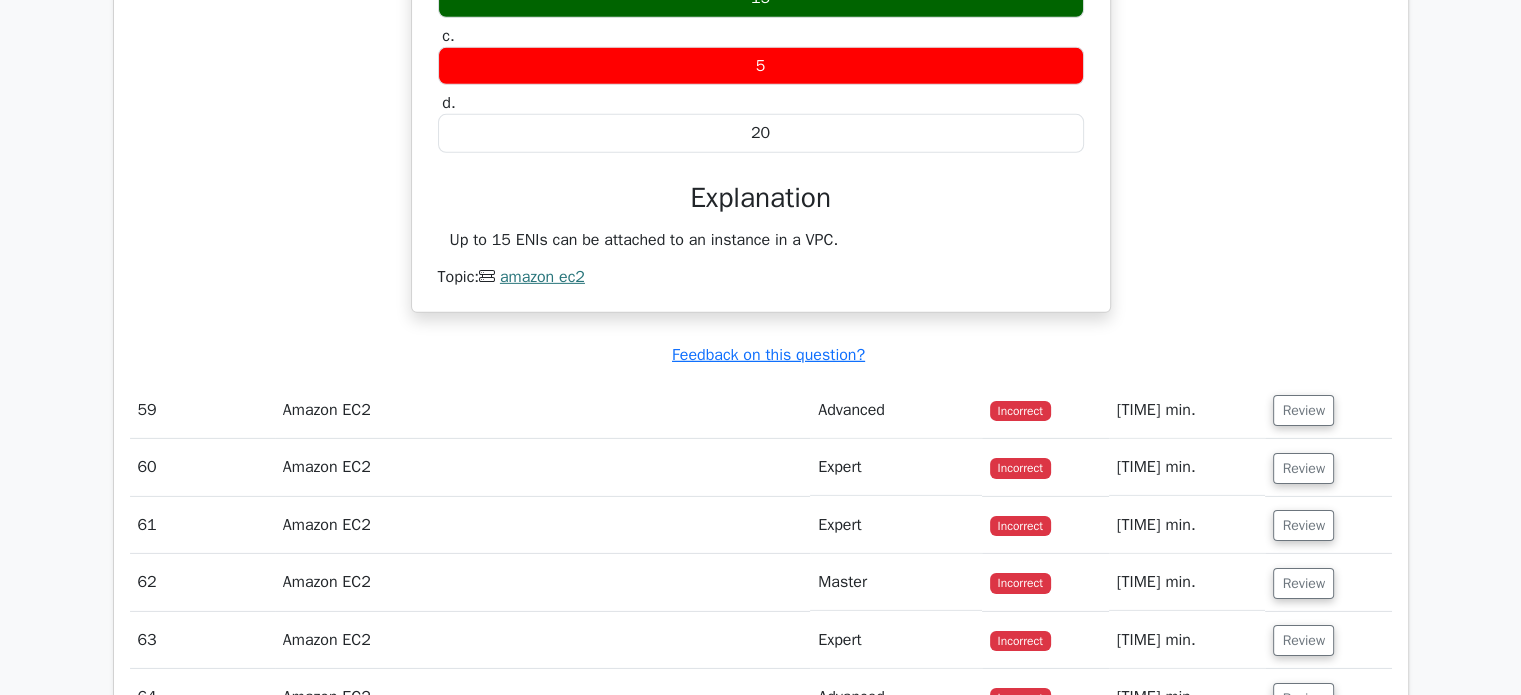 scroll, scrollTop: 6263, scrollLeft: 0, axis: vertical 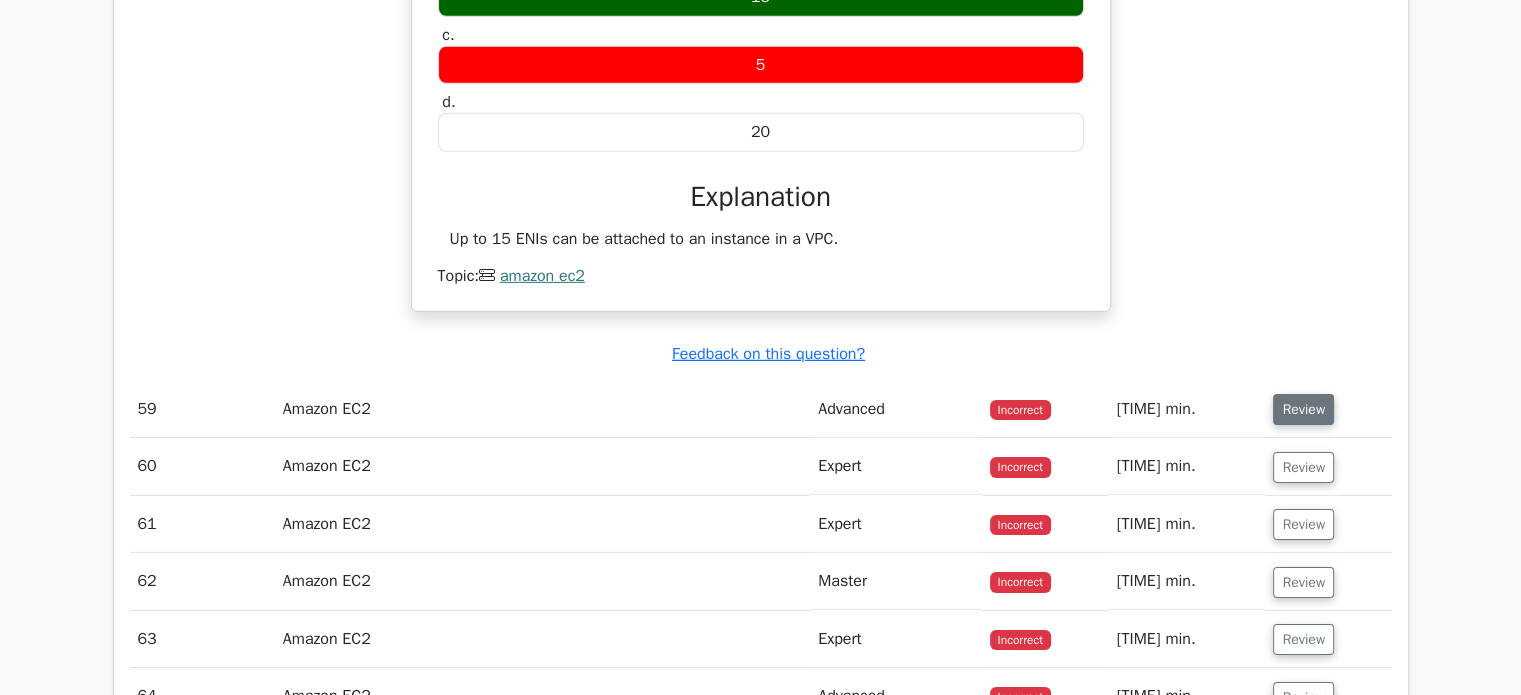 click on "Review" at bounding box center [1303, 409] 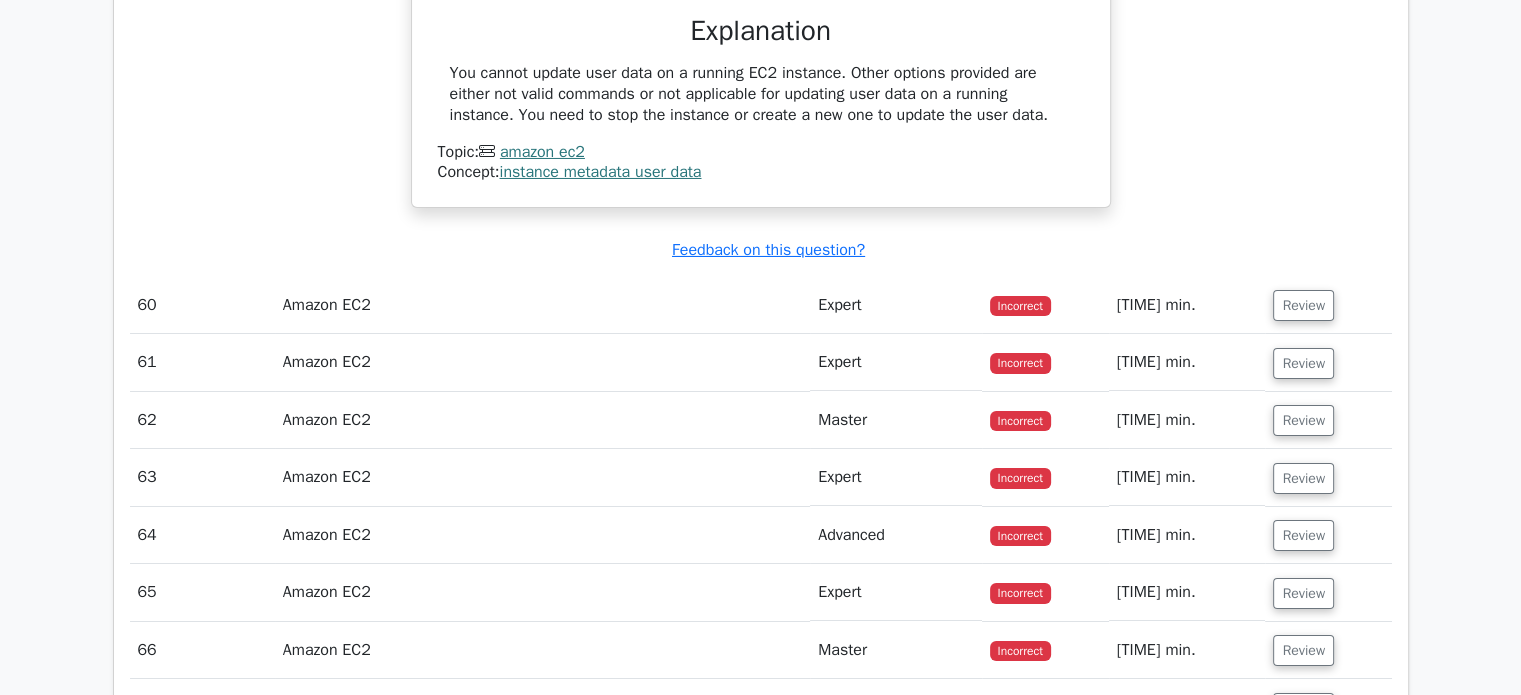 scroll, scrollTop: 7092, scrollLeft: 0, axis: vertical 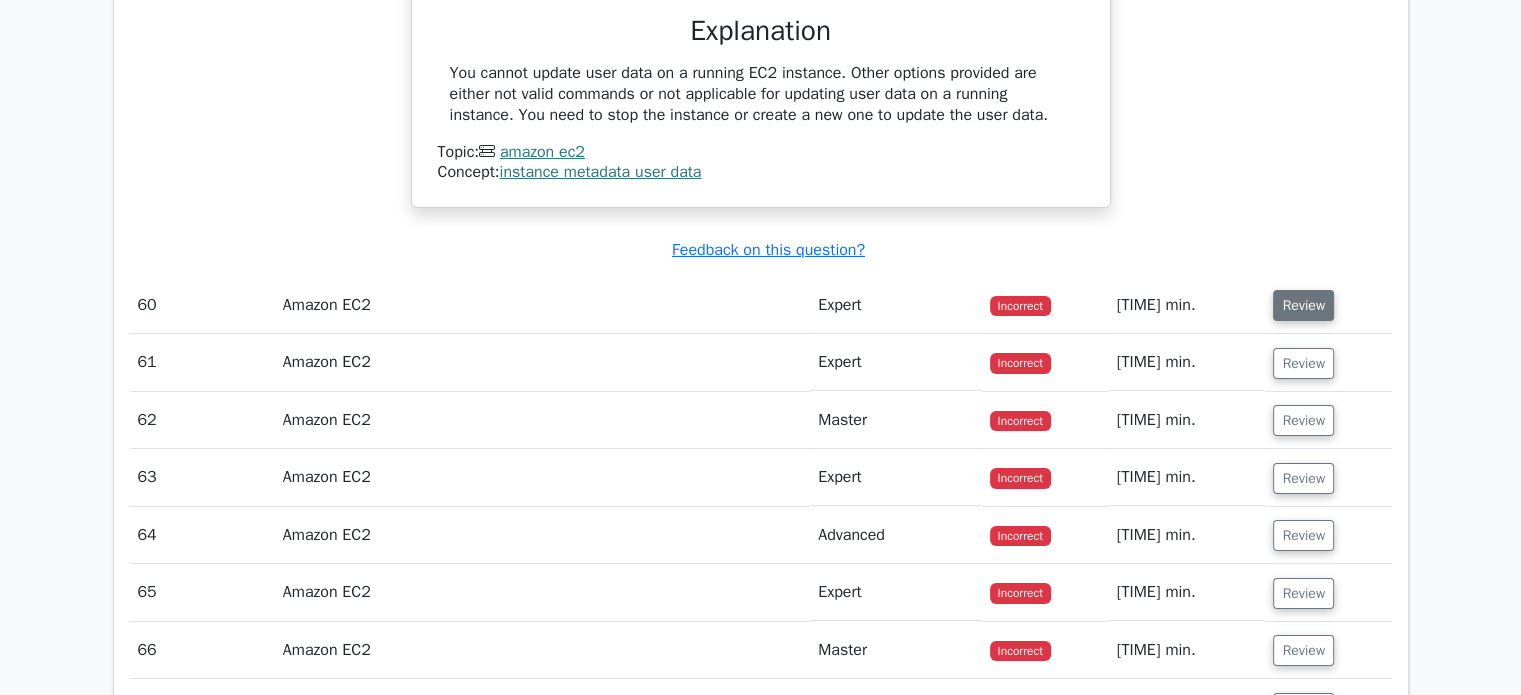 click on "Review" at bounding box center [1303, 305] 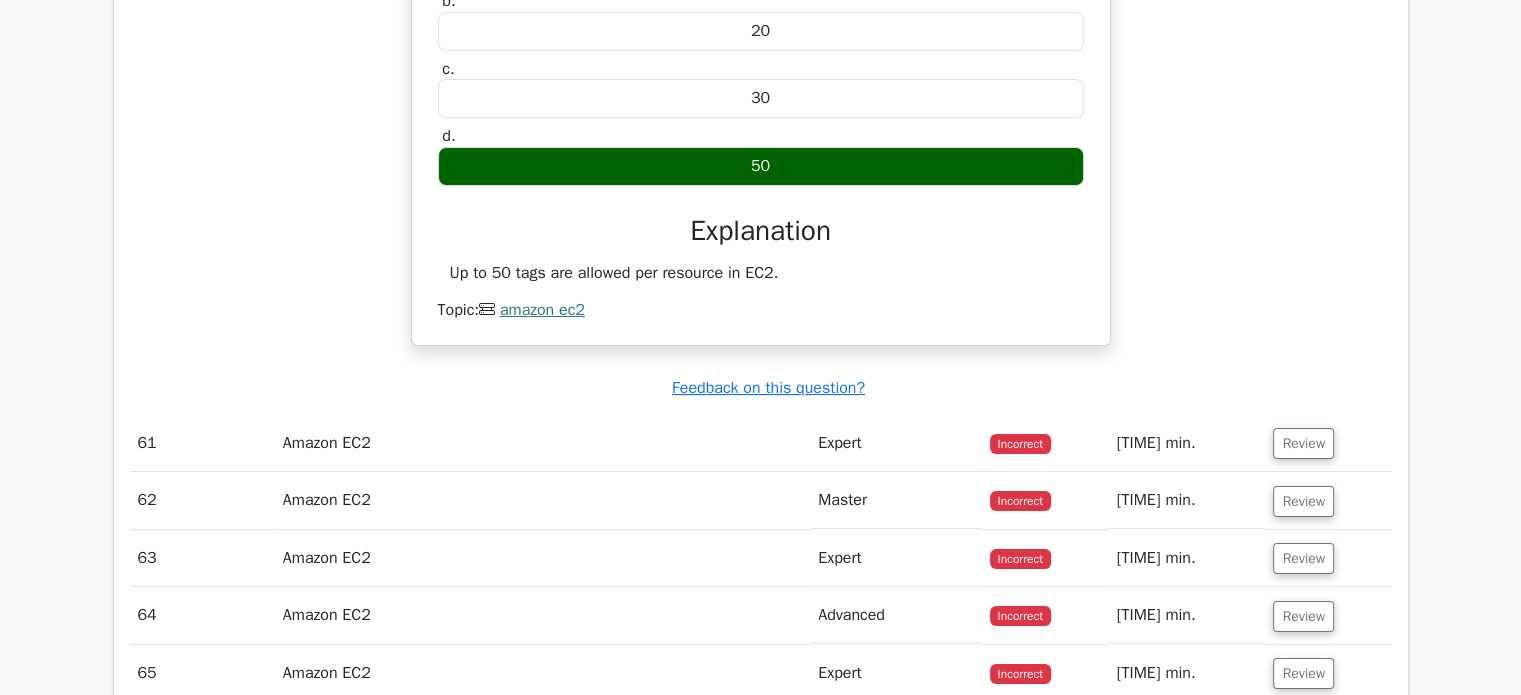 scroll, scrollTop: 7596, scrollLeft: 0, axis: vertical 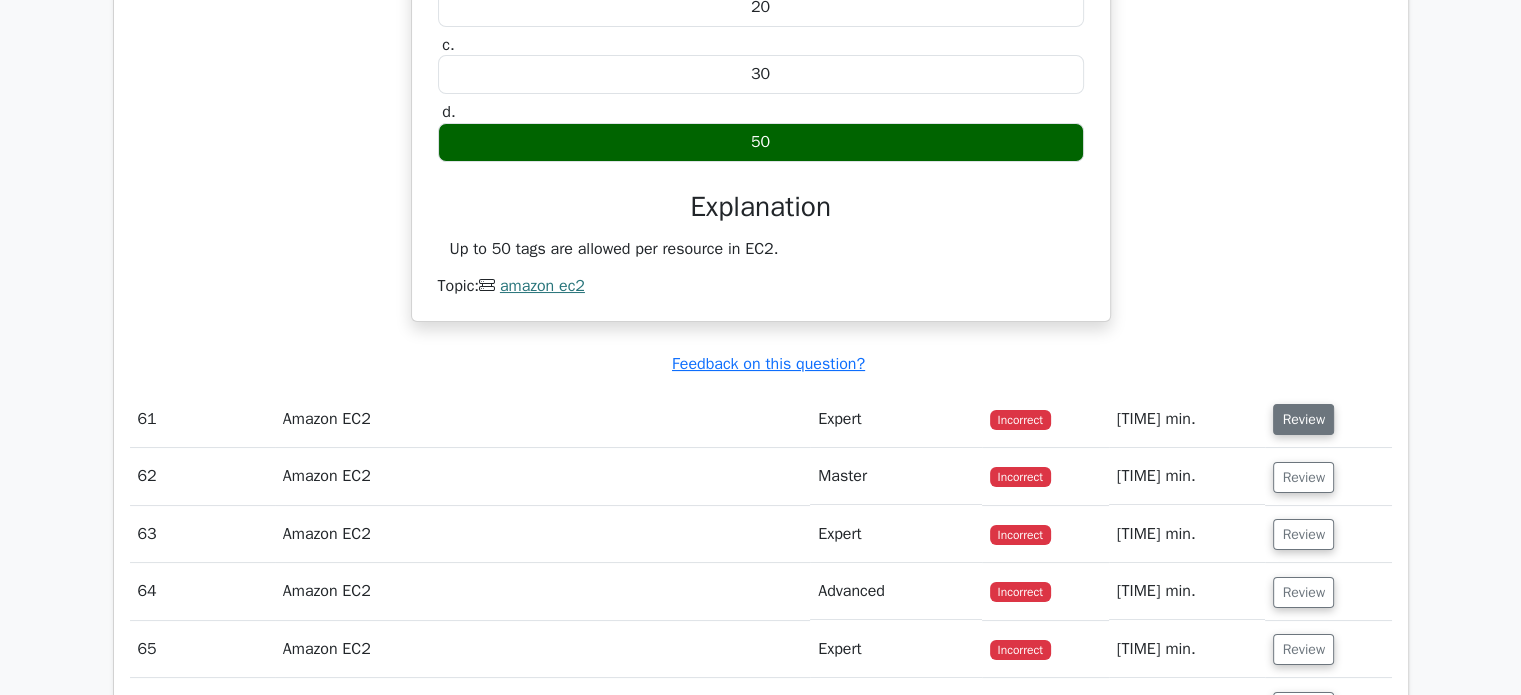 click on "Review" at bounding box center (1303, 419) 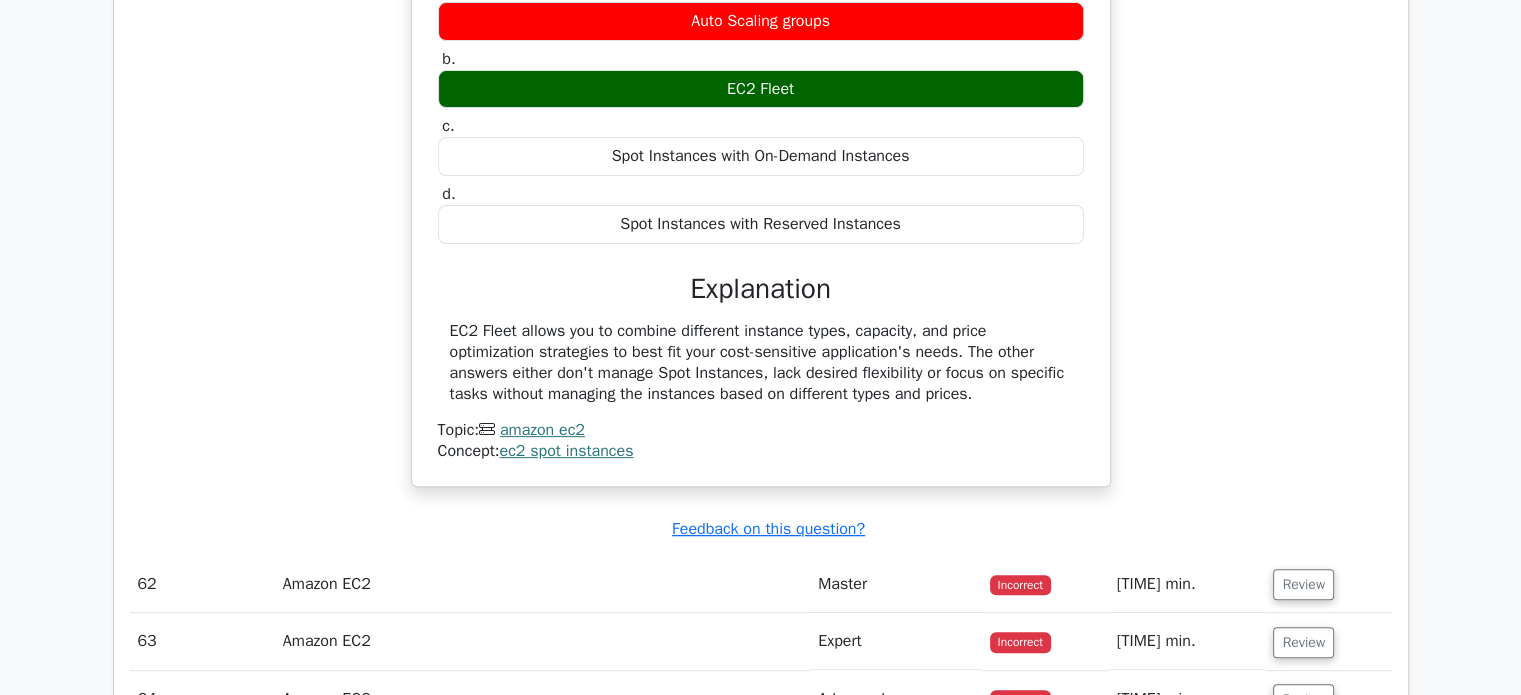scroll, scrollTop: 8348, scrollLeft: 0, axis: vertical 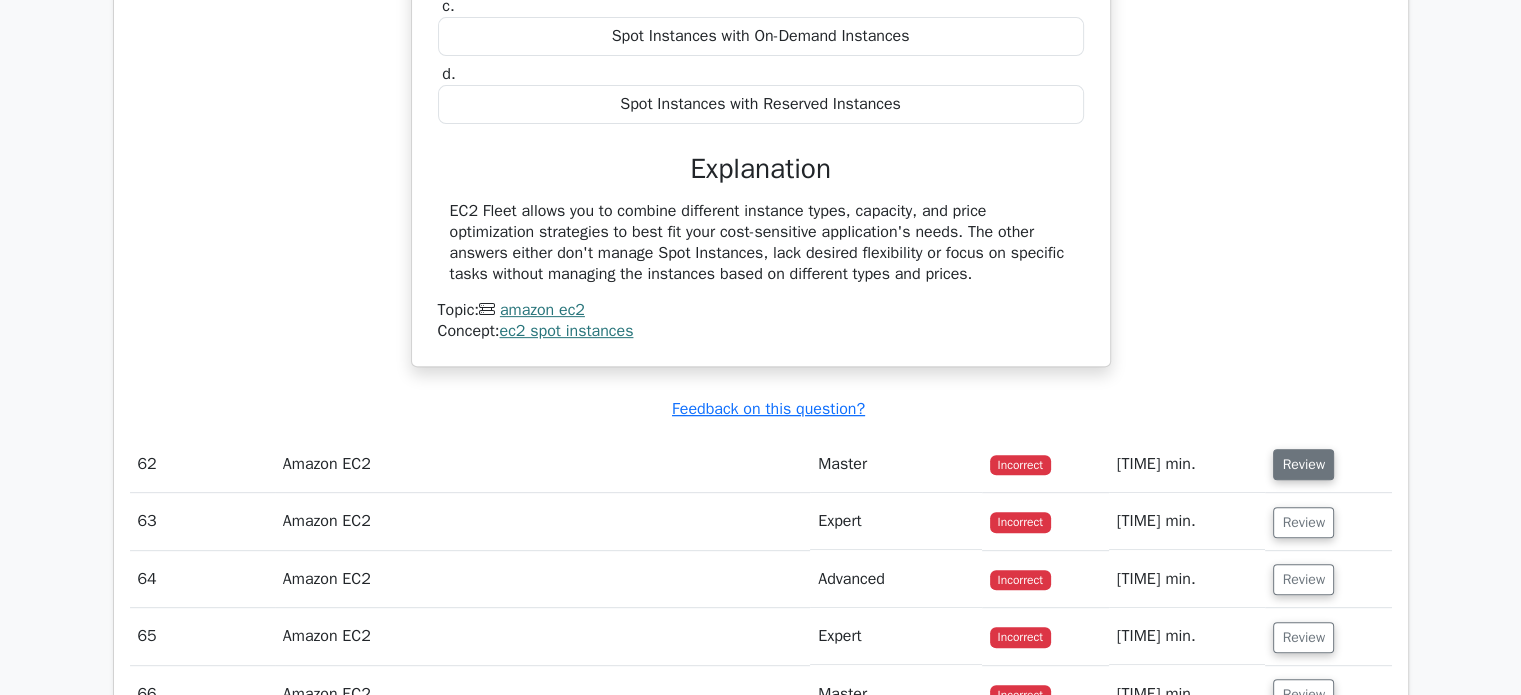 click on "Review" at bounding box center [1303, 464] 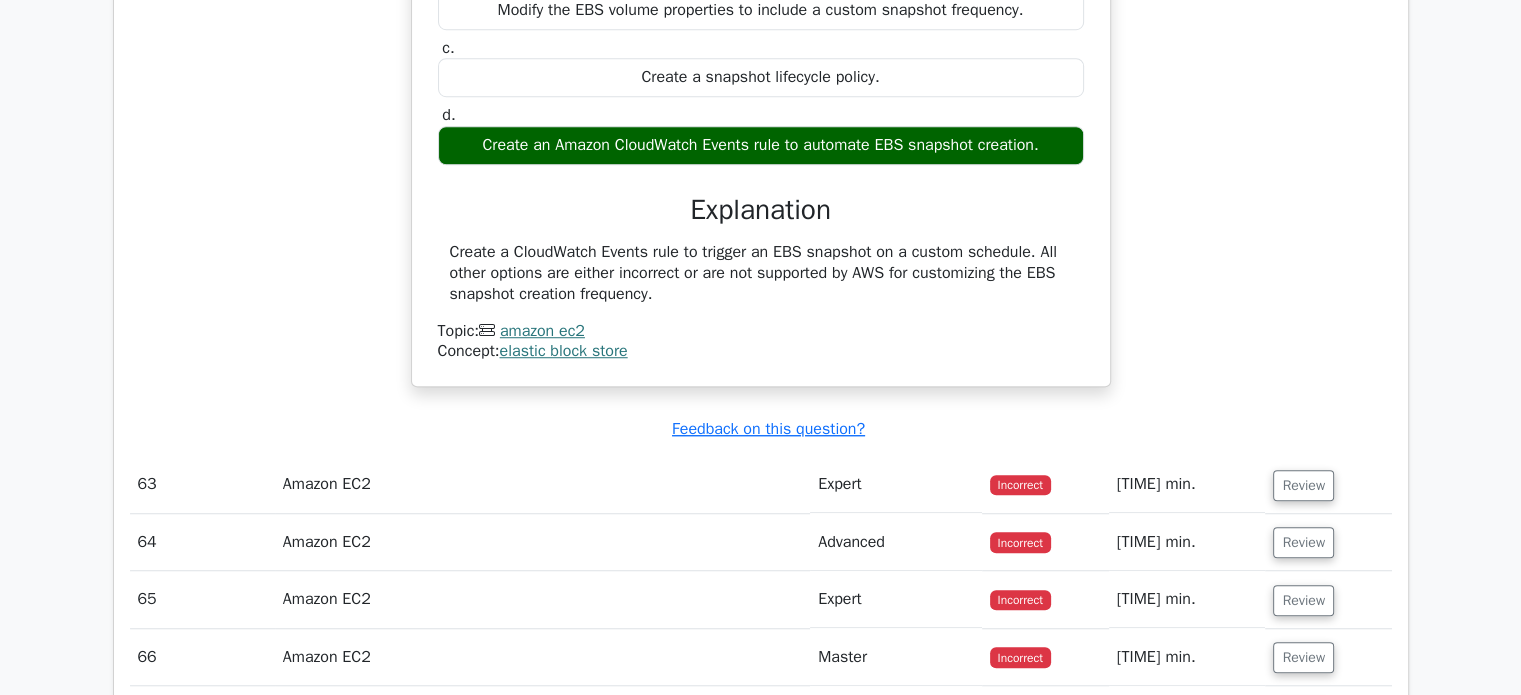 scroll, scrollTop: 9008, scrollLeft: 0, axis: vertical 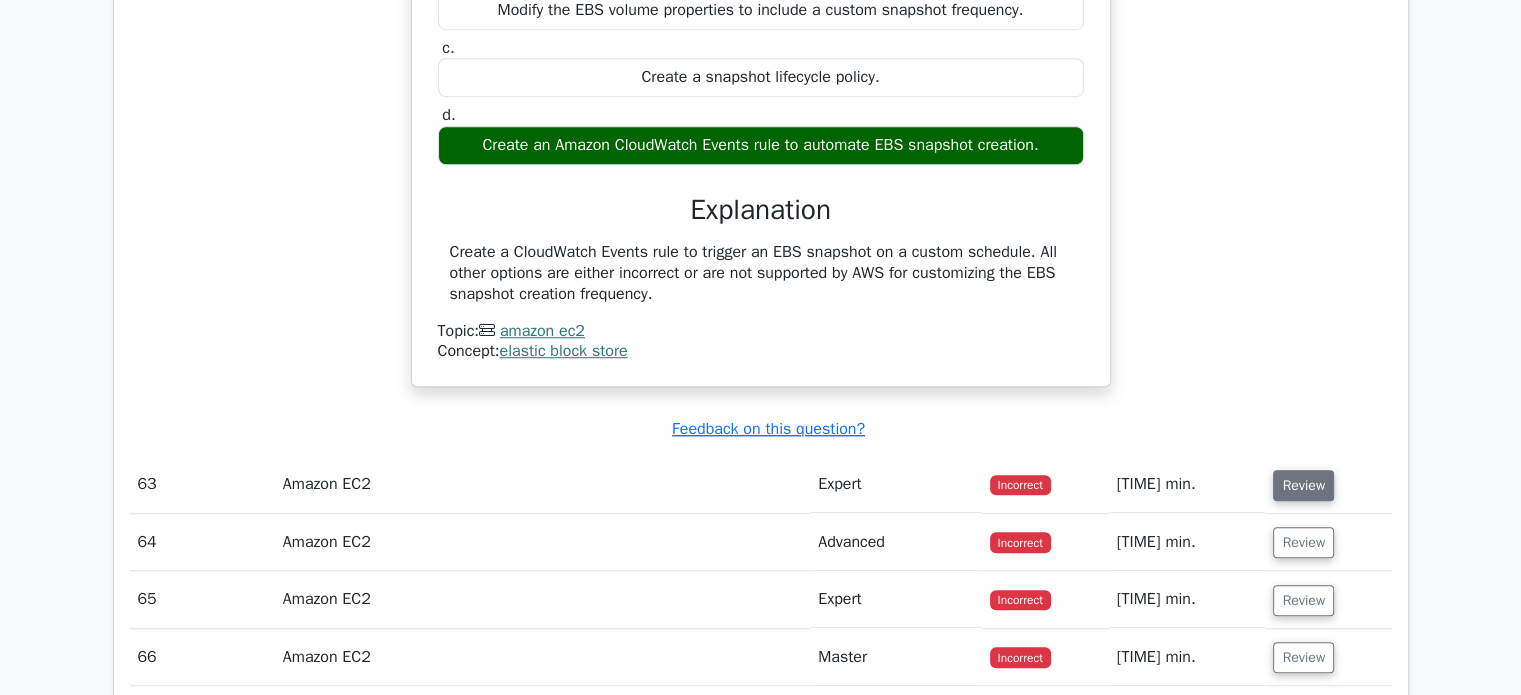 click on "Review" at bounding box center (1303, 485) 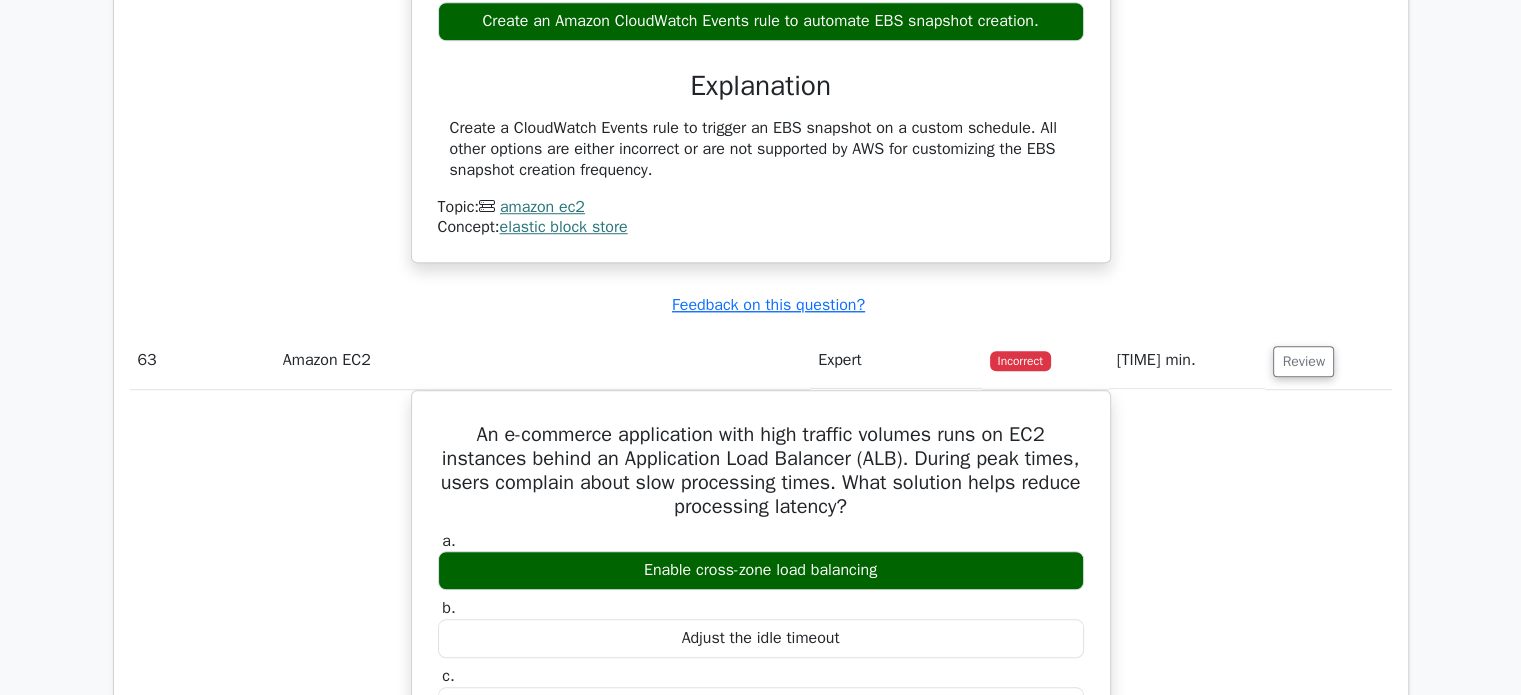 scroll, scrollTop: 9132, scrollLeft: 0, axis: vertical 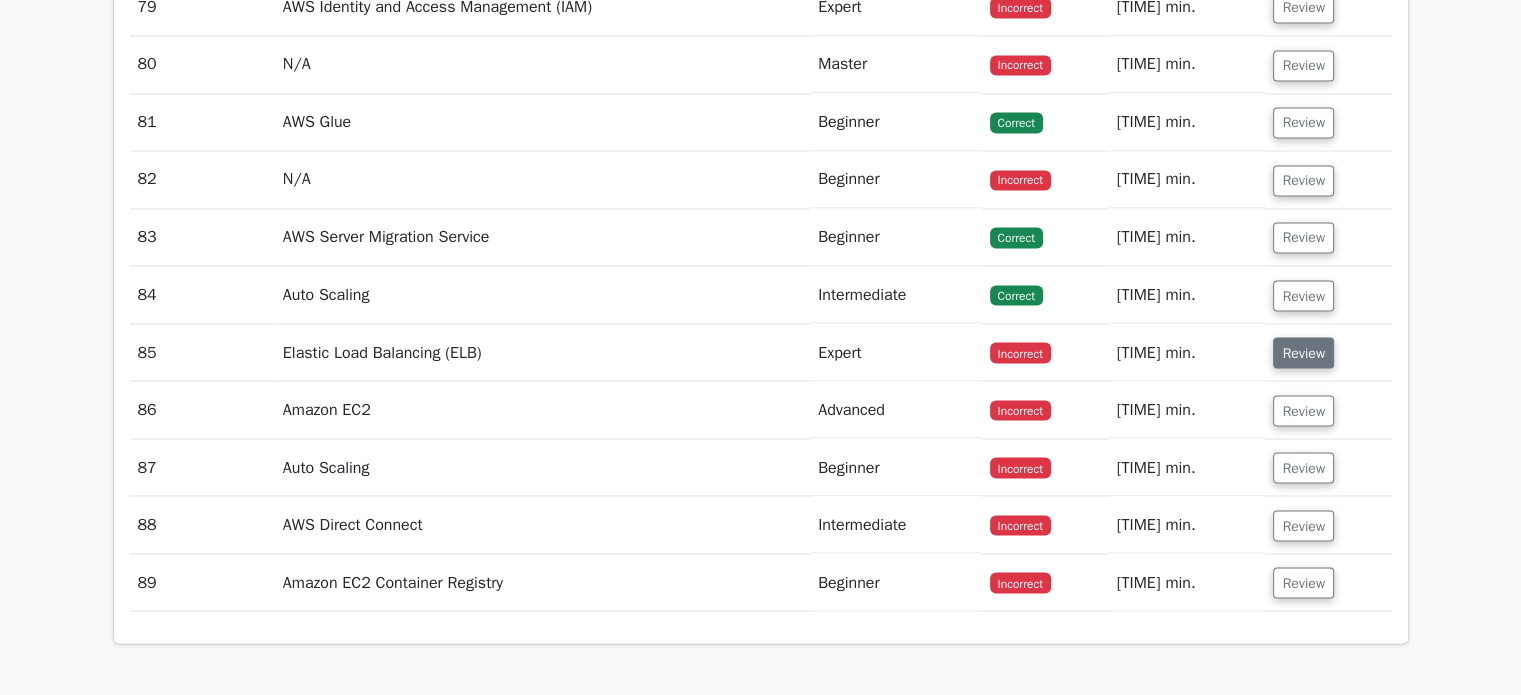 click on "Review" at bounding box center (1303, 352) 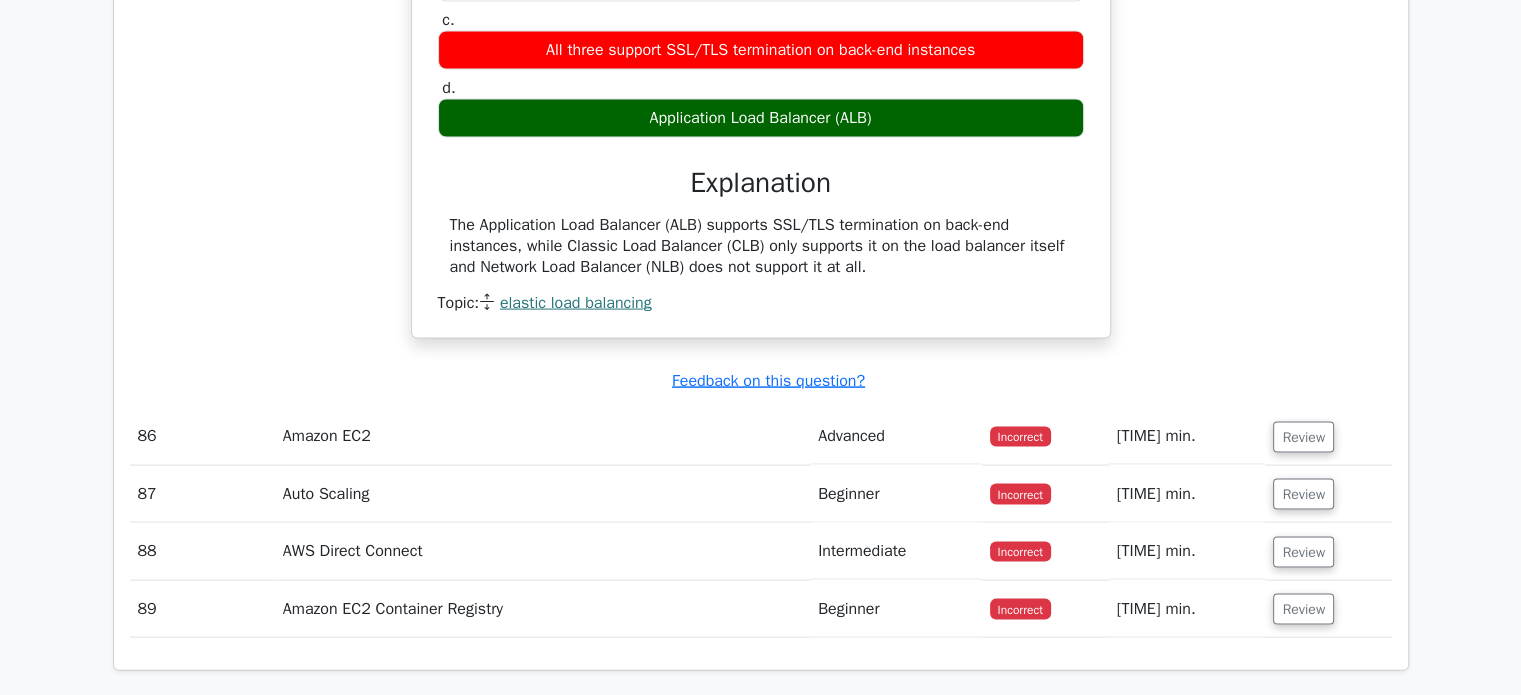 scroll, scrollTop: 11726, scrollLeft: 0, axis: vertical 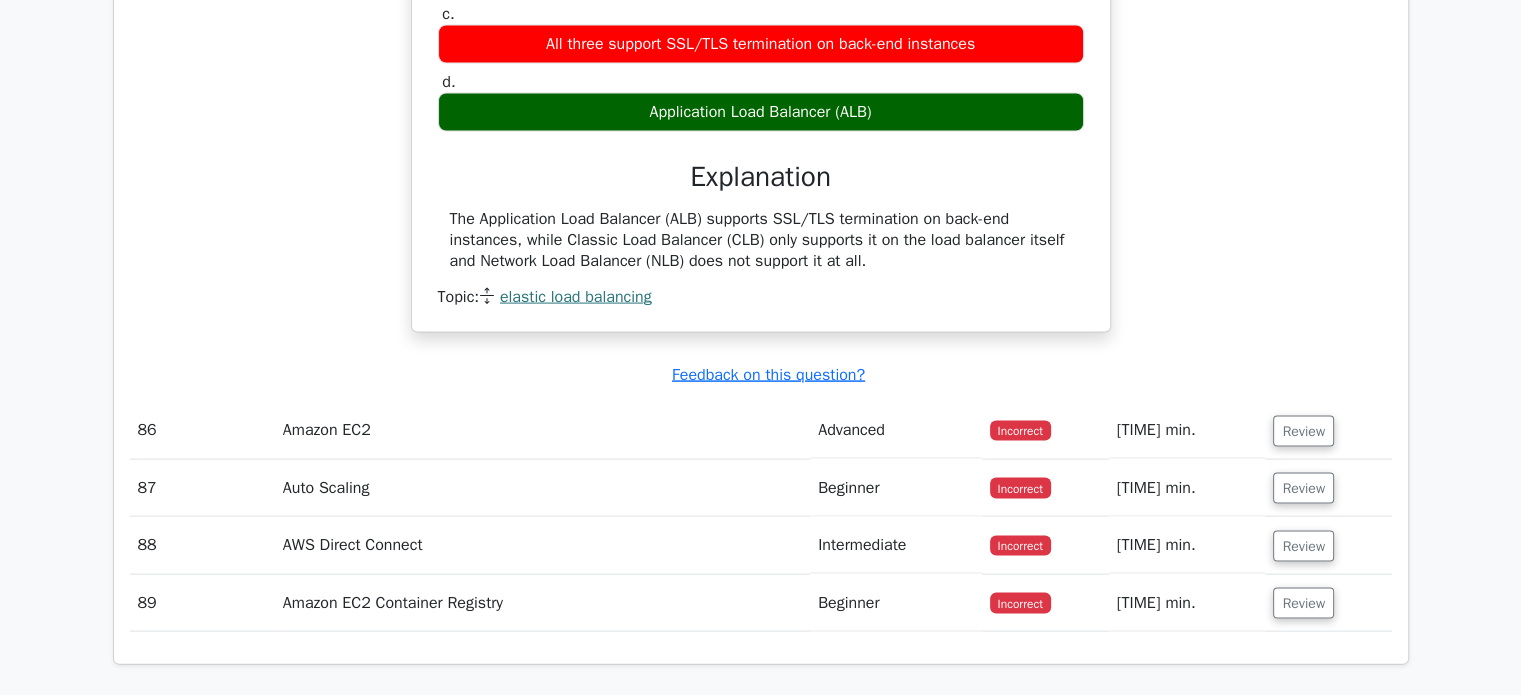 click on "Which Elastic Load Balancer (ELB) type supports SSL/TLS termination on back-end instances?
a.
Classic Load Balancer (CLB)
b.
c." at bounding box center [761, 66] 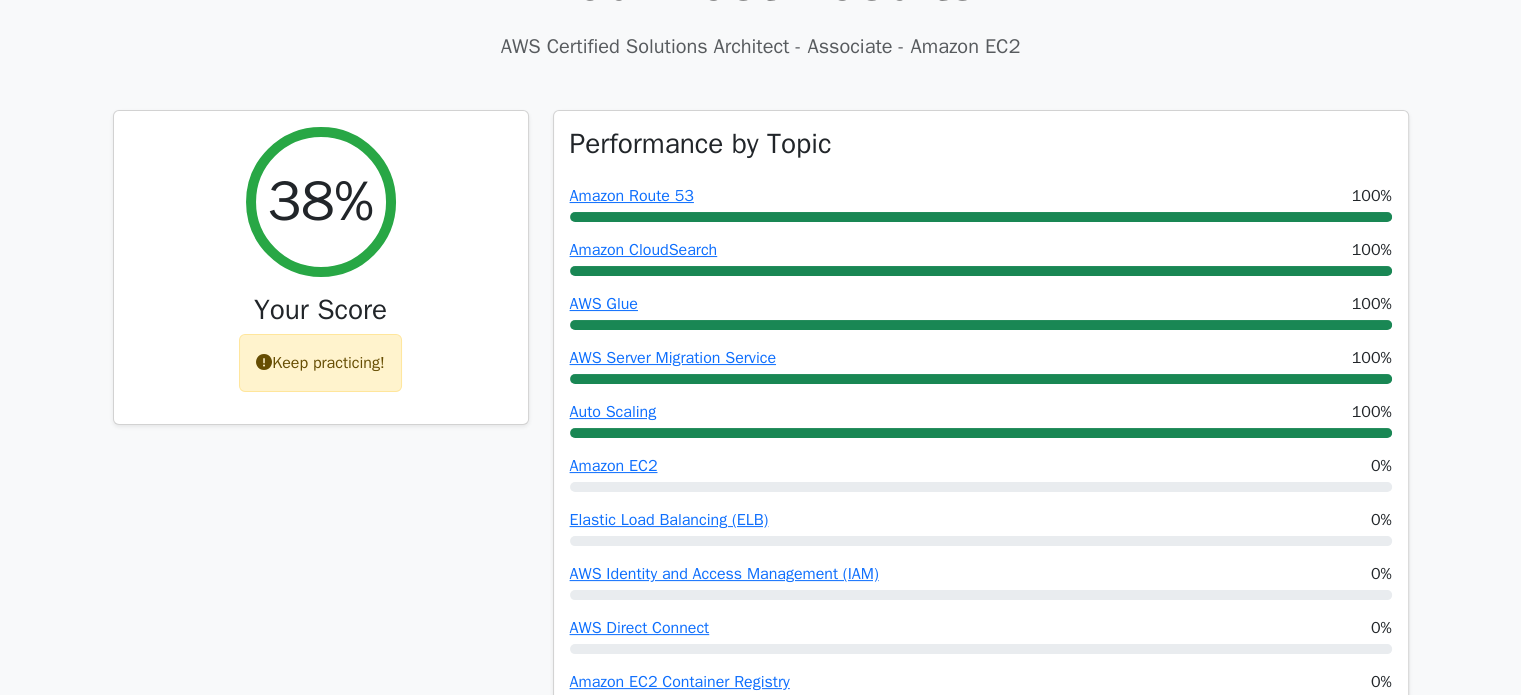 scroll, scrollTop: 186, scrollLeft: 0, axis: vertical 